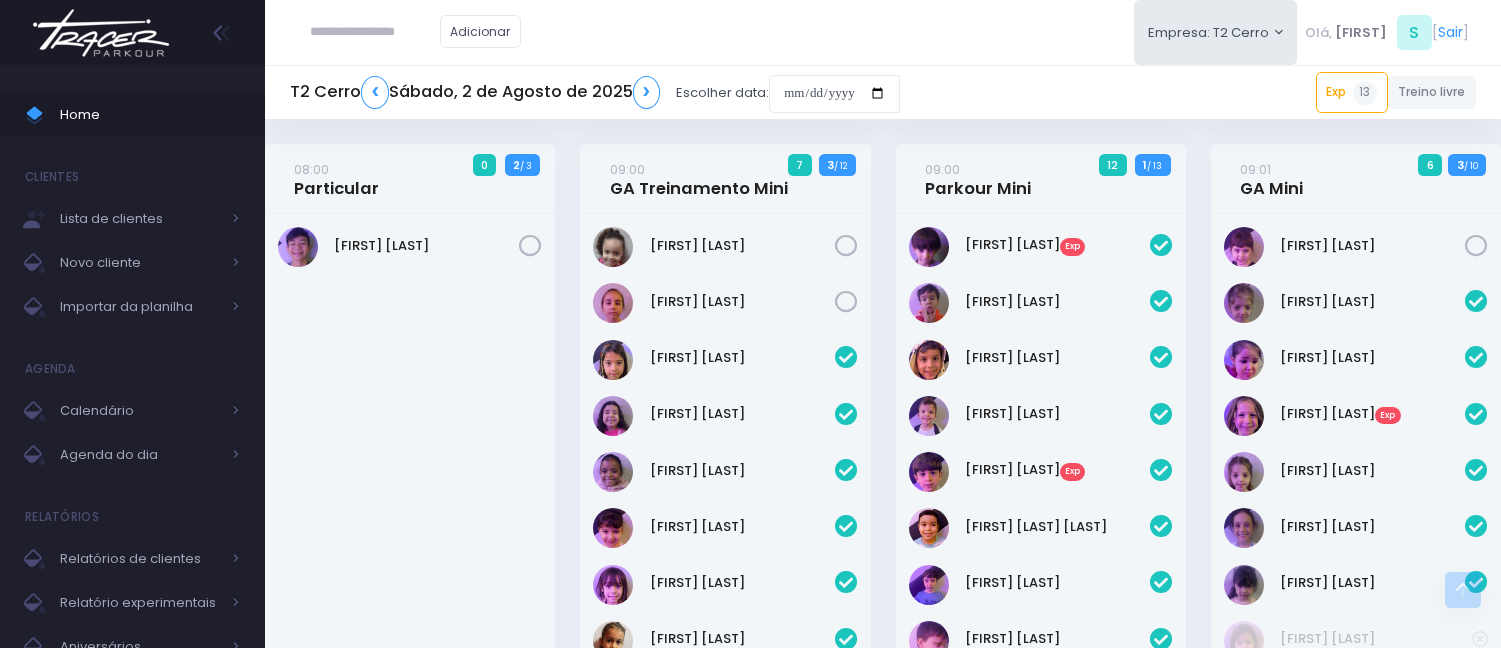scroll, scrollTop: 3171, scrollLeft: 0, axis: vertical 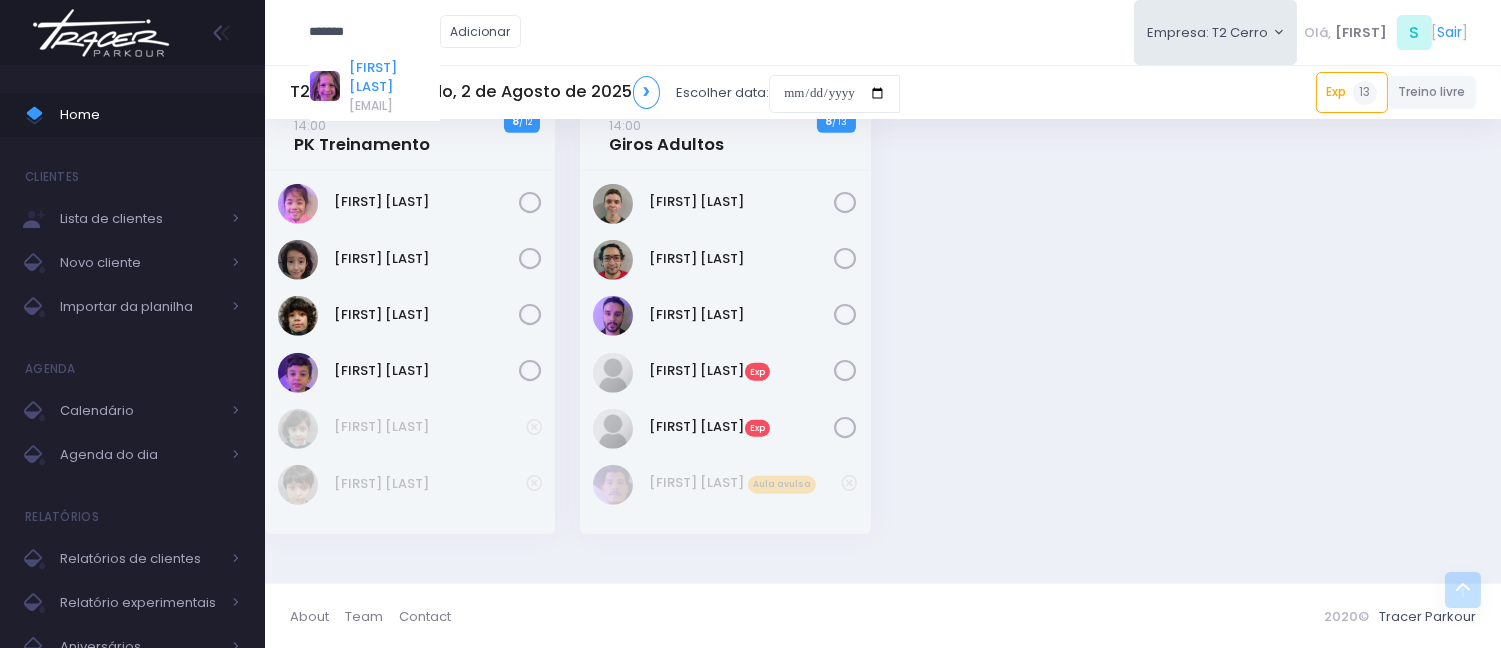 click on "Beatriz Giometti" at bounding box center (394, 77) 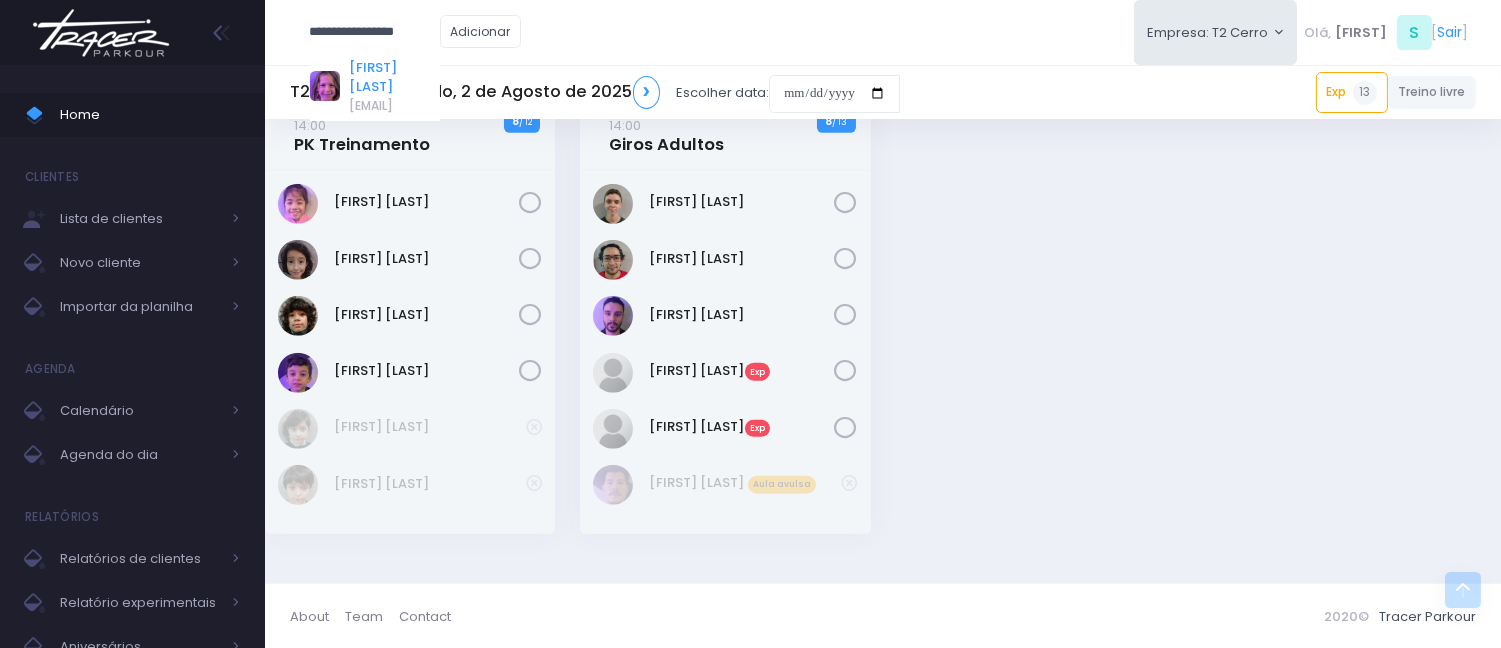 scroll, scrollTop: 0, scrollLeft: 0, axis: both 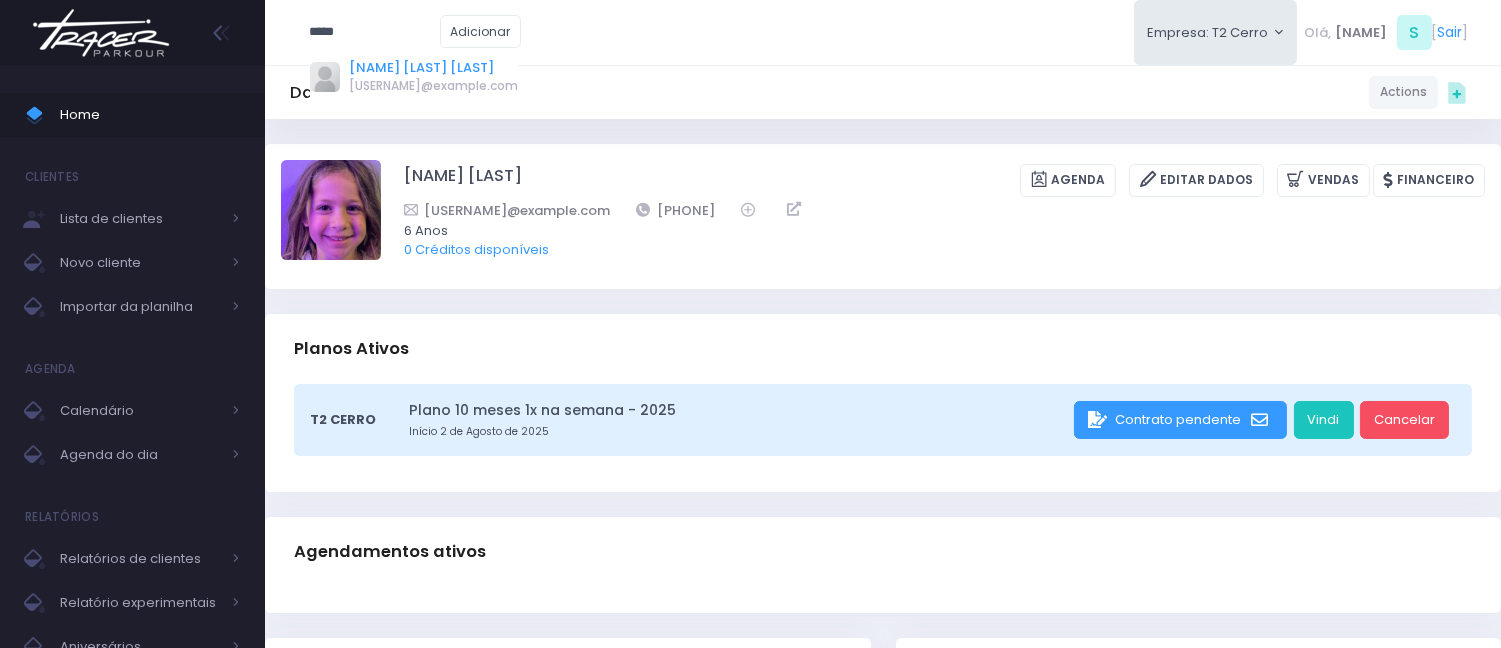 click on "Helena Garcia Dezan" at bounding box center (433, 68) 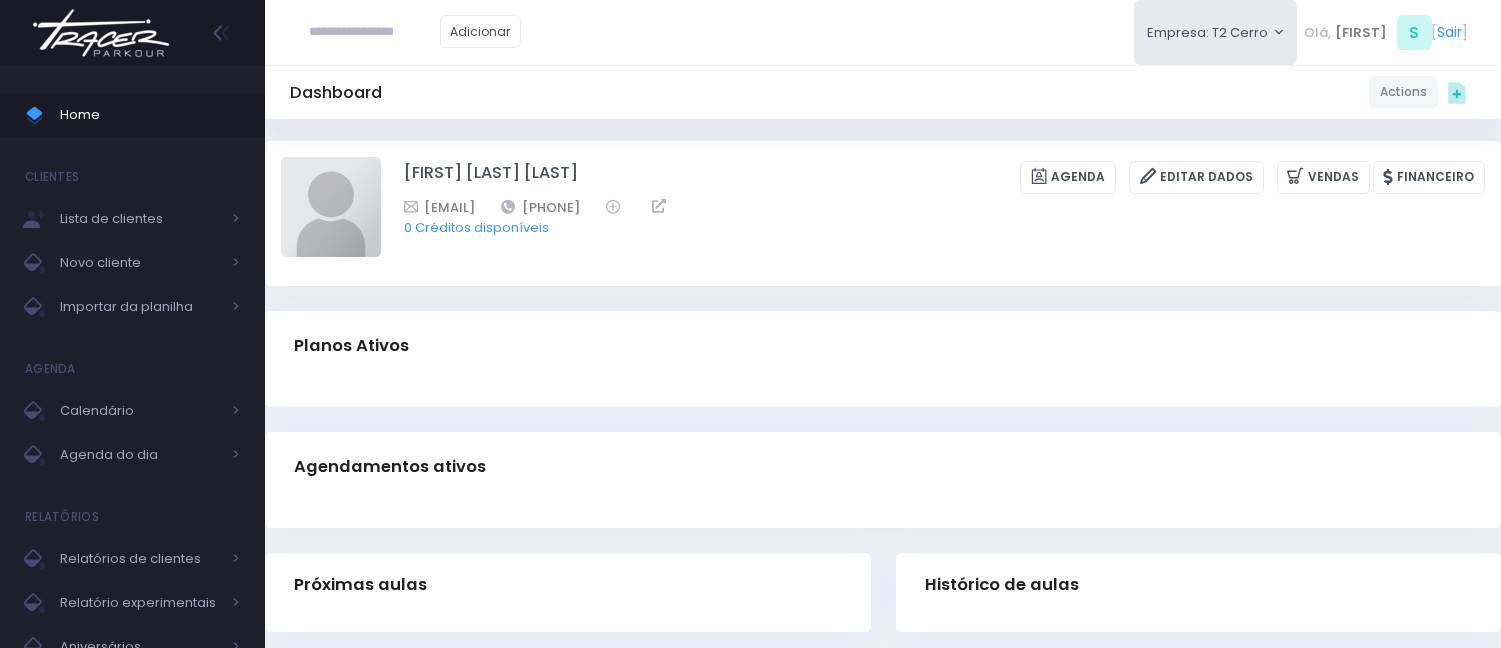 scroll, scrollTop: 0, scrollLeft: 0, axis: both 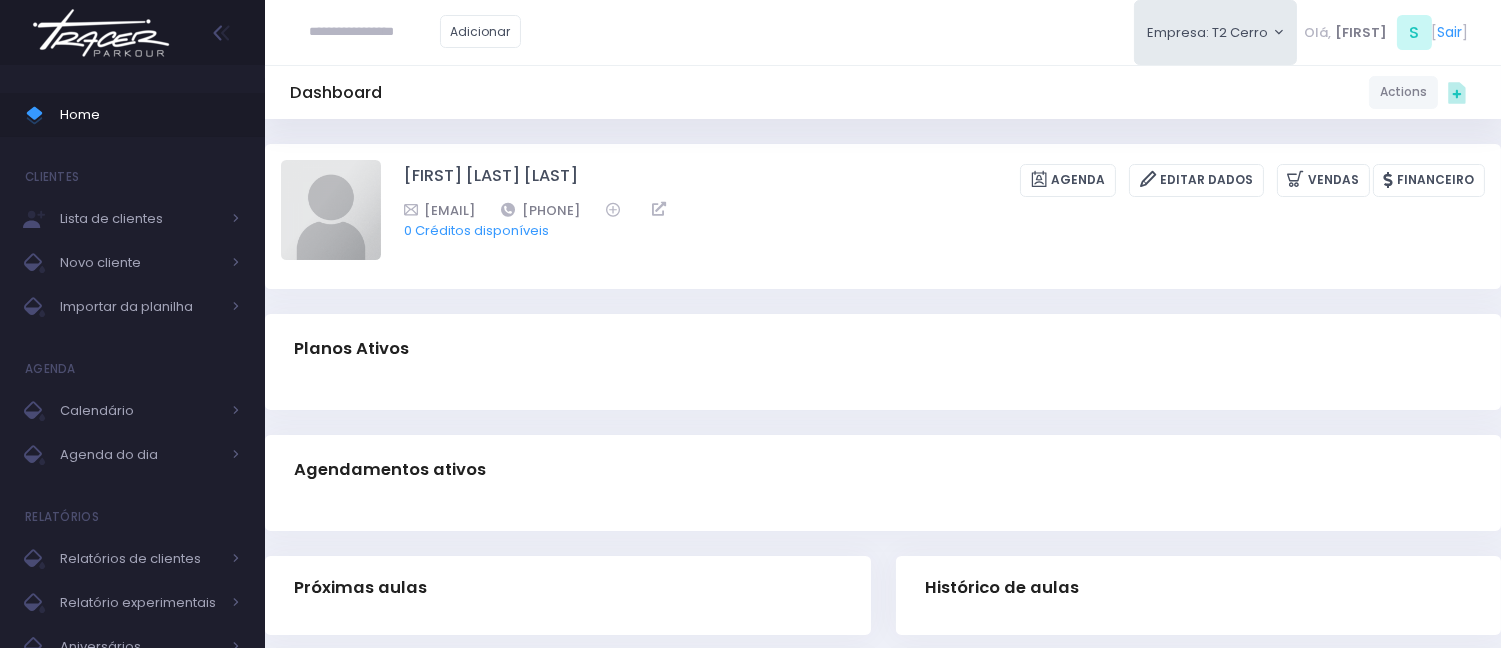 click at bounding box center (375, 32) 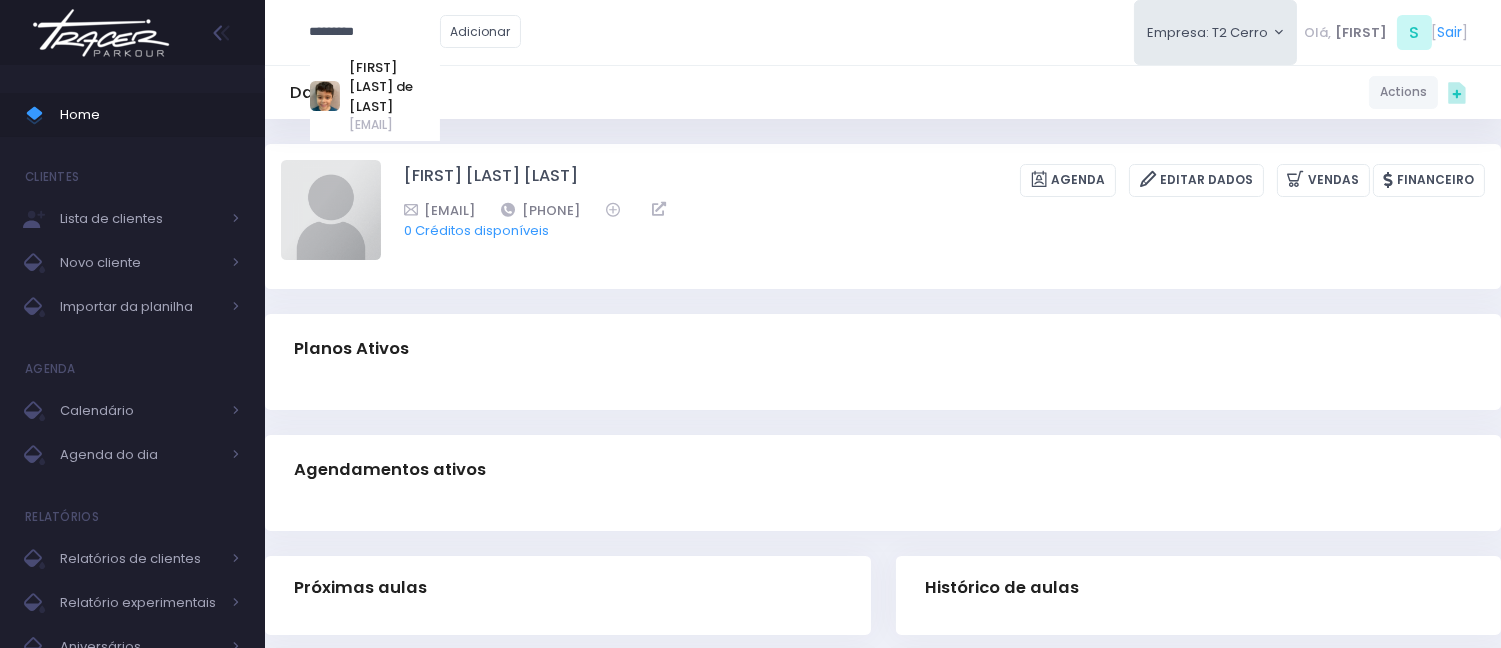 type on "*********" 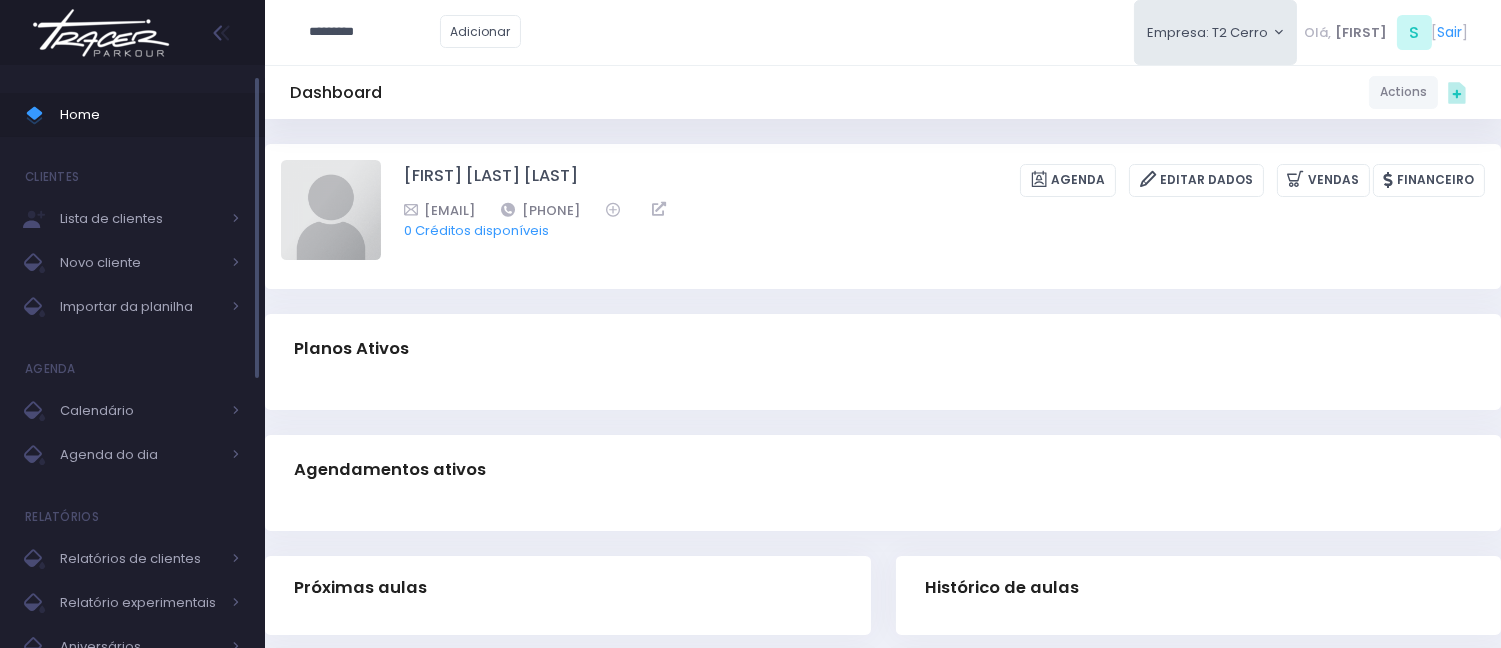 click on "Home" at bounding box center [132, 115] 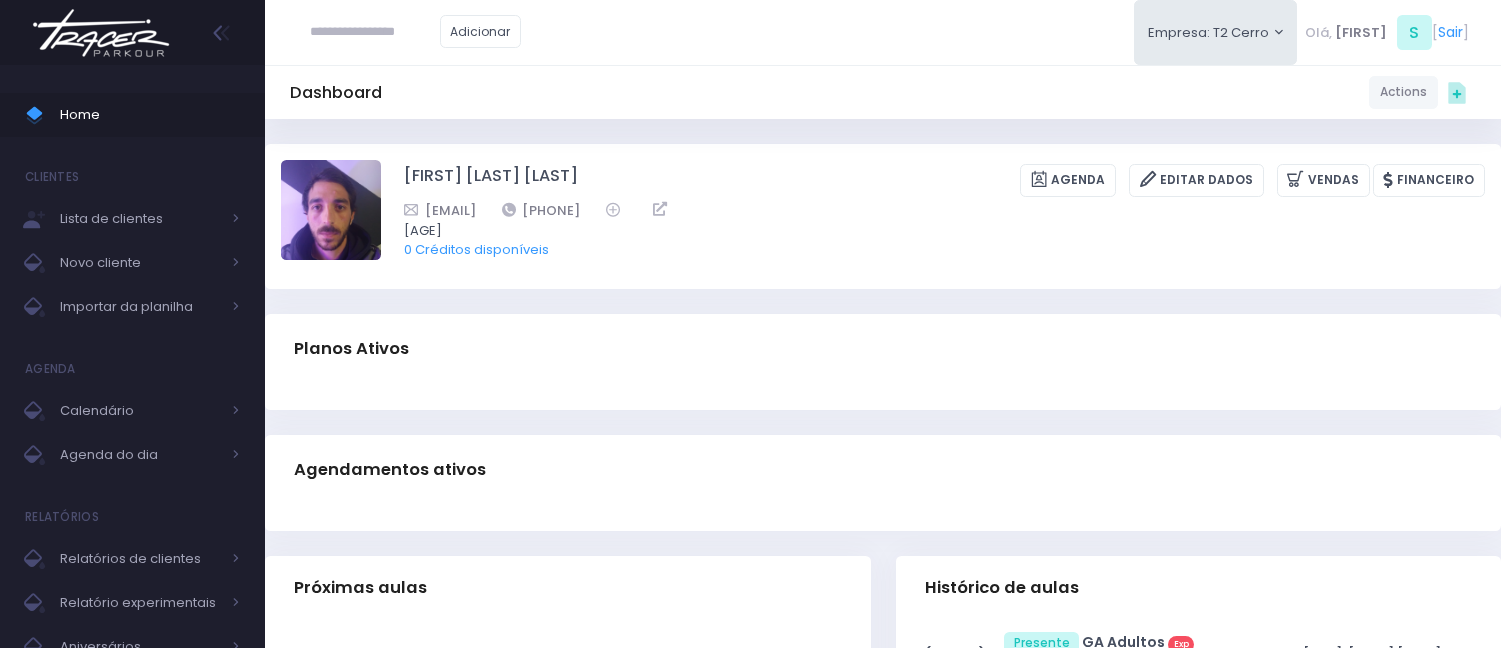 scroll, scrollTop: 0, scrollLeft: 0, axis: both 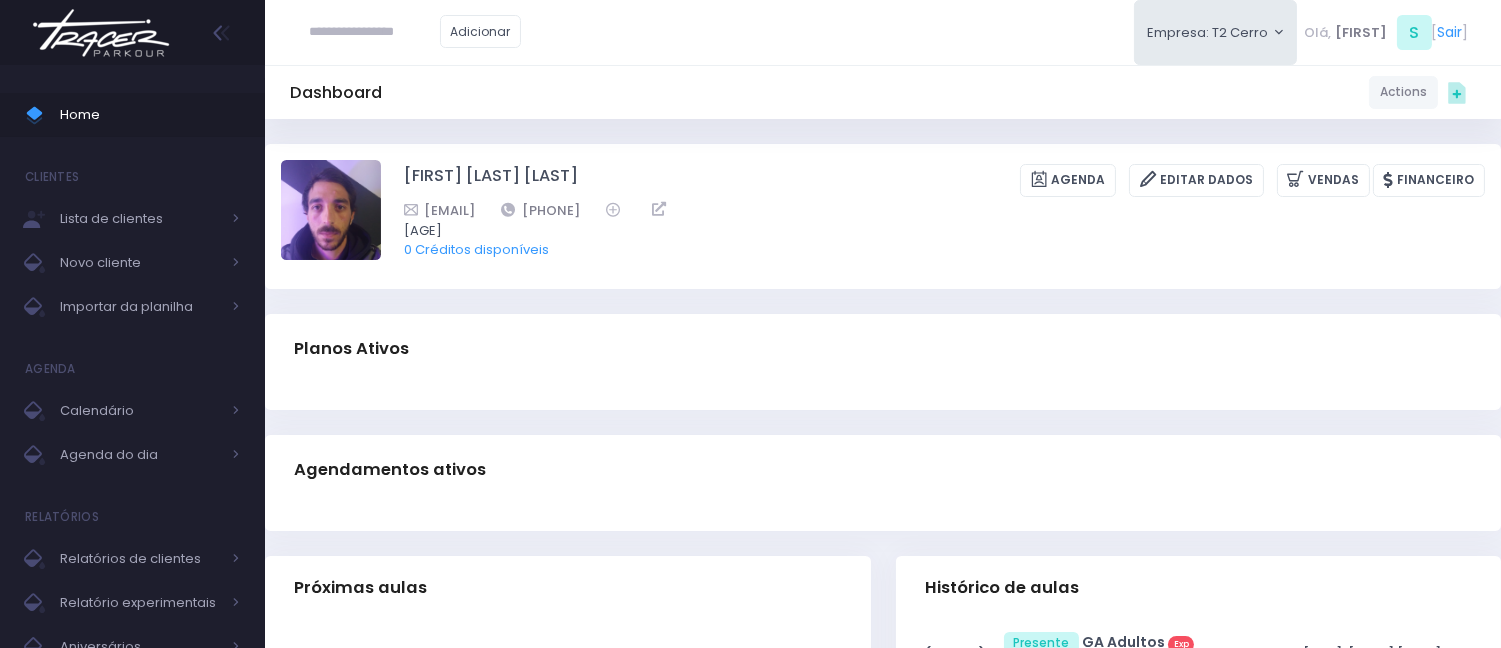 click at bounding box center (375, 32) 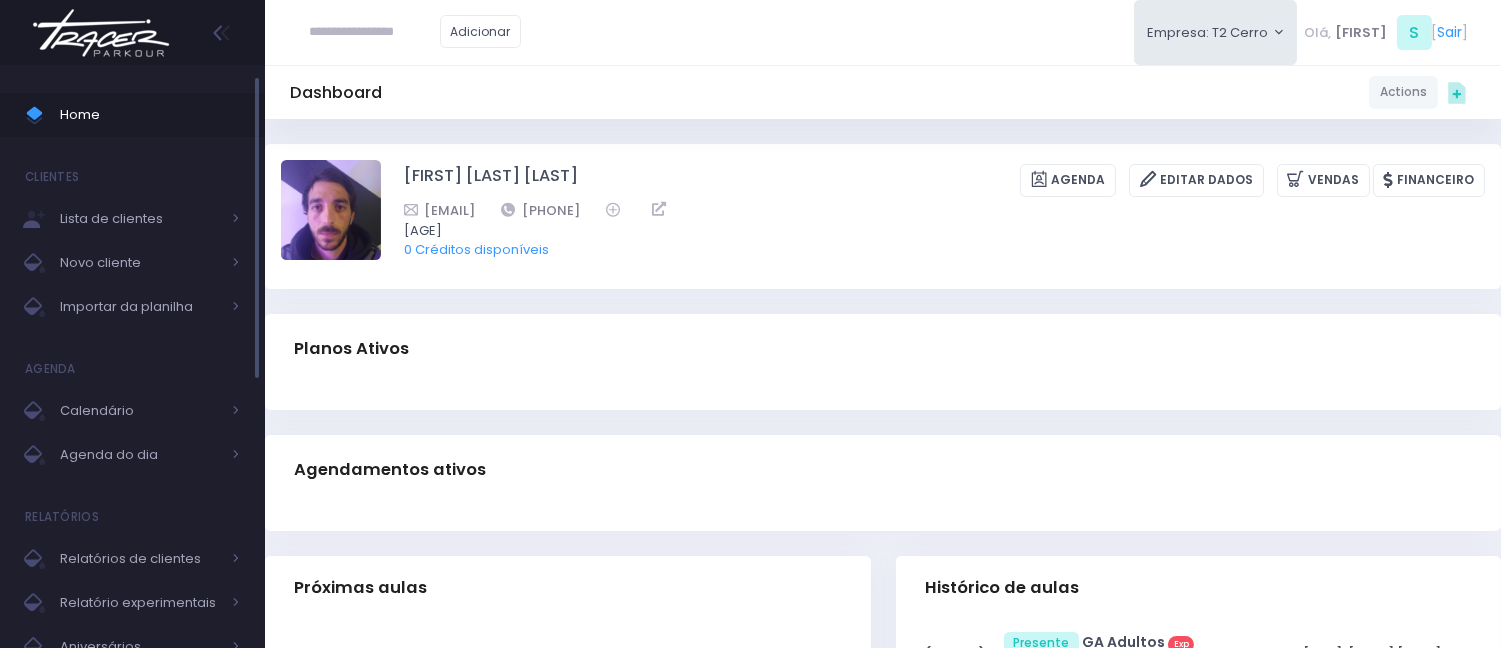paste on "**********" 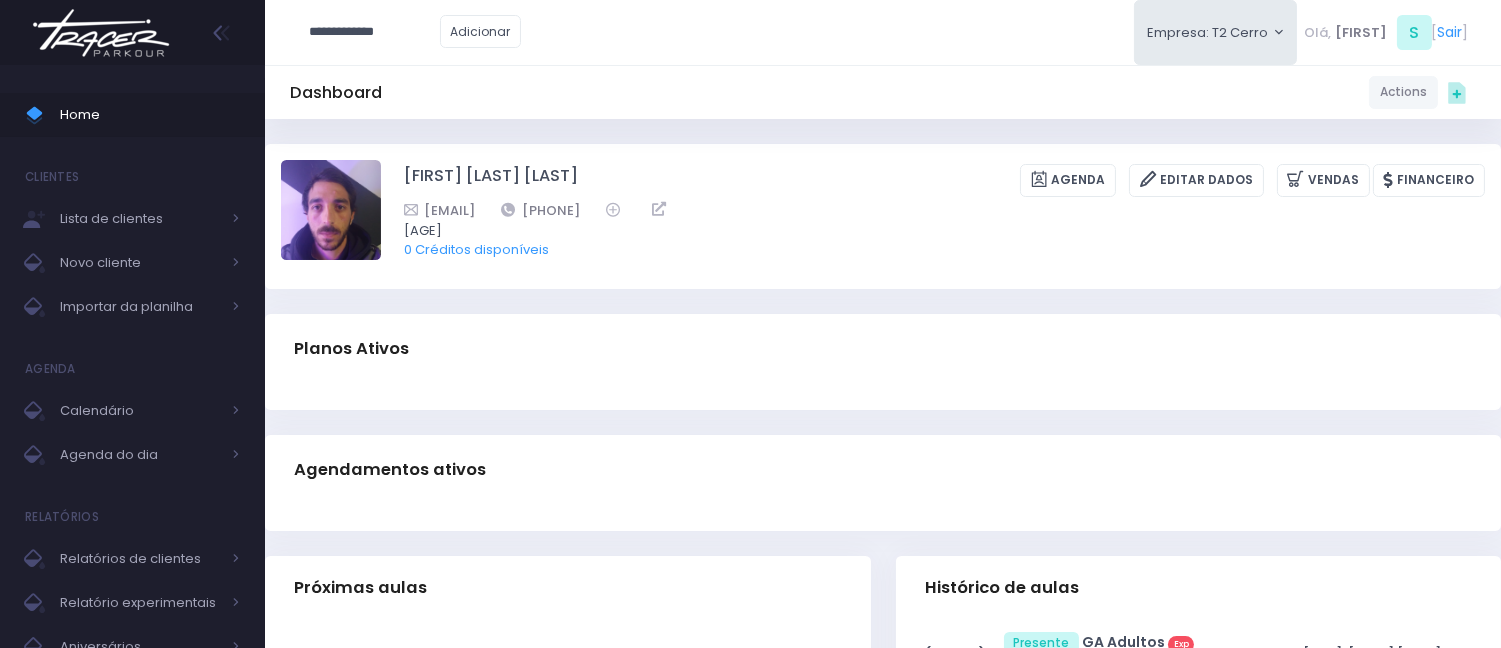 click on "**********" at bounding box center (375, 32) 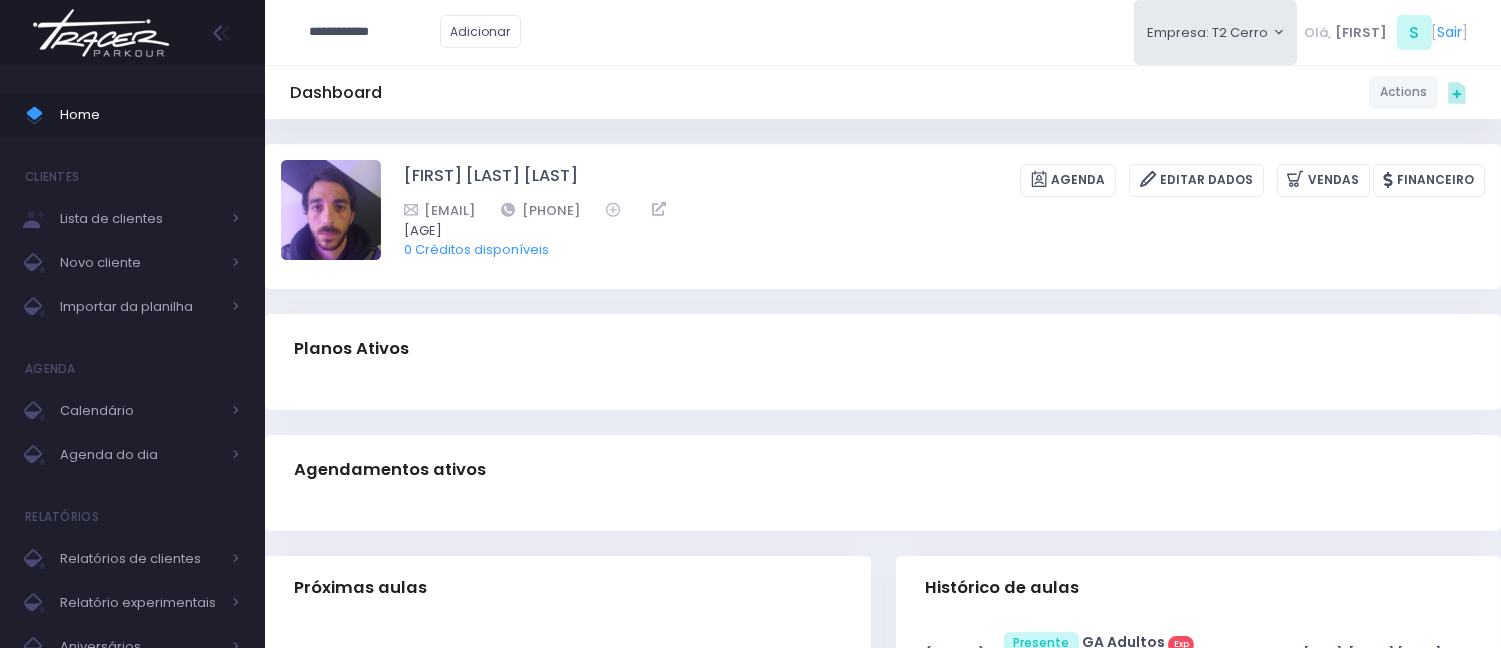 type on "**********" 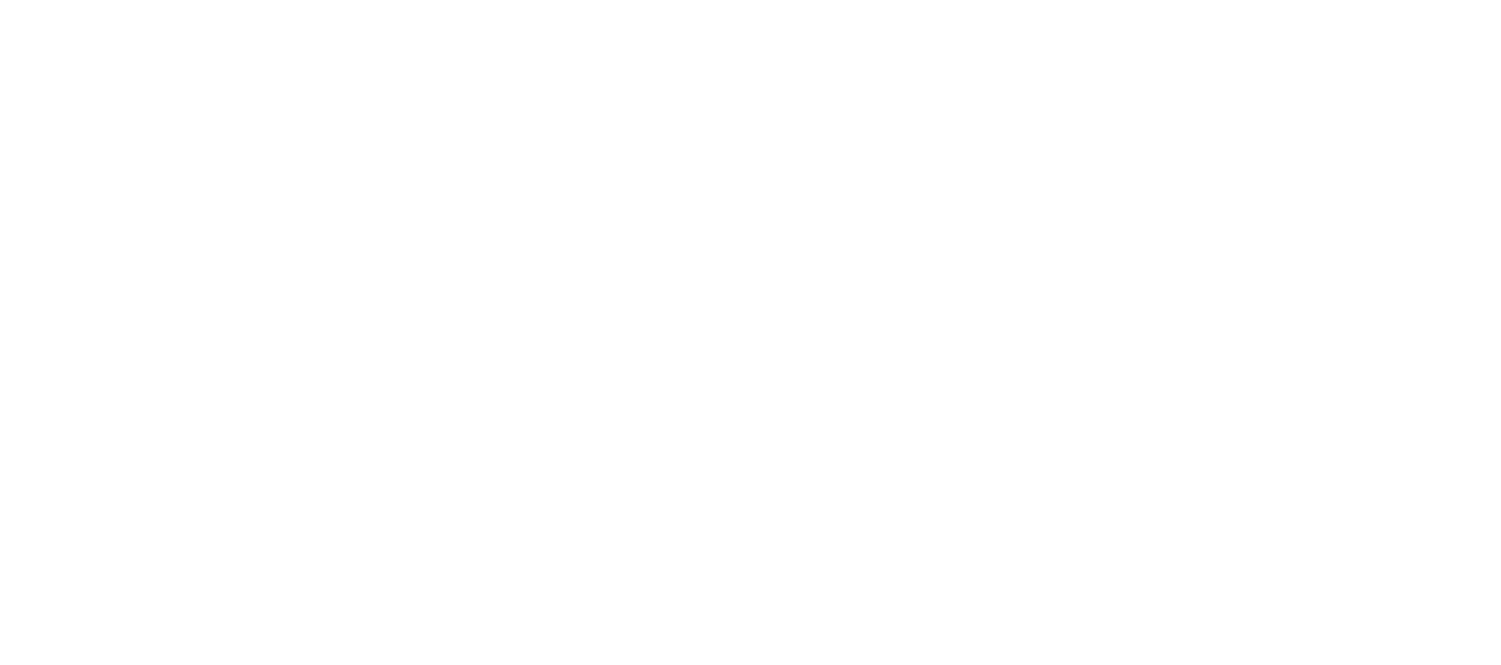 scroll, scrollTop: 0, scrollLeft: 0, axis: both 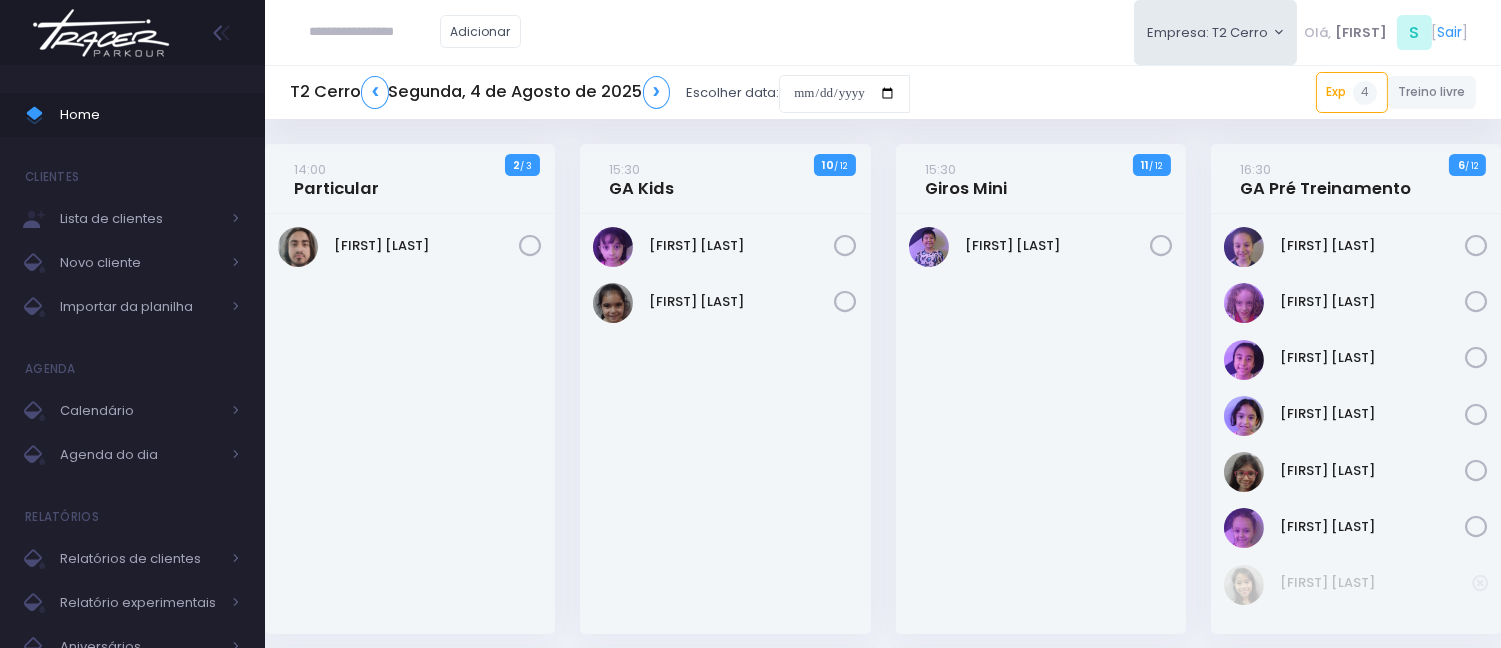 click at bounding box center [375, 32] 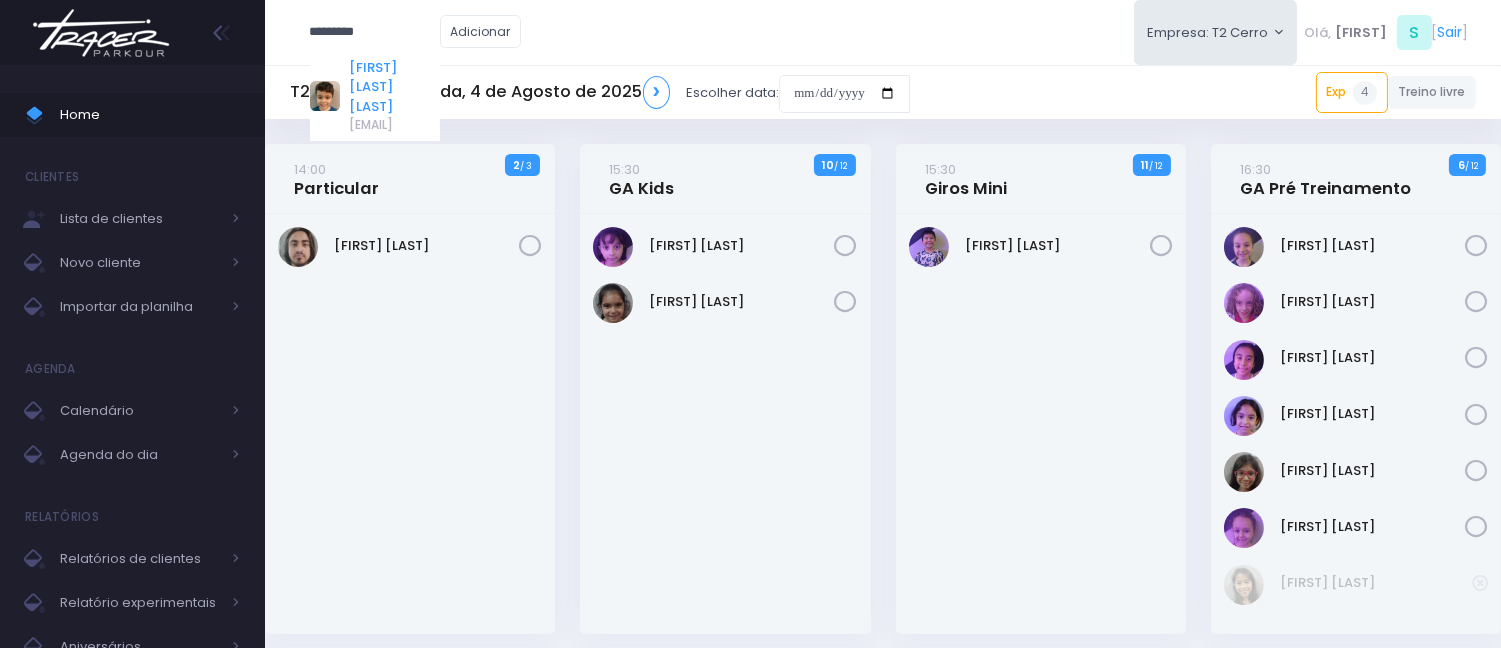 click on "Kauâ Alves de Rezende" at bounding box center [394, 87] 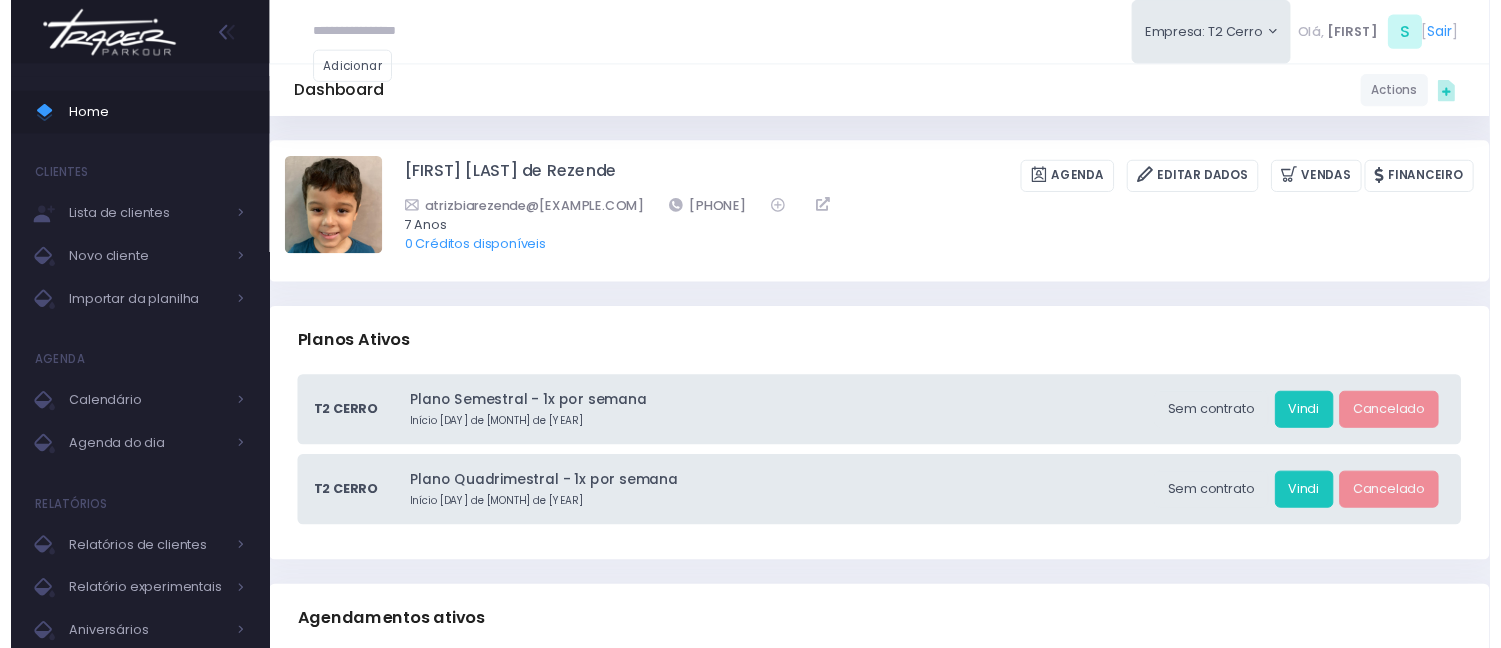 scroll, scrollTop: 0, scrollLeft: 0, axis: both 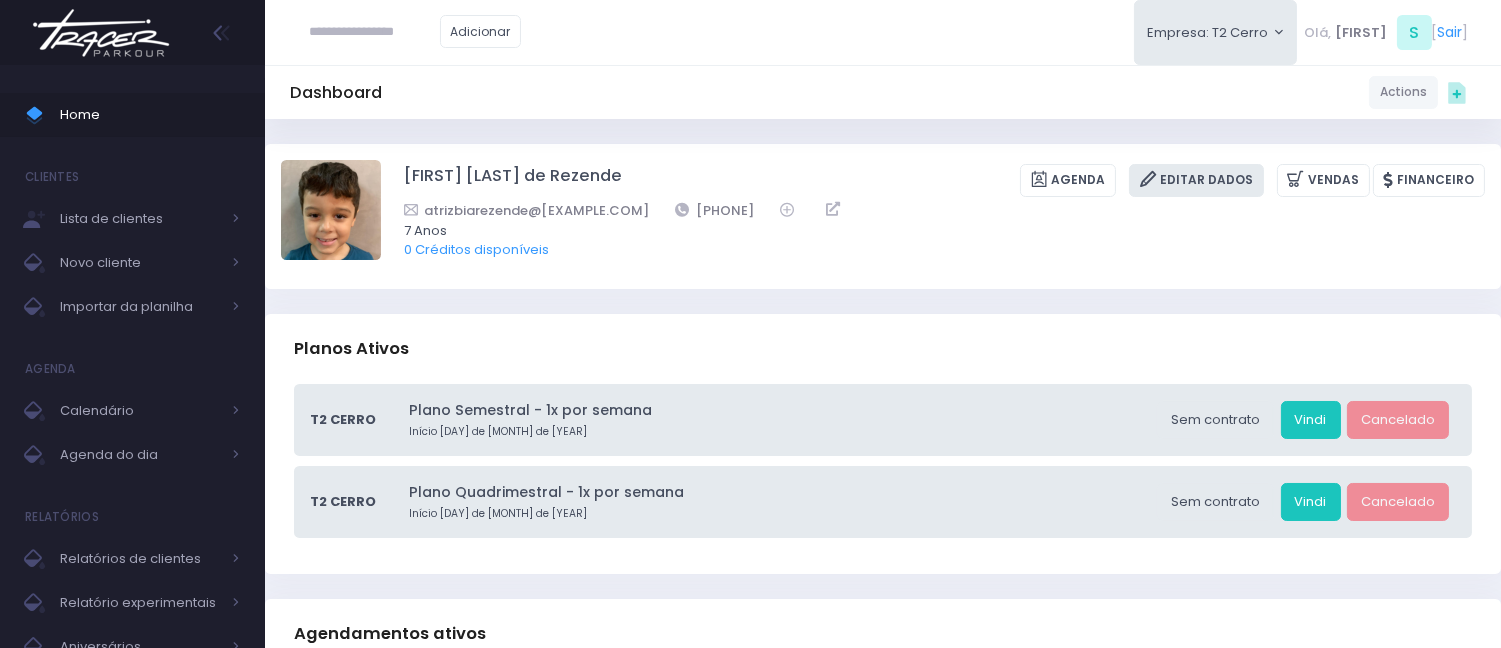 click on "Editar Dados" at bounding box center [1196, 180] 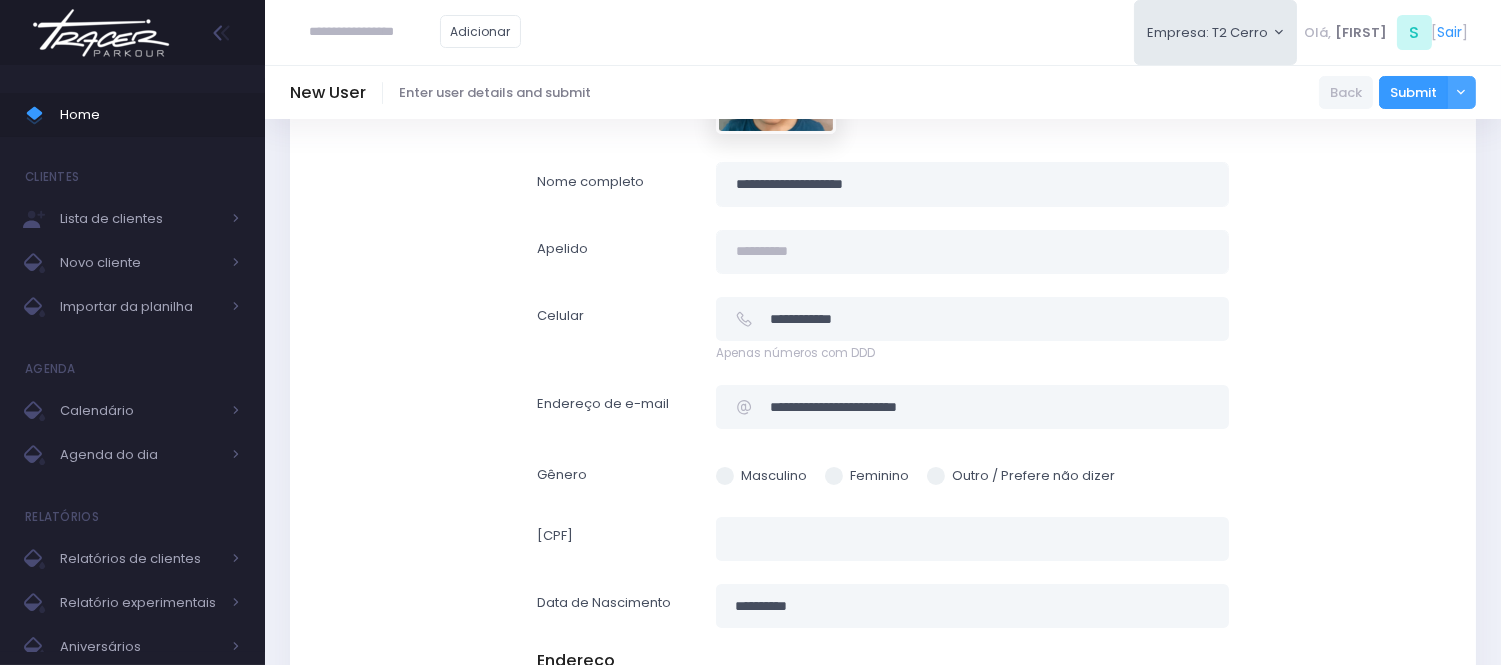 scroll, scrollTop: 0, scrollLeft: 0, axis: both 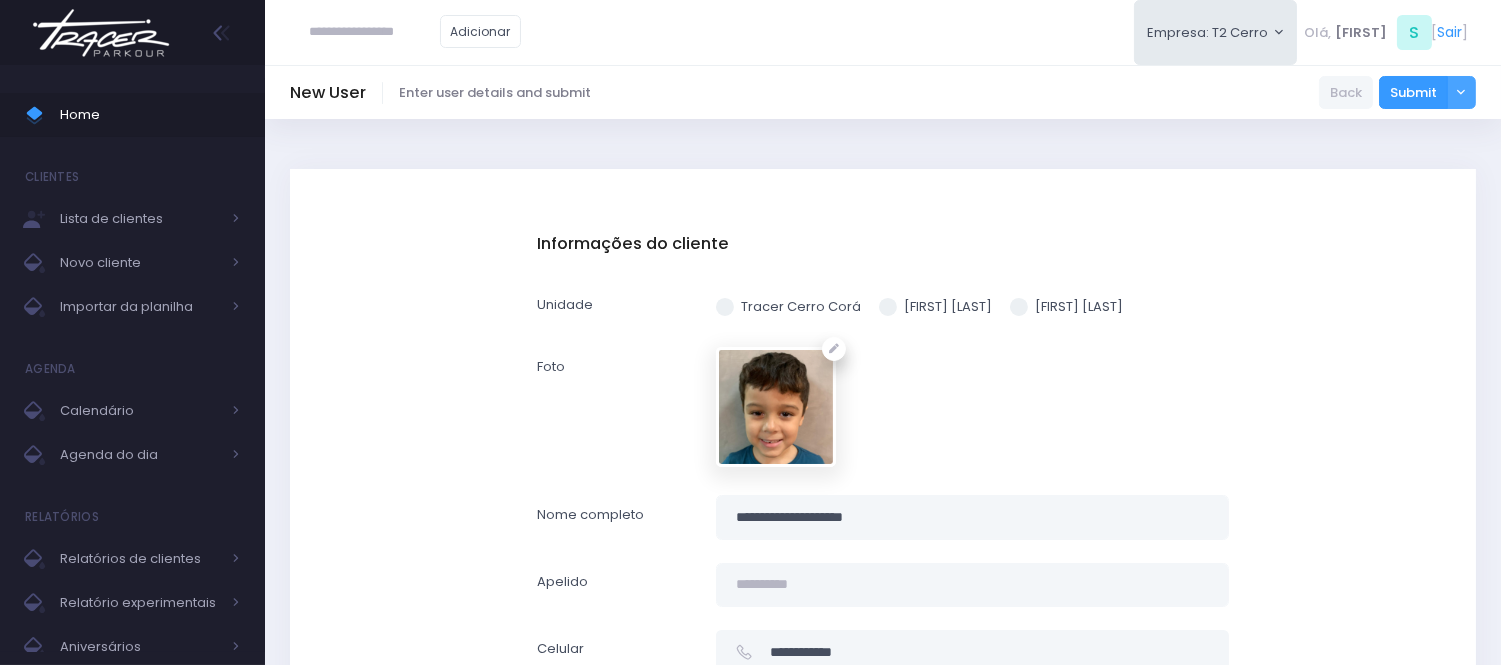 click at bounding box center [375, 32] 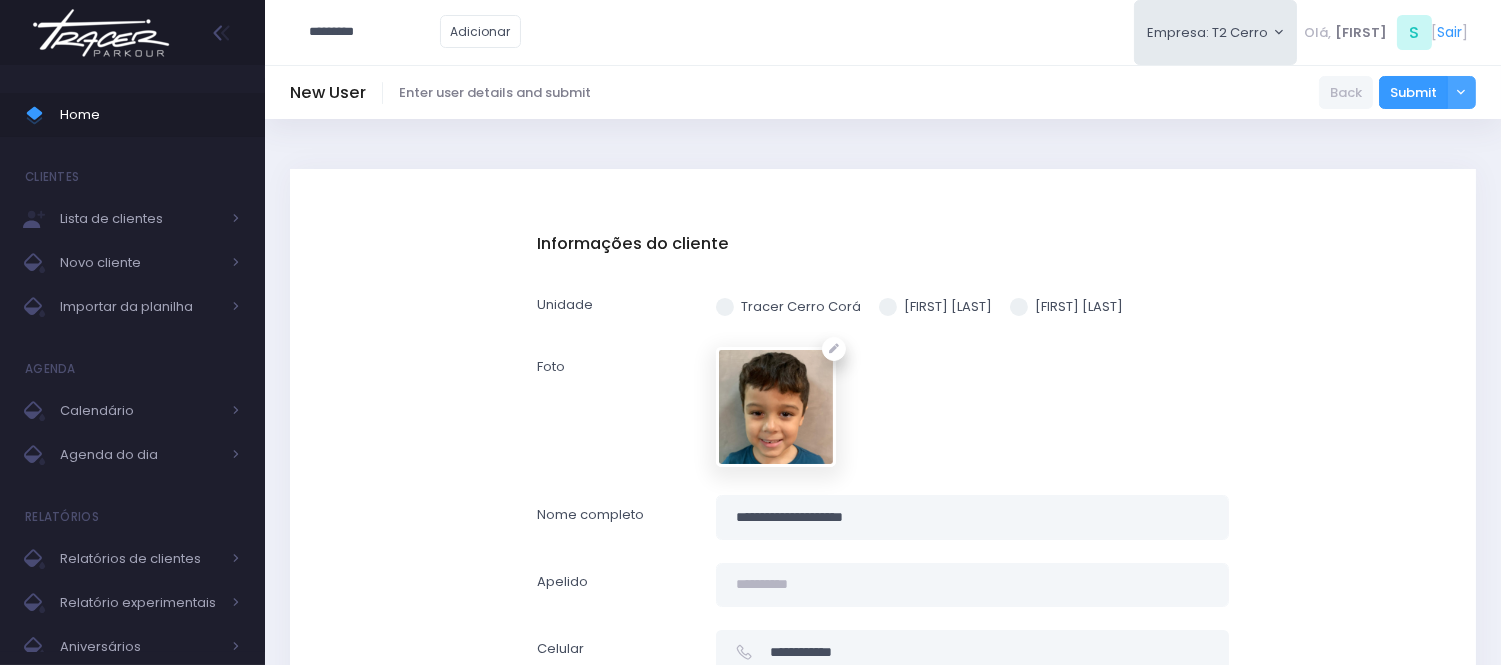 type on "*********" 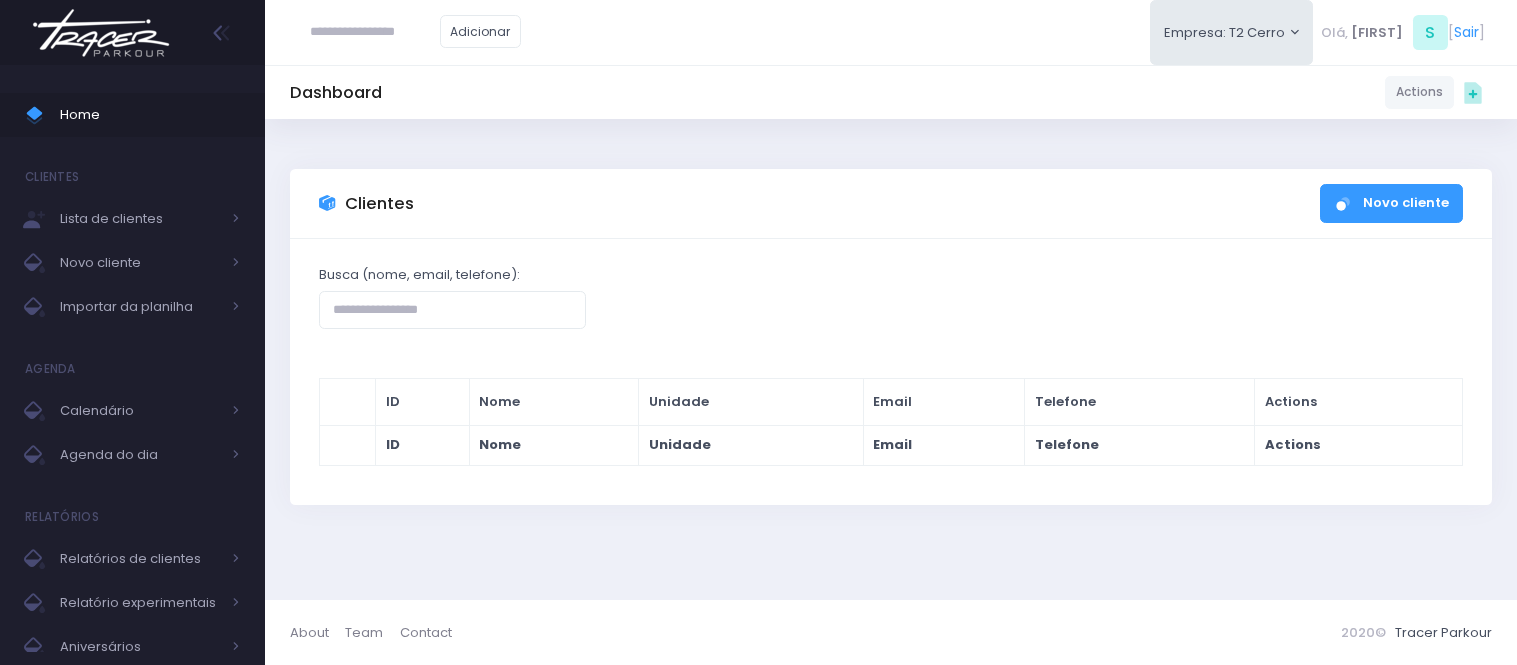 scroll, scrollTop: 0, scrollLeft: 0, axis: both 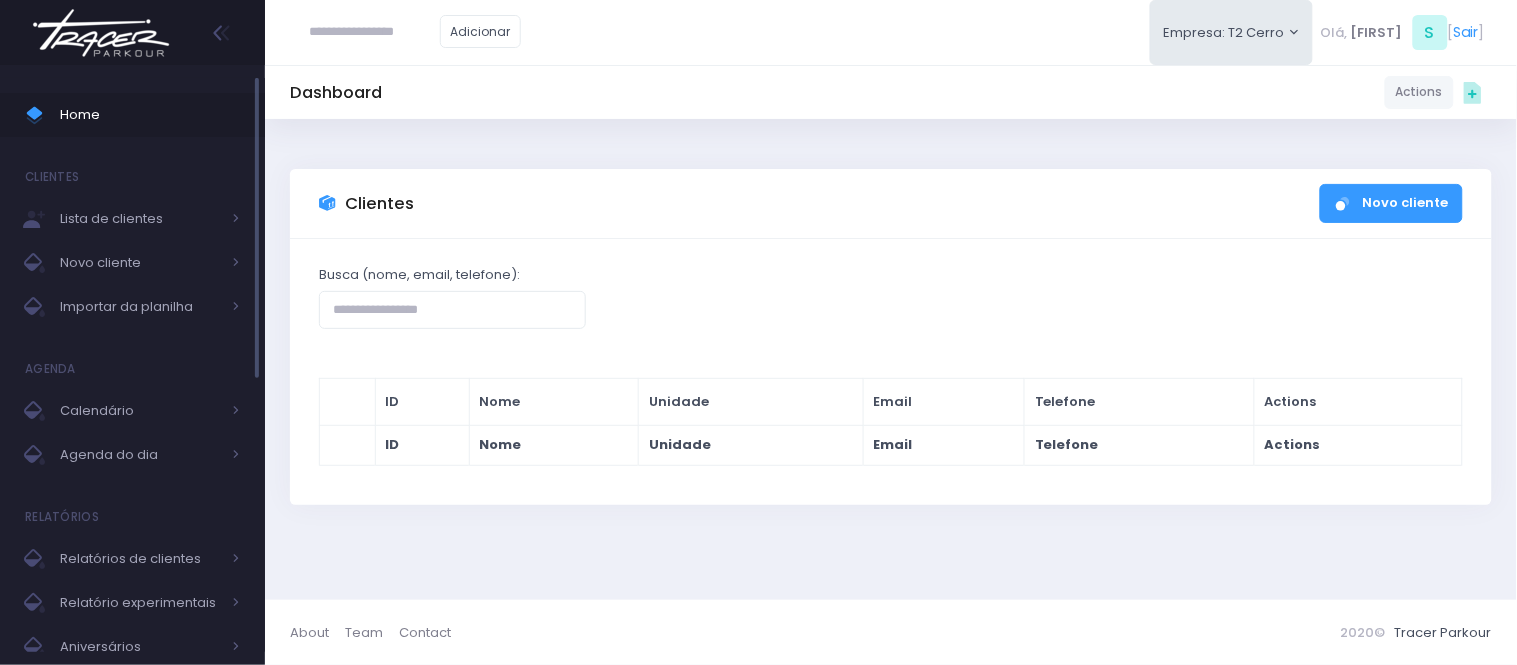 click on "Home" at bounding box center [132, 115] 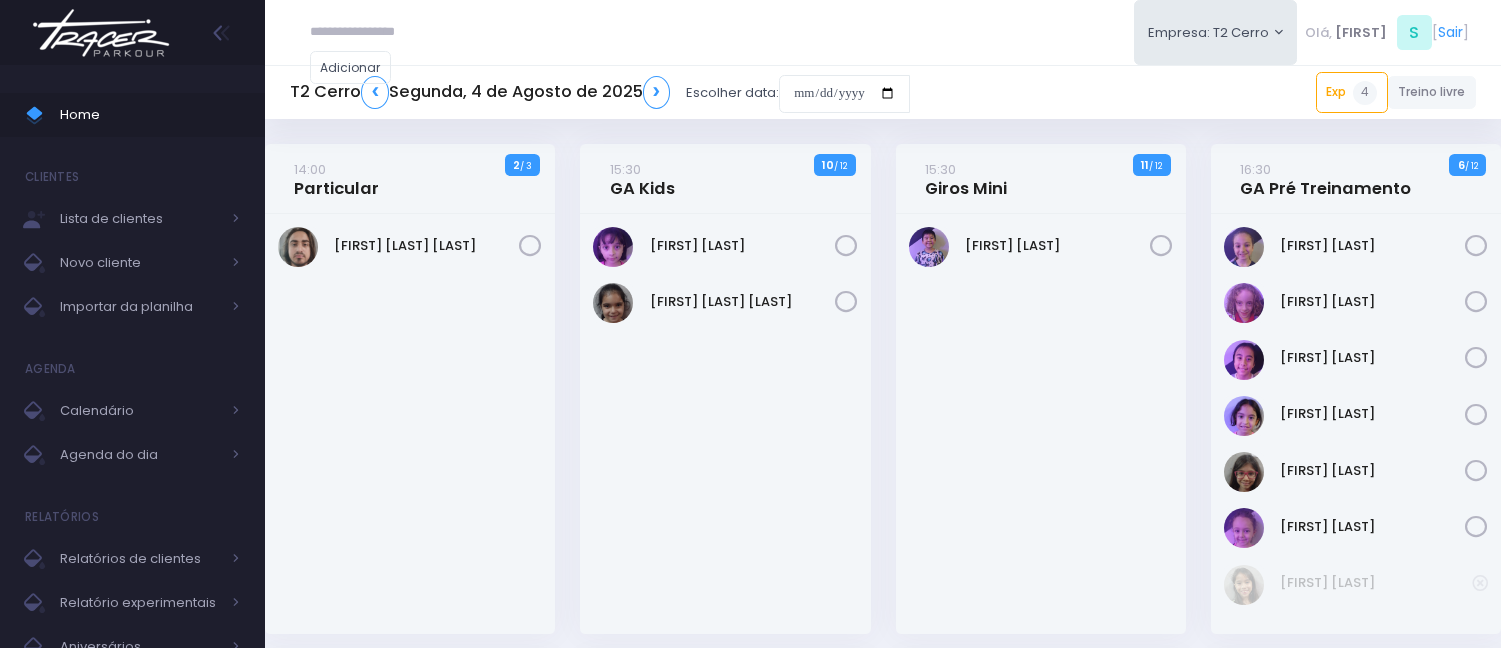 scroll, scrollTop: 0, scrollLeft: 0, axis: both 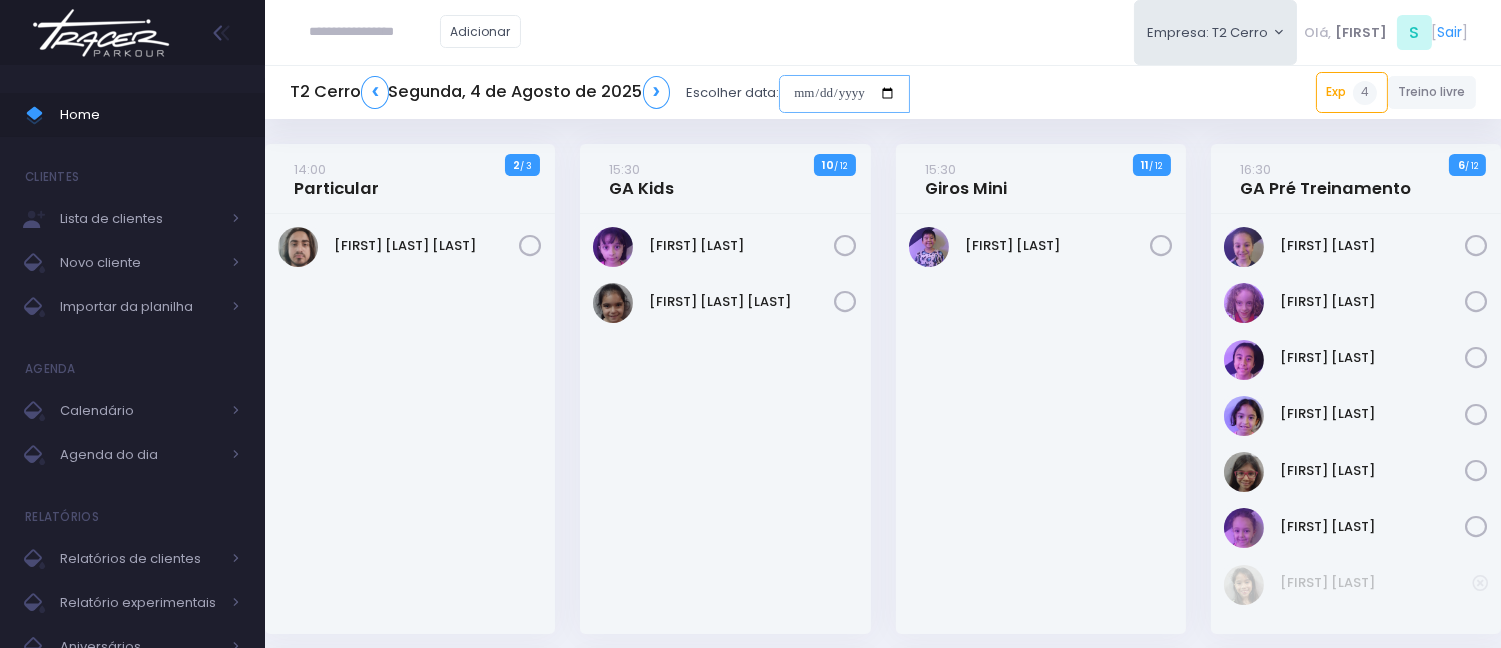 click at bounding box center (844, 94) 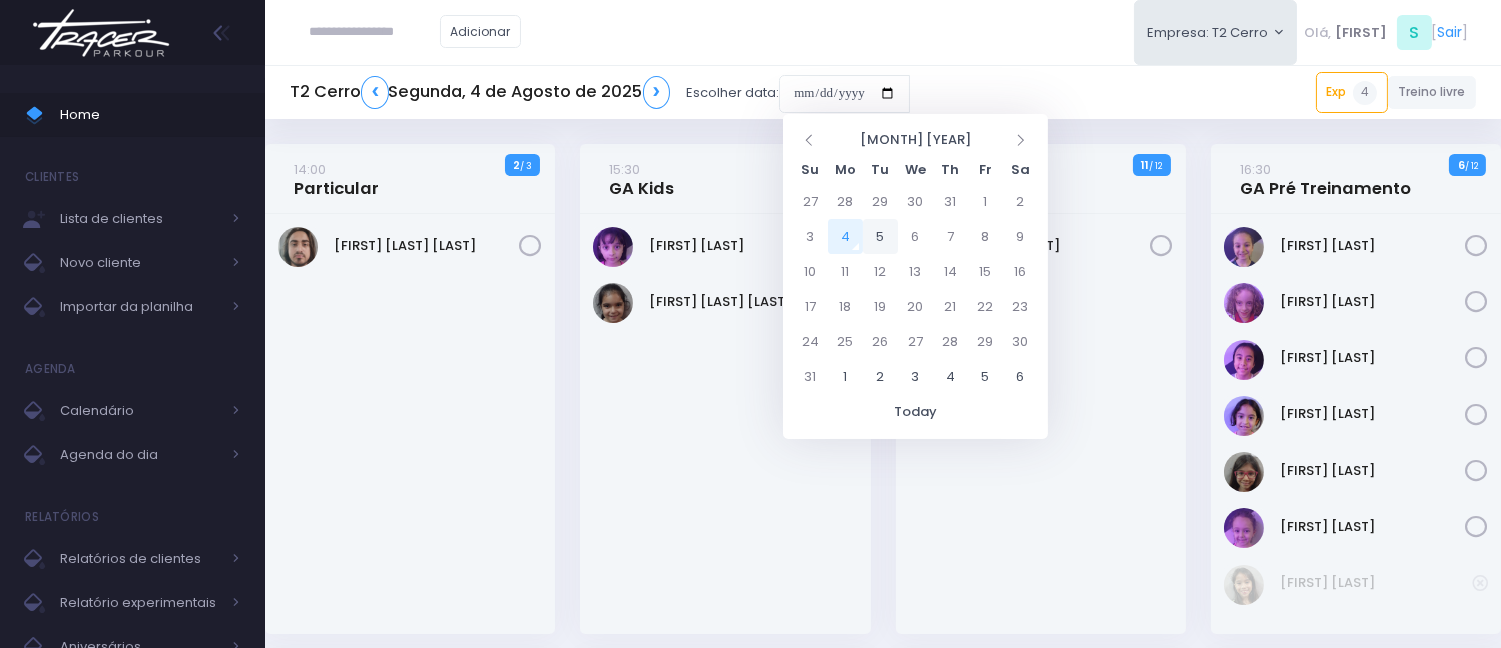 click on "5" at bounding box center [880, 236] 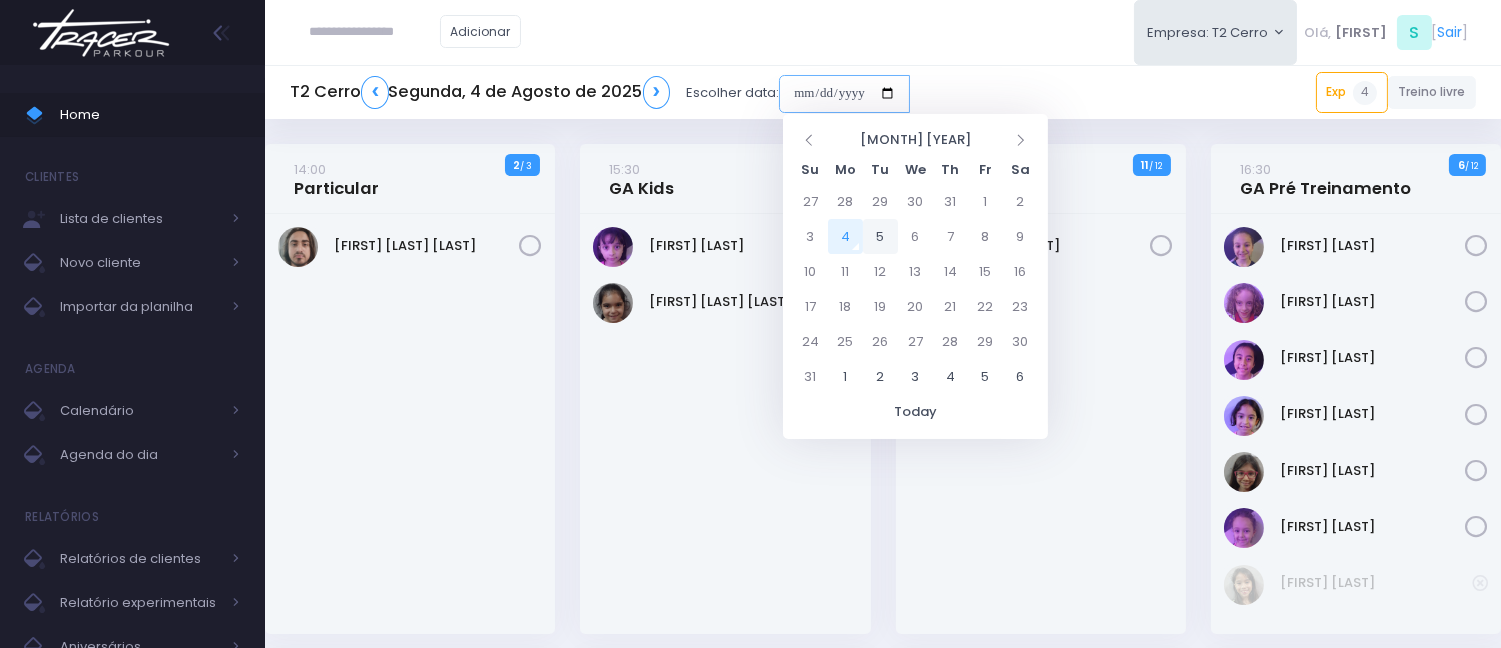type on "**********" 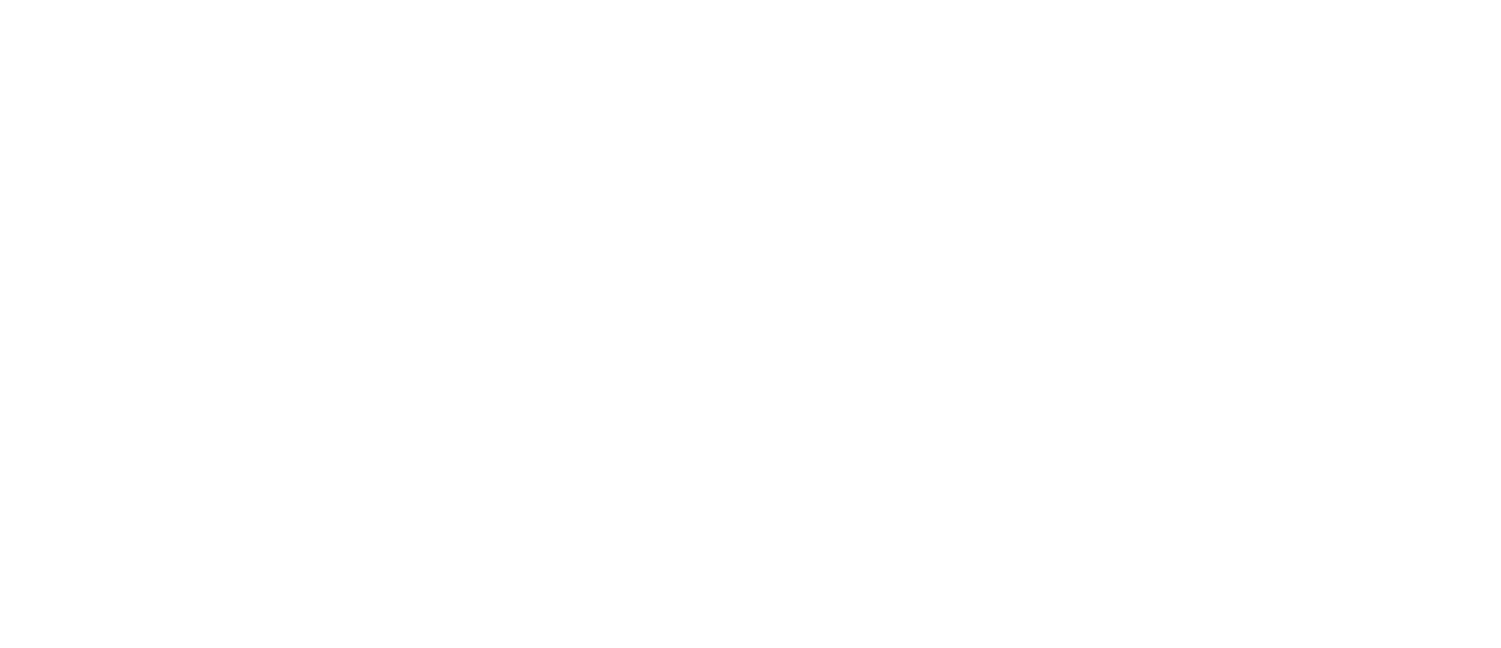 scroll, scrollTop: 0, scrollLeft: 0, axis: both 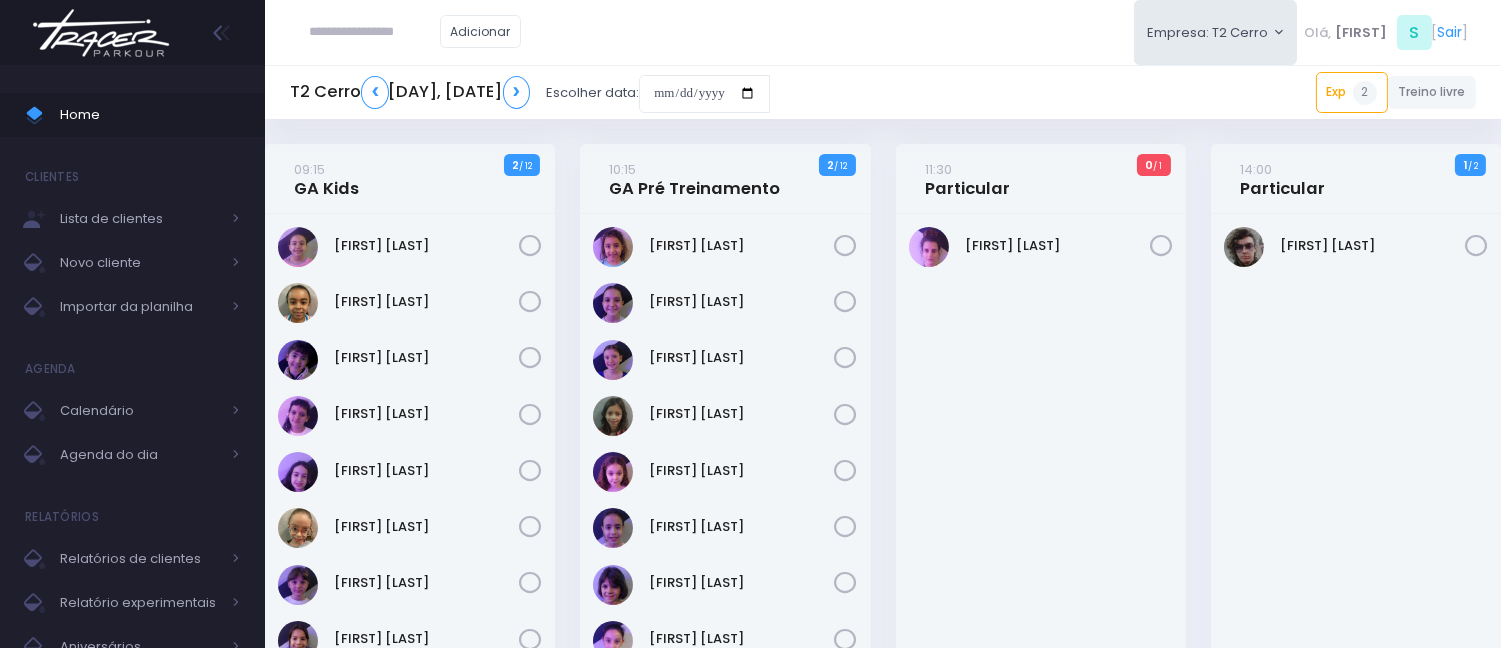click at bounding box center [375, 32] 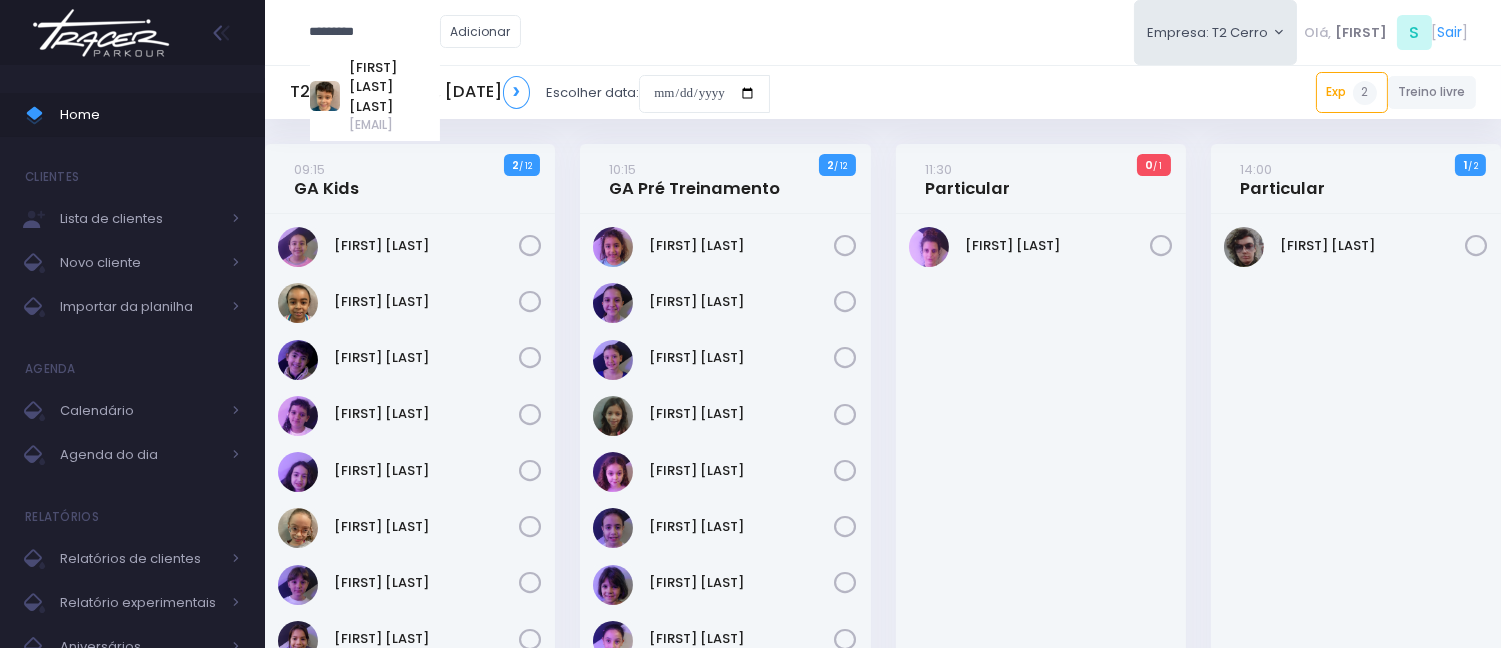 click on "[EMAIL]" at bounding box center (394, 125) 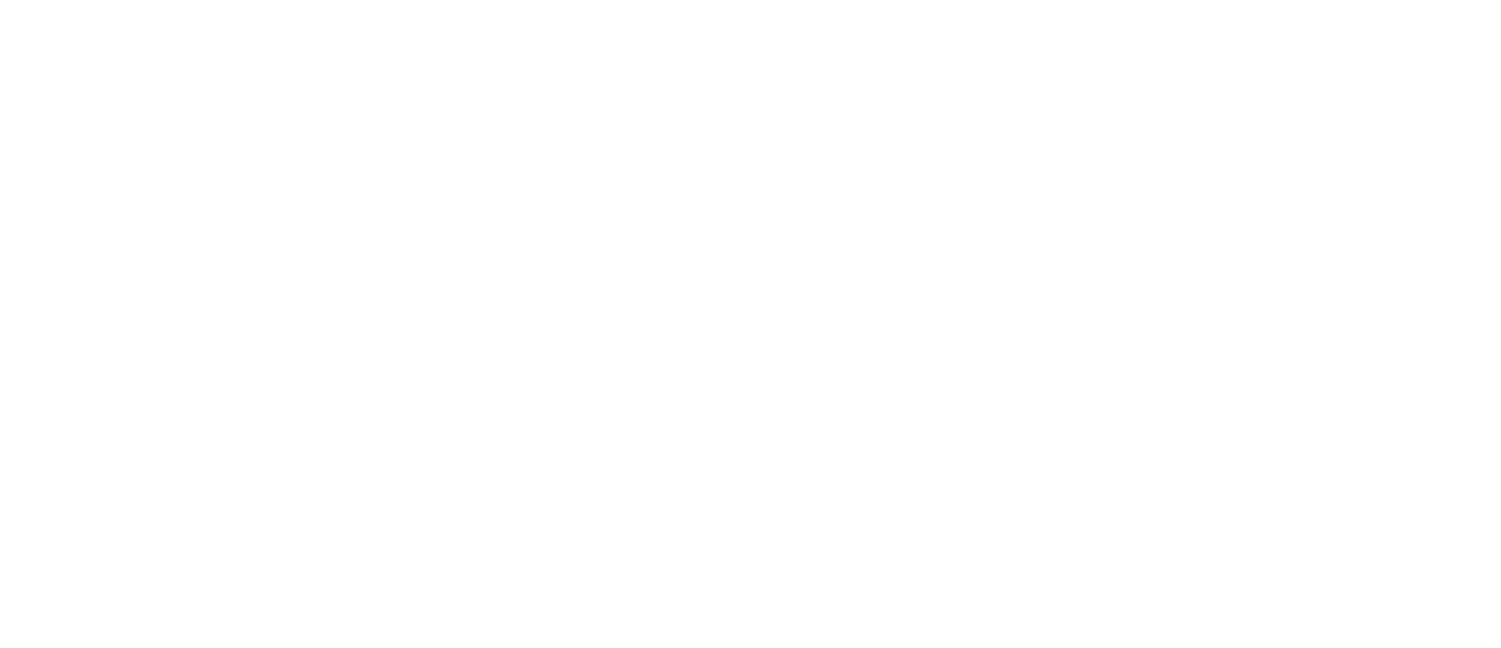 scroll, scrollTop: 0, scrollLeft: 0, axis: both 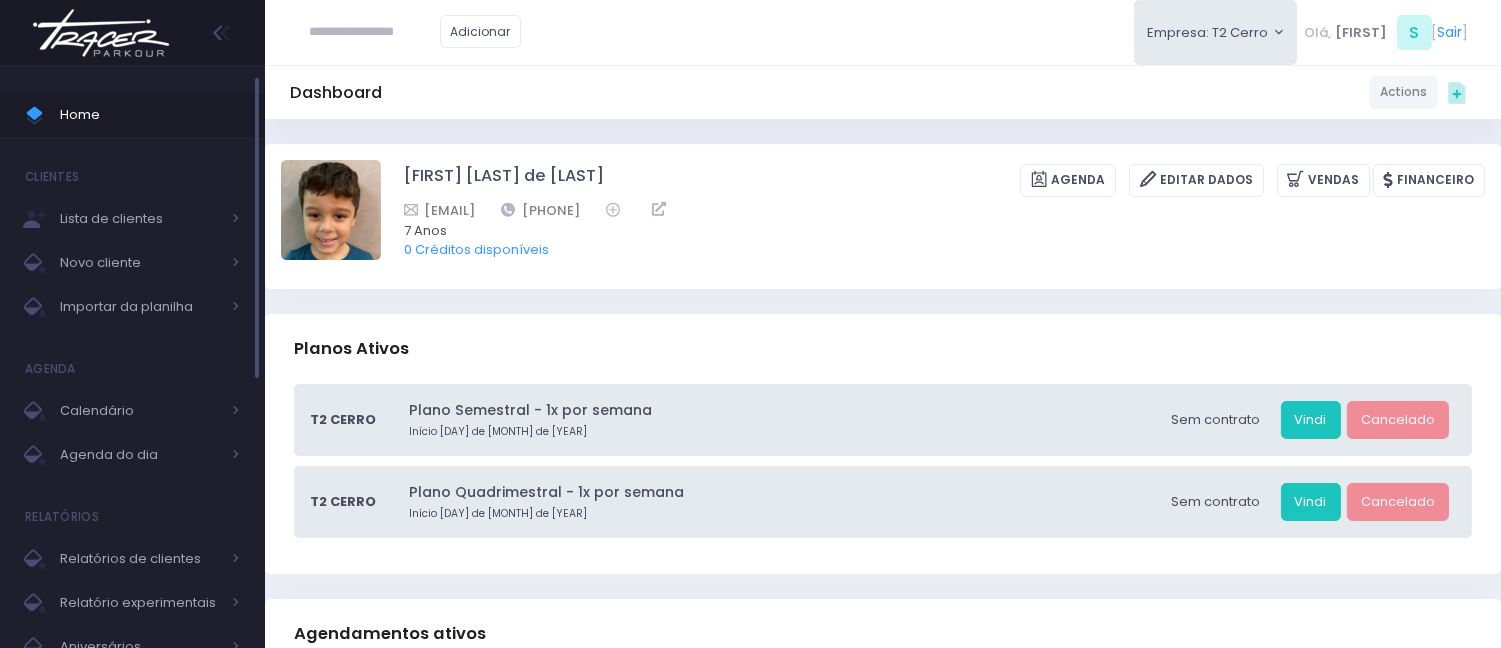 click on "Home" at bounding box center [150, 115] 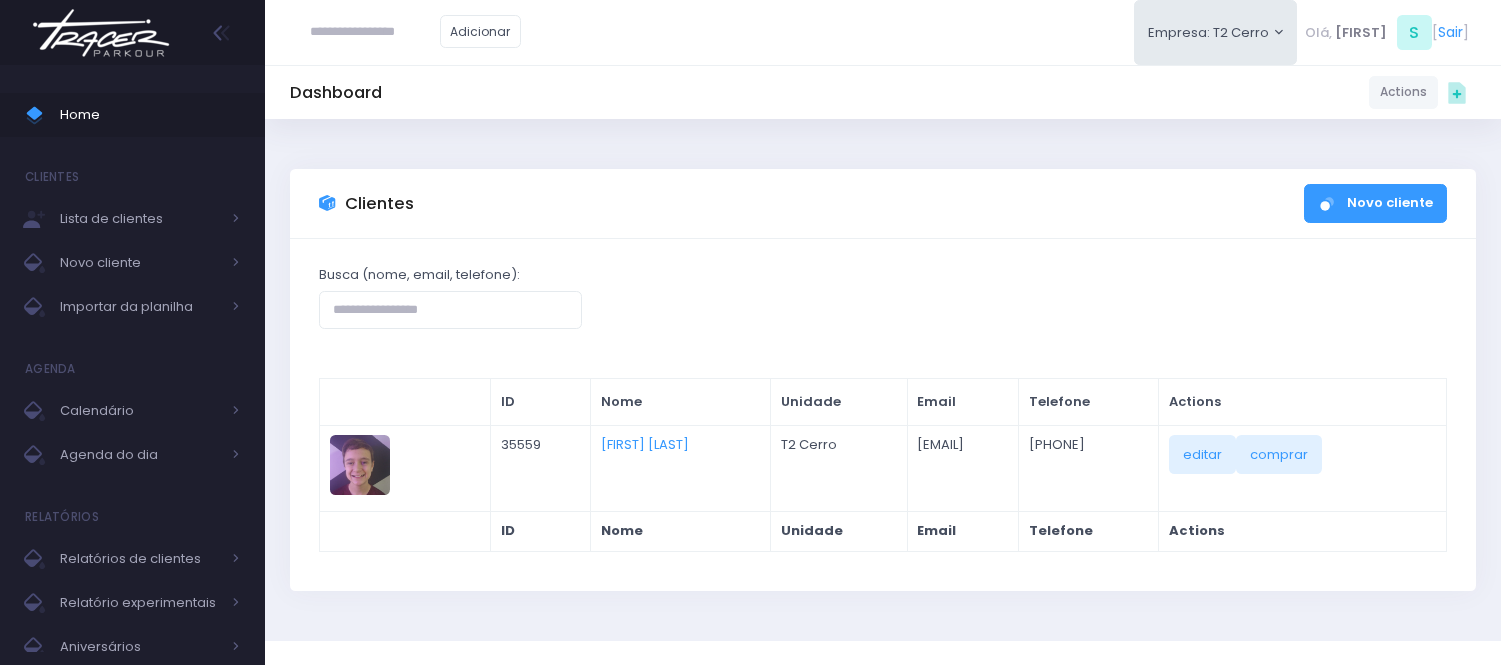 scroll, scrollTop: 0, scrollLeft: 0, axis: both 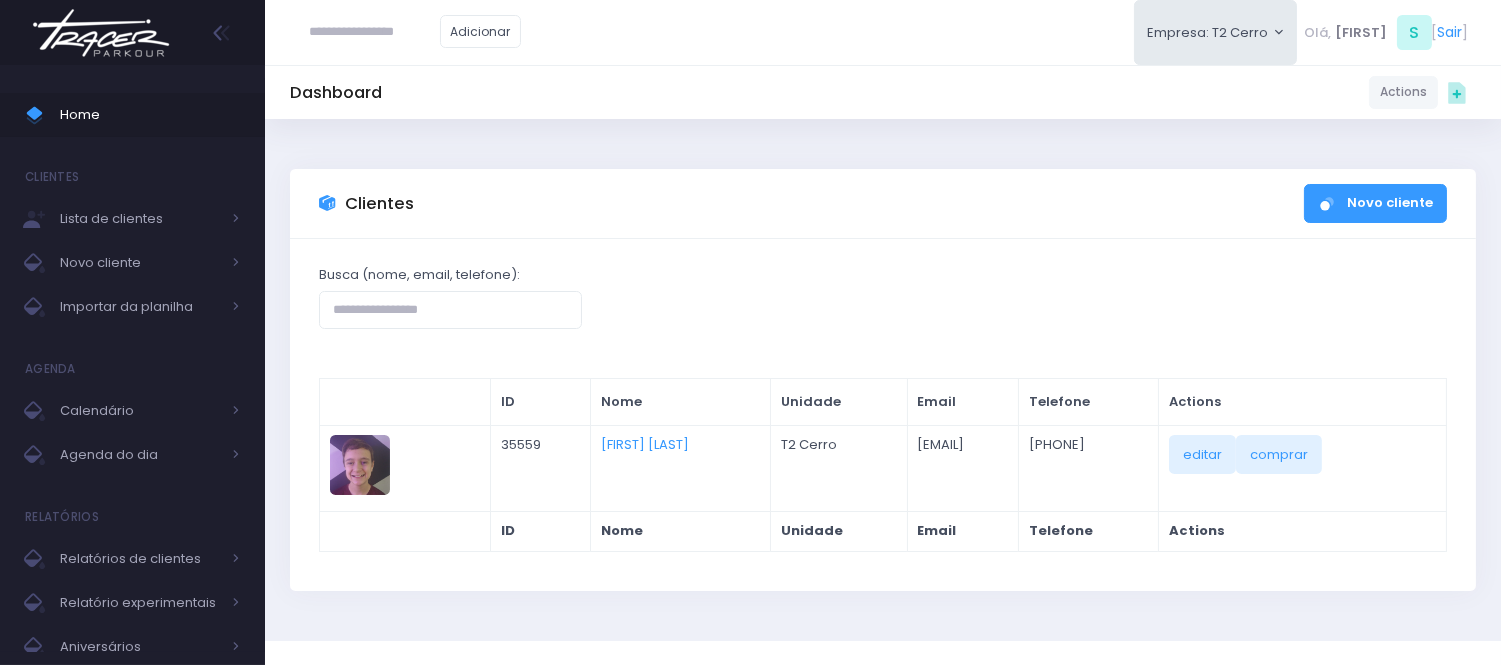 click on "Home" at bounding box center [132, 115] 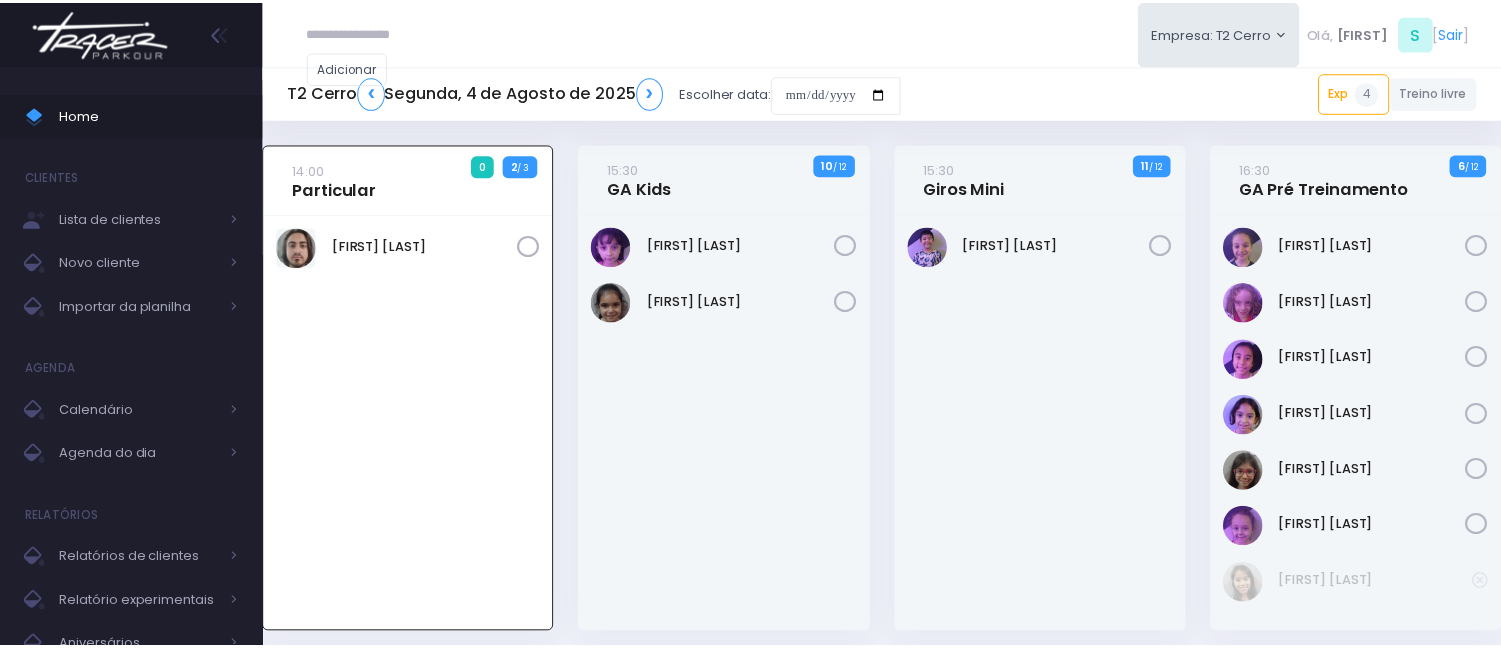scroll, scrollTop: 0, scrollLeft: 0, axis: both 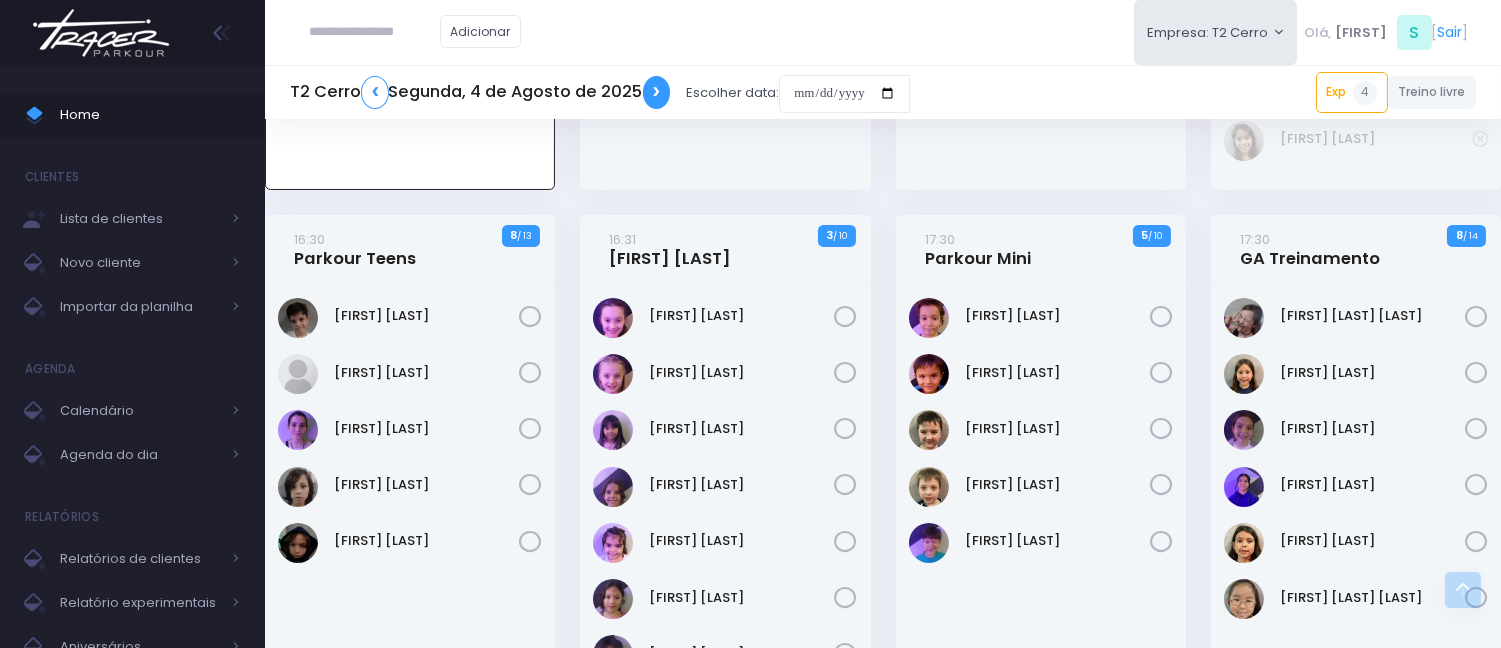 click on "❯" at bounding box center [657, 92] 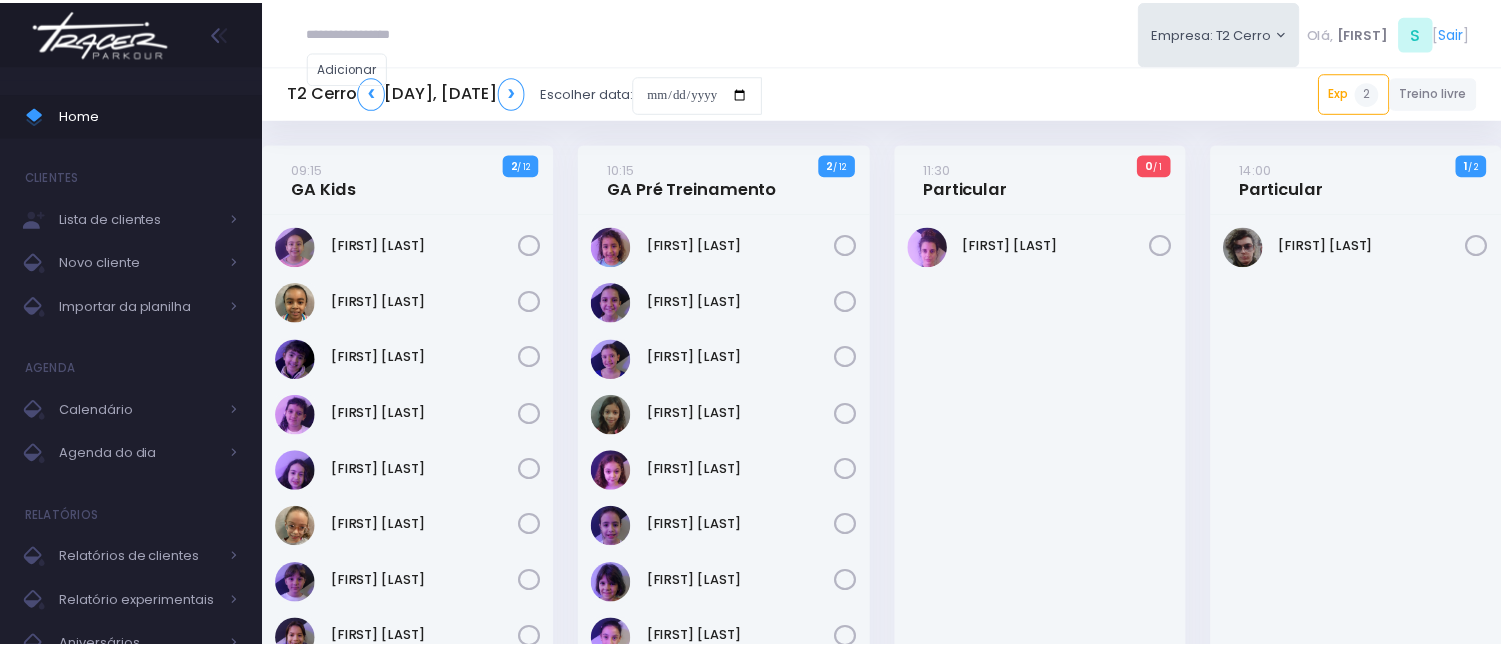 scroll, scrollTop: 0, scrollLeft: 0, axis: both 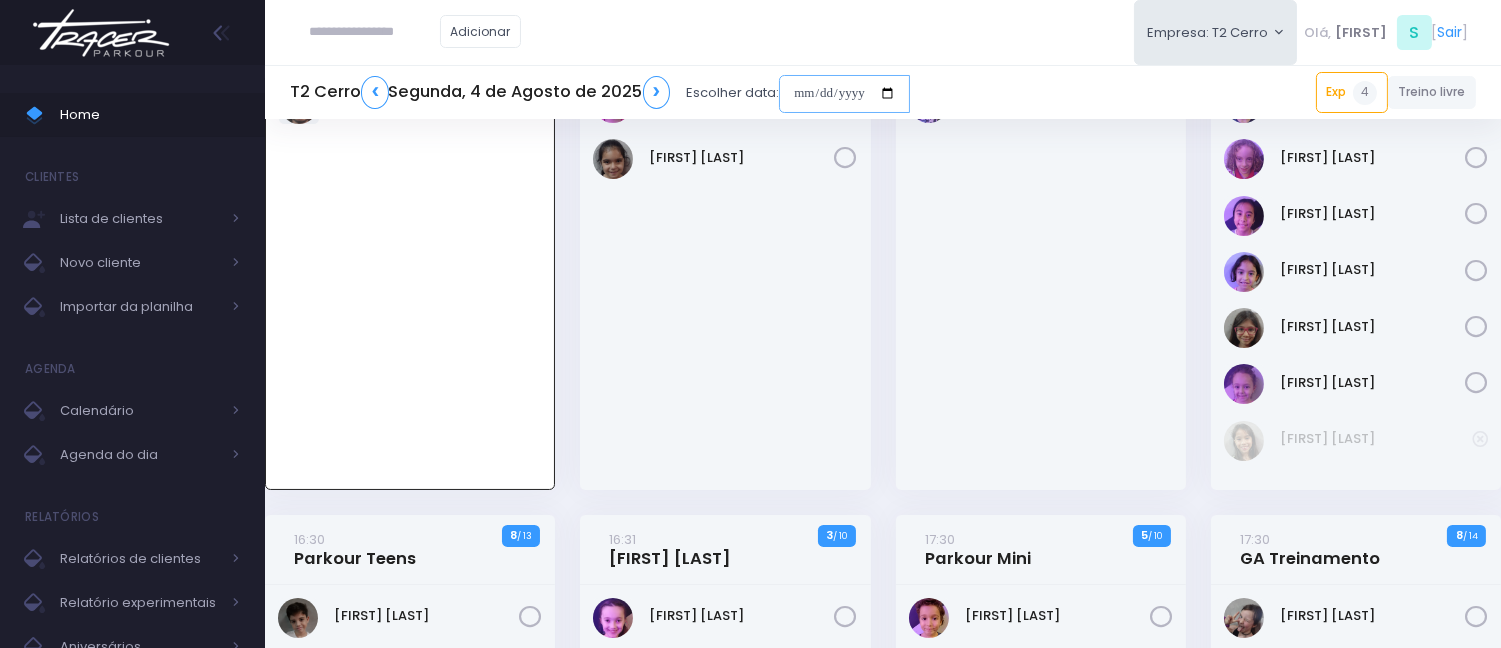 drag, startPoint x: 814, startPoint y: 83, endPoint x: 828, endPoint y: 103, distance: 24.41311 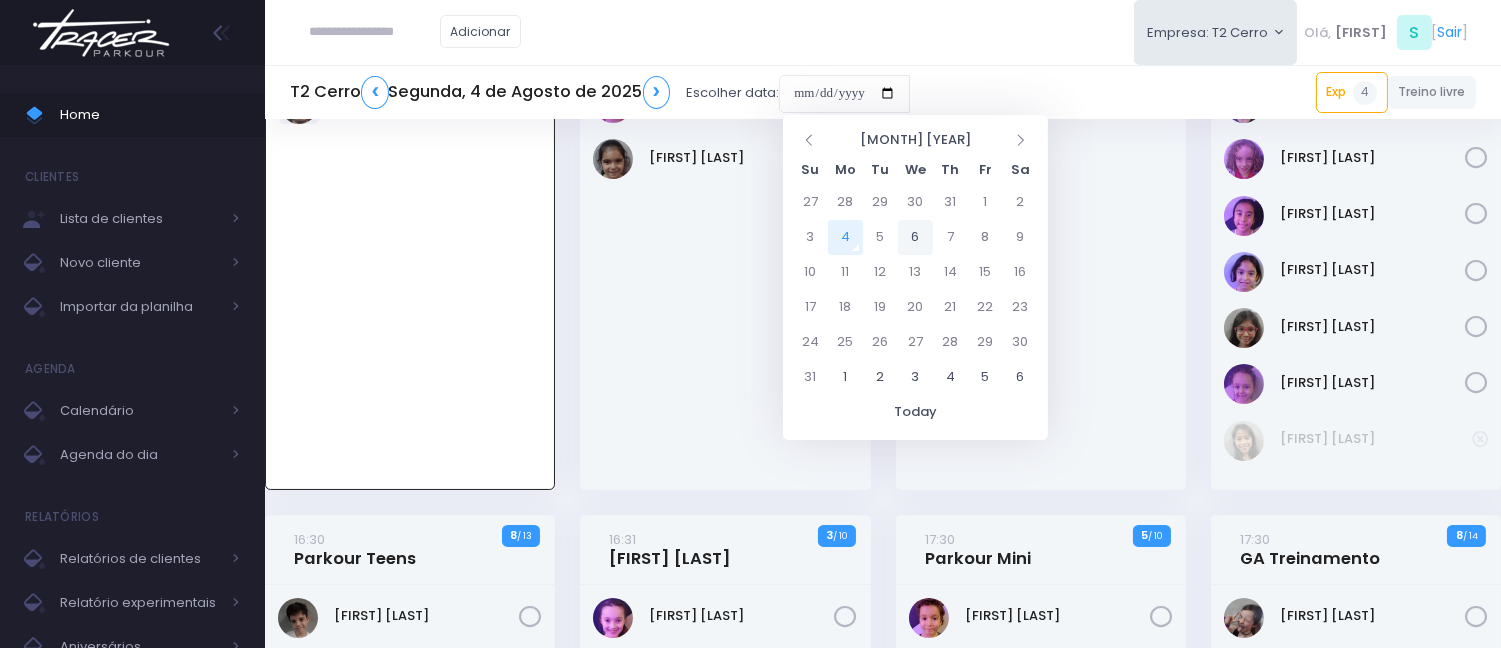 click on "6" at bounding box center (915, 237) 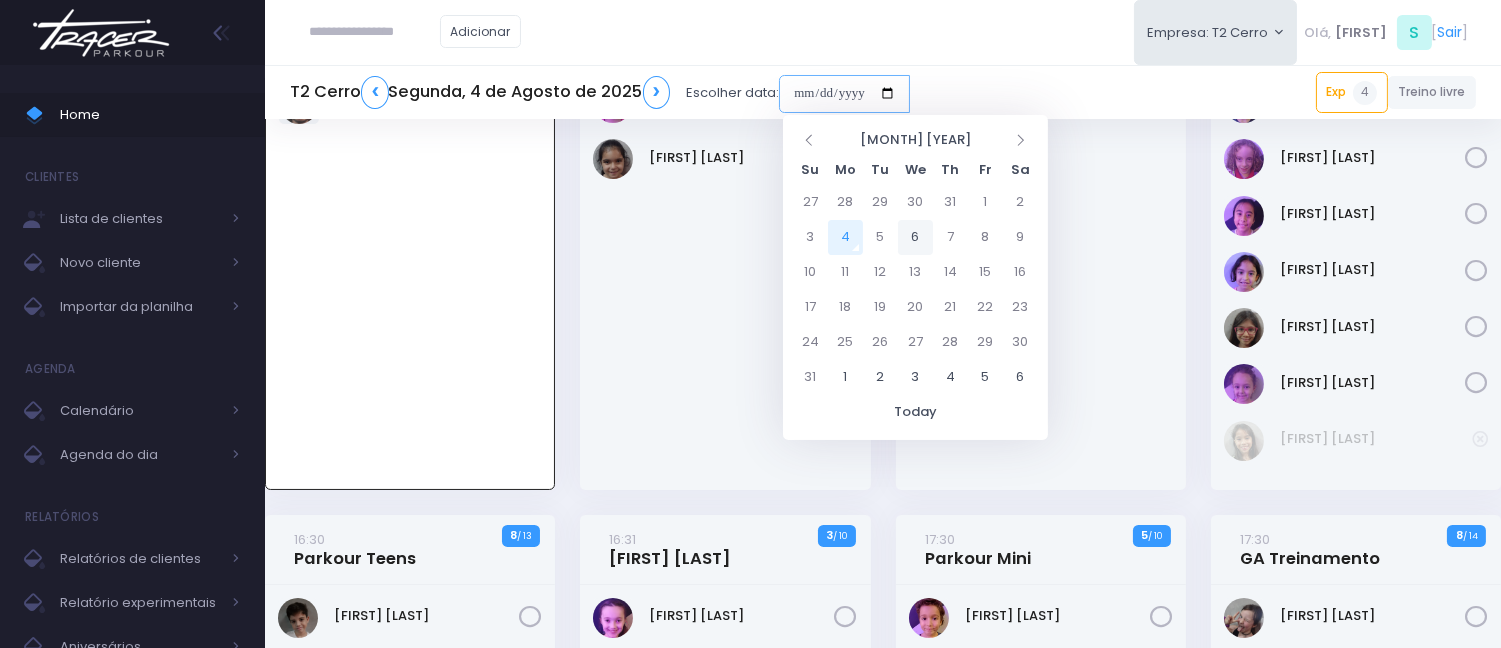 type on "**********" 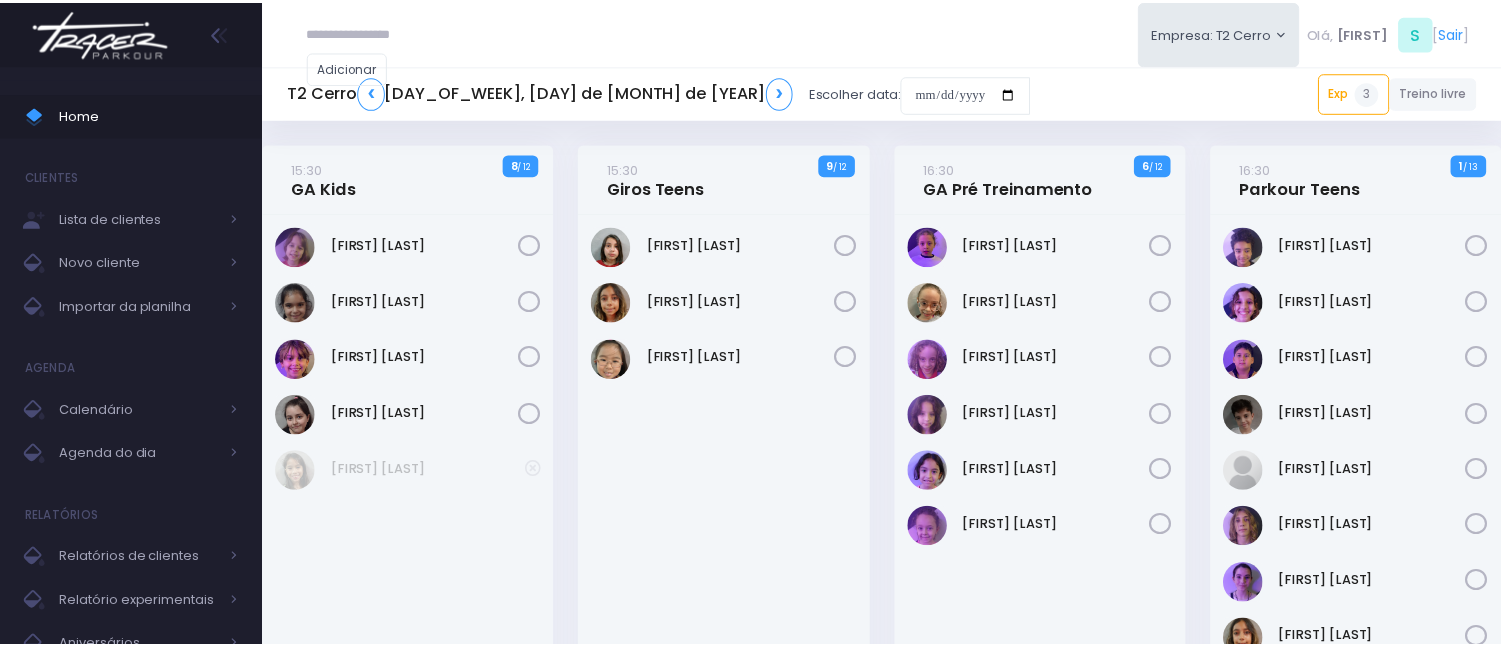 scroll, scrollTop: 0, scrollLeft: 0, axis: both 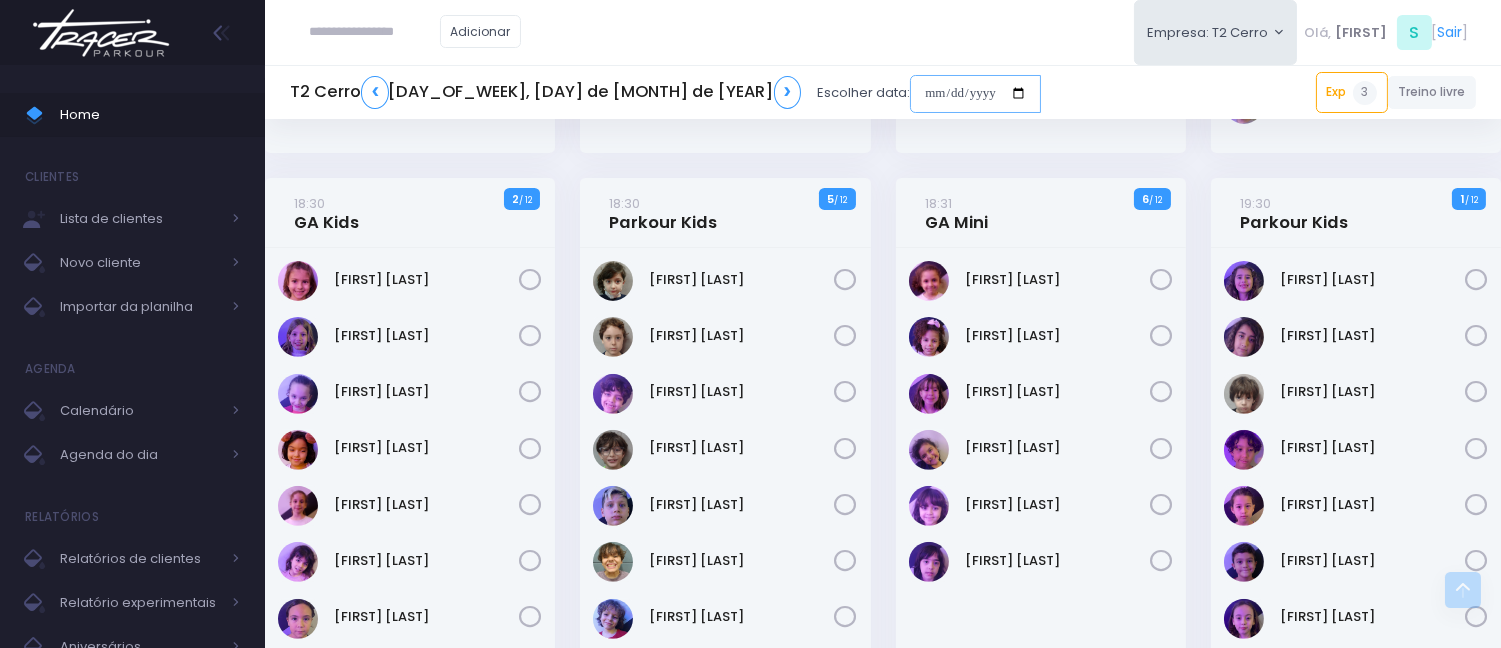 click at bounding box center (975, 94) 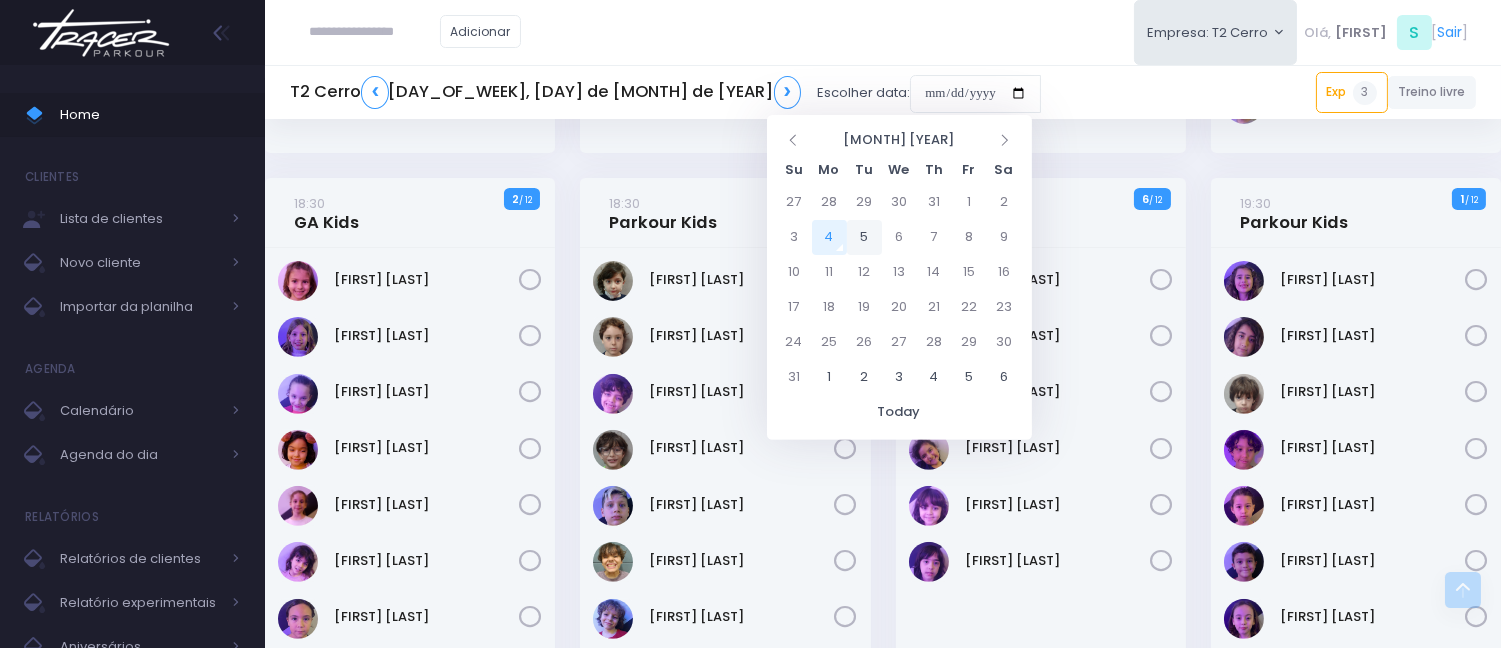 click on "5" at bounding box center (864, 237) 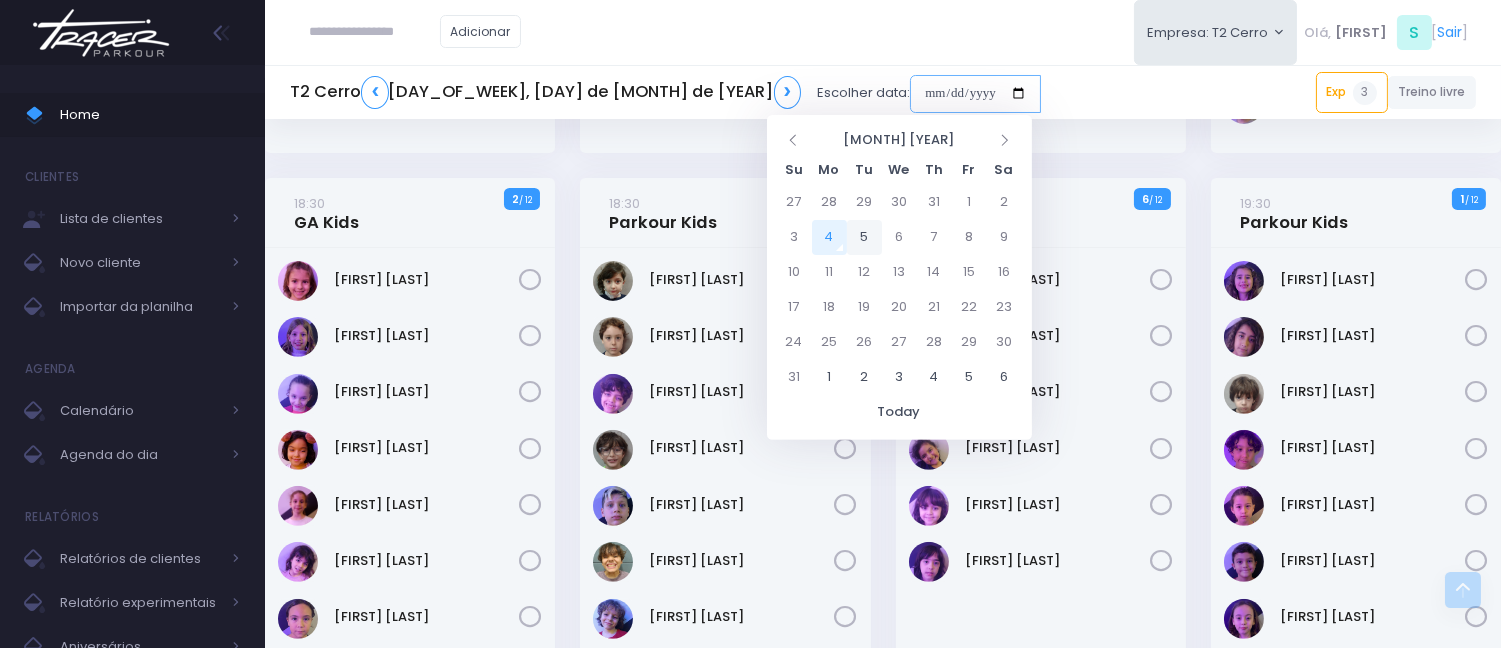 type on "**********" 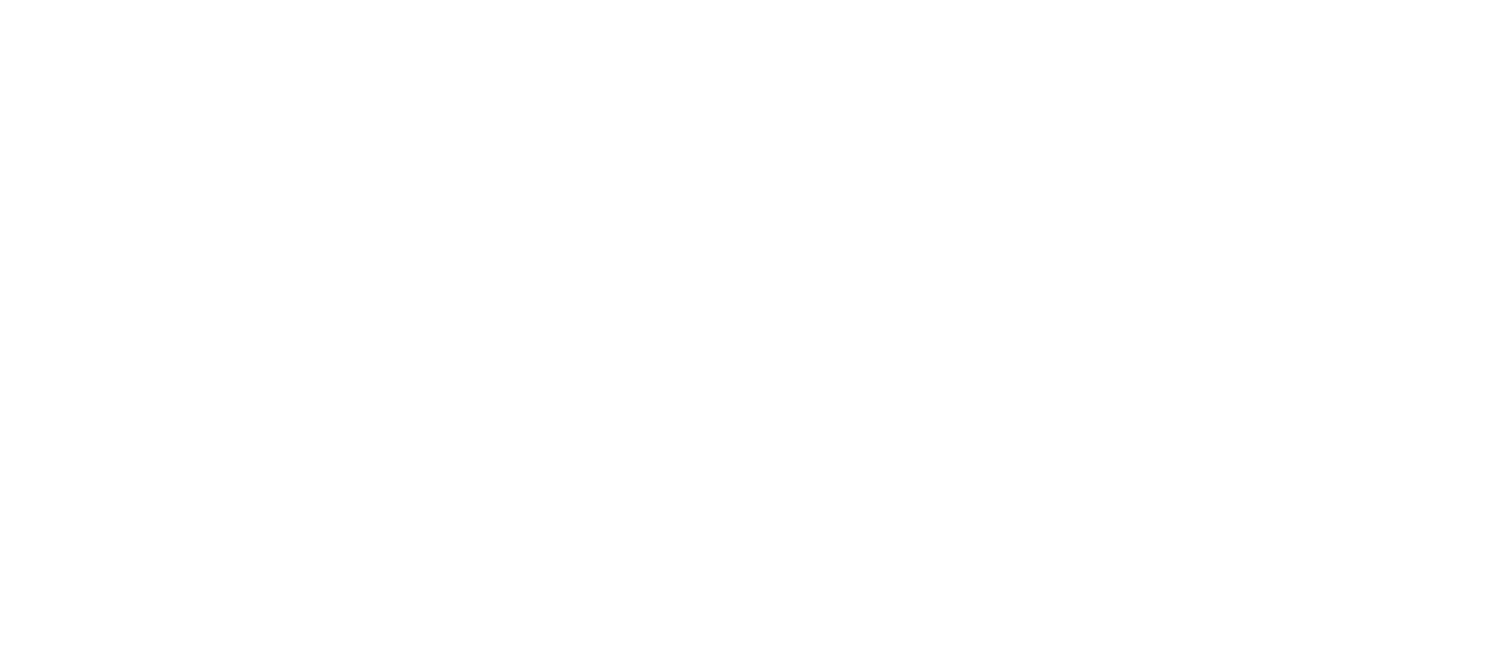 scroll, scrollTop: 0, scrollLeft: 0, axis: both 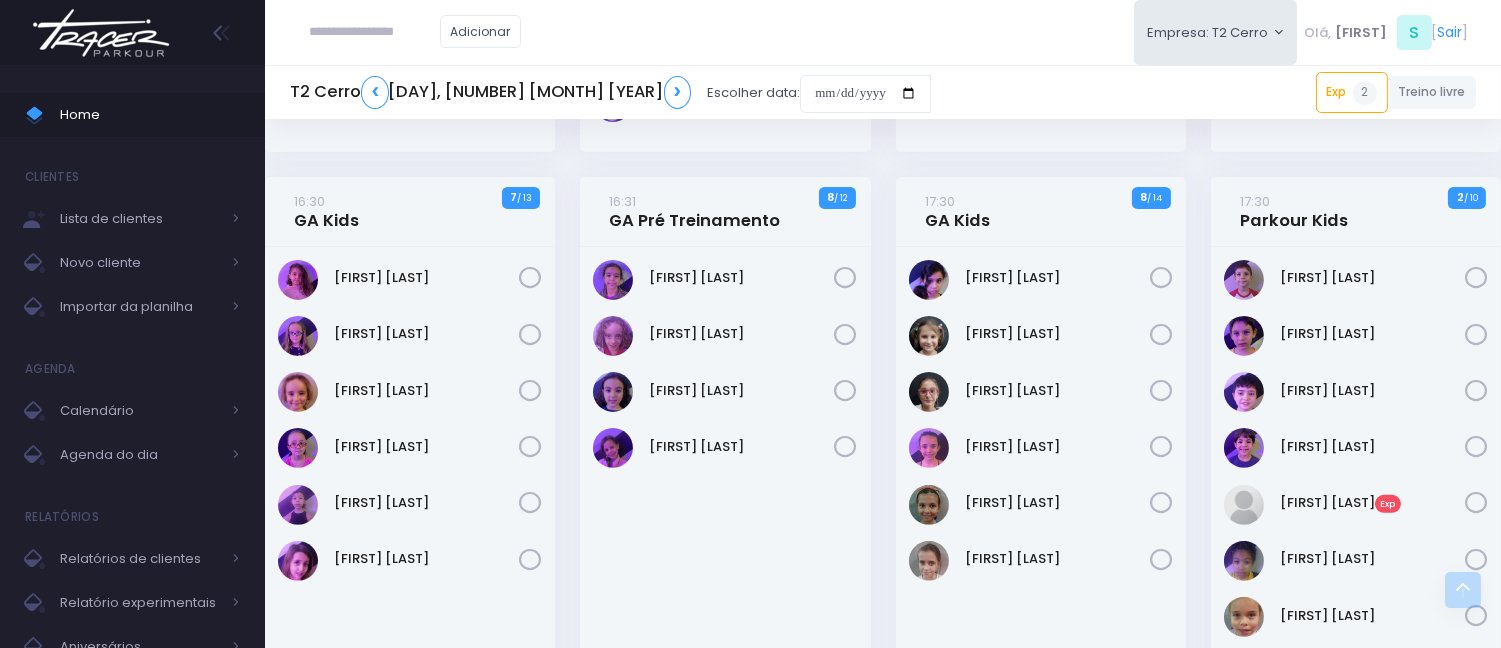 click at bounding box center [375, 32] 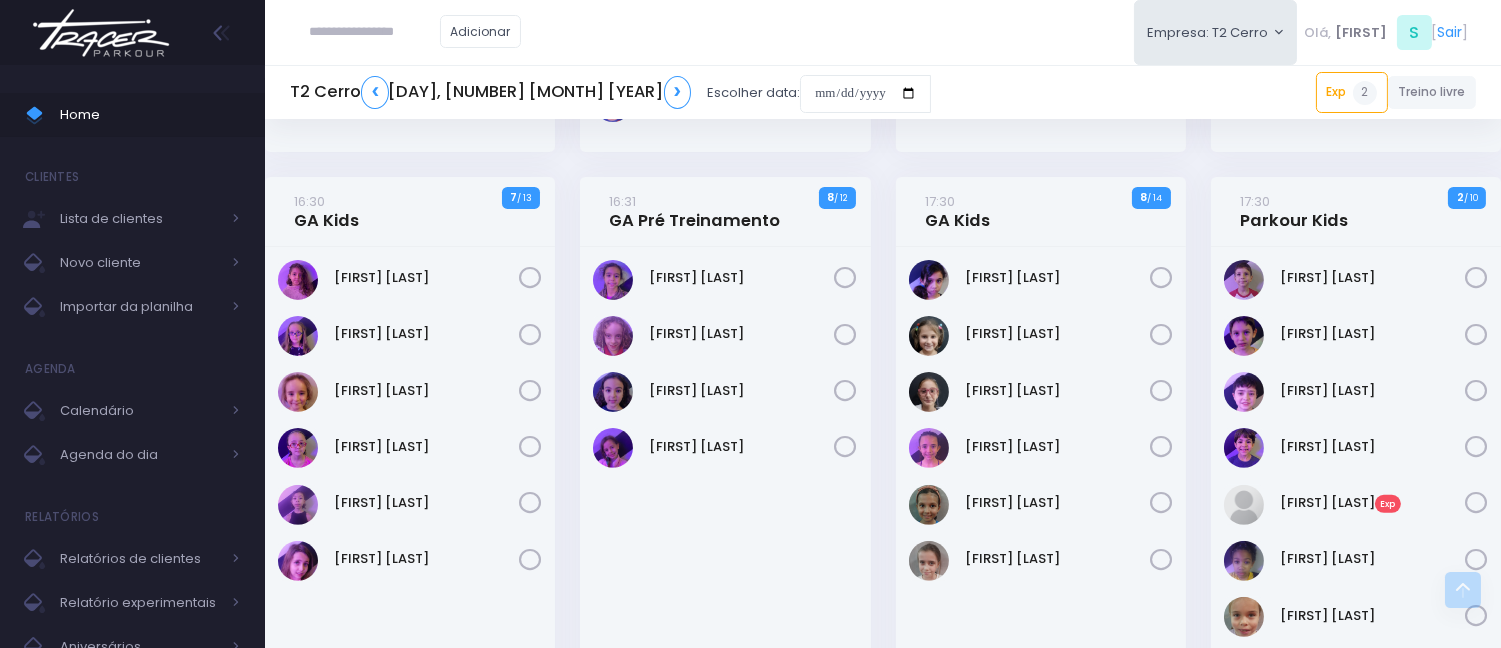 paste on "*********" 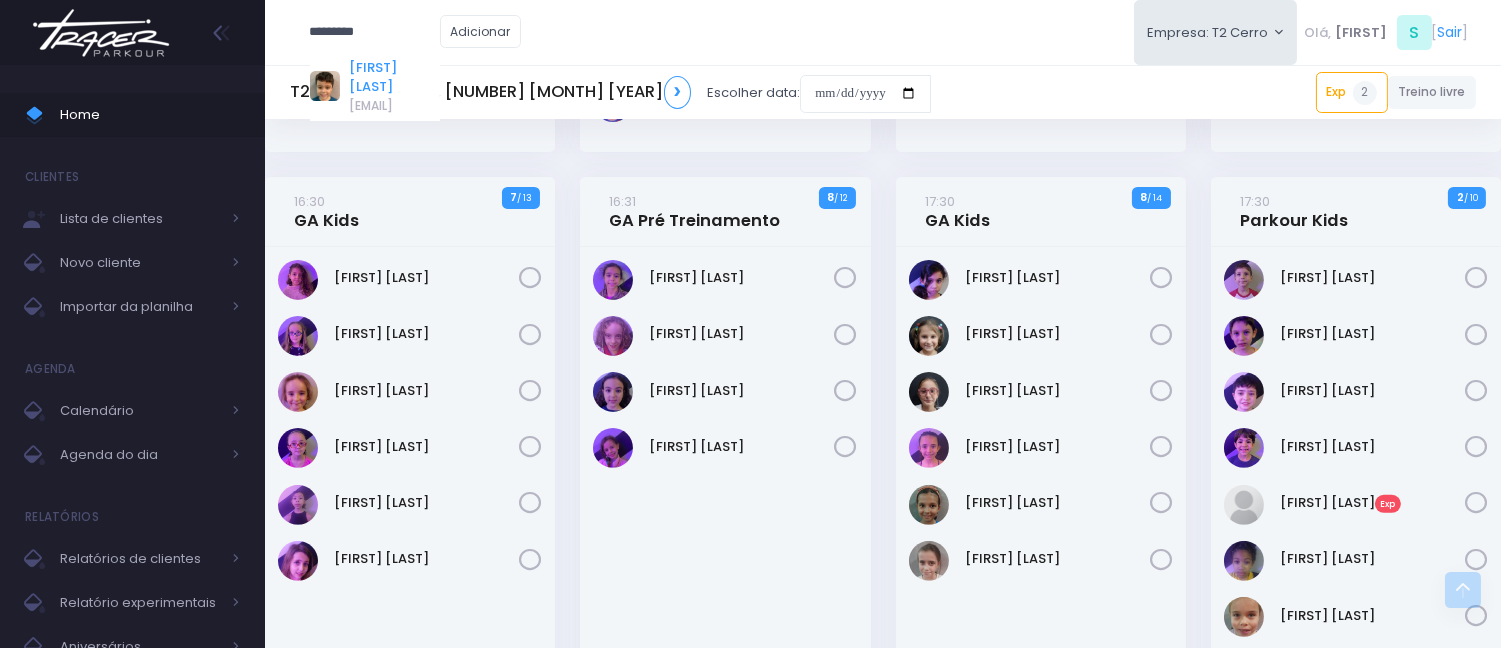 click on "Kauâ Alves de Rezende" at bounding box center (394, 77) 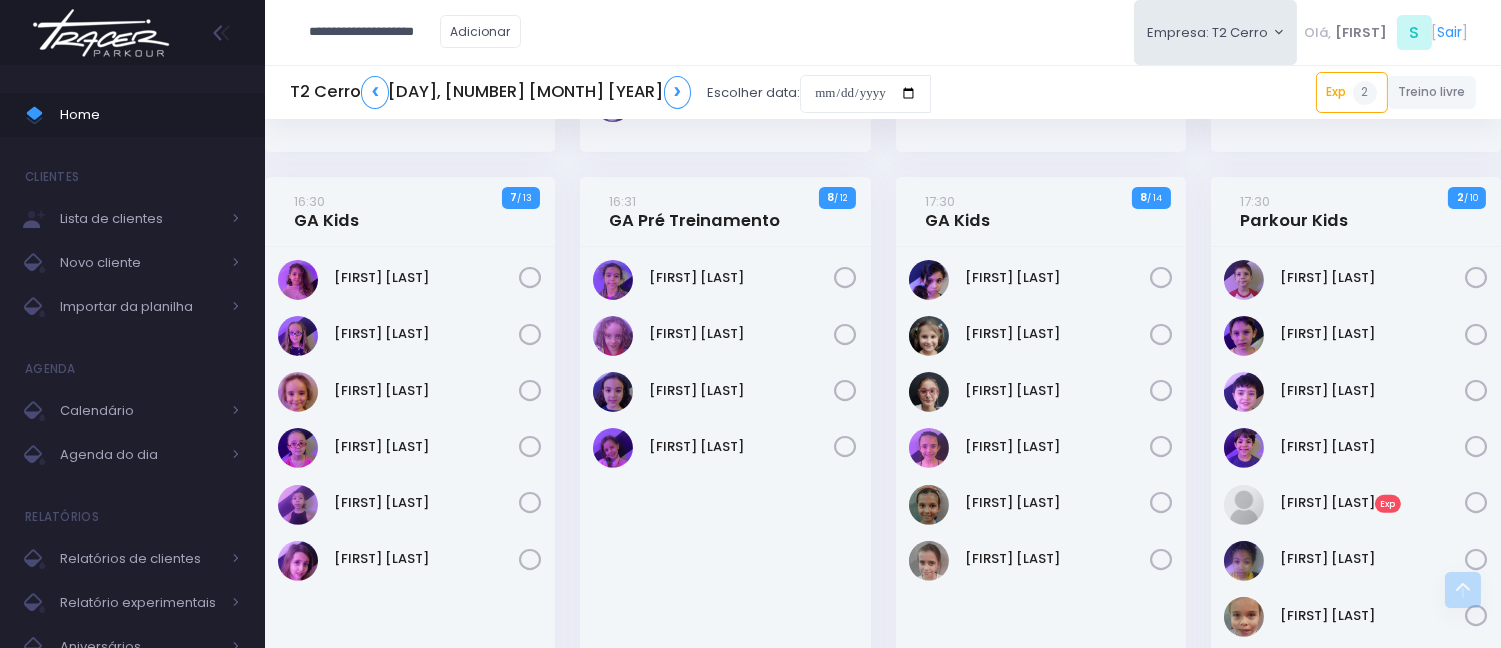 scroll, scrollTop: 0, scrollLeft: 0, axis: both 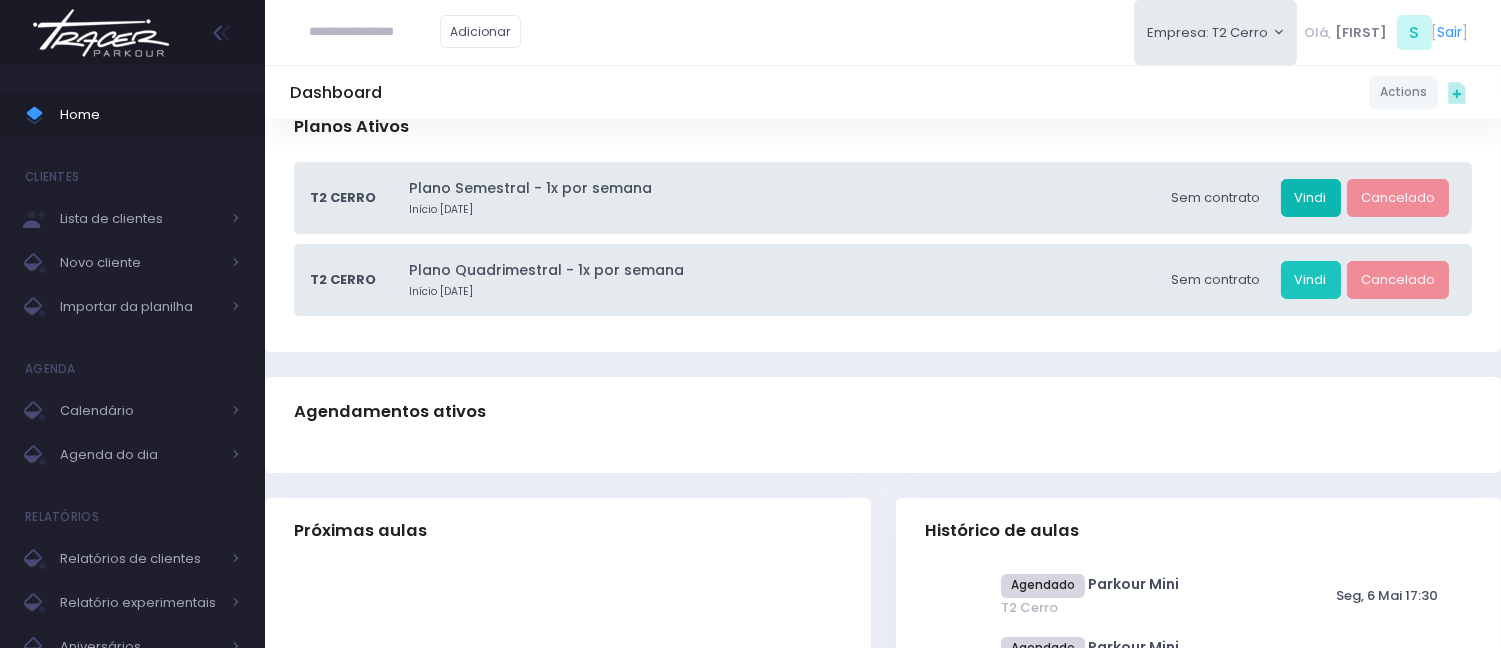 click on "Vindi" at bounding box center (1311, 198) 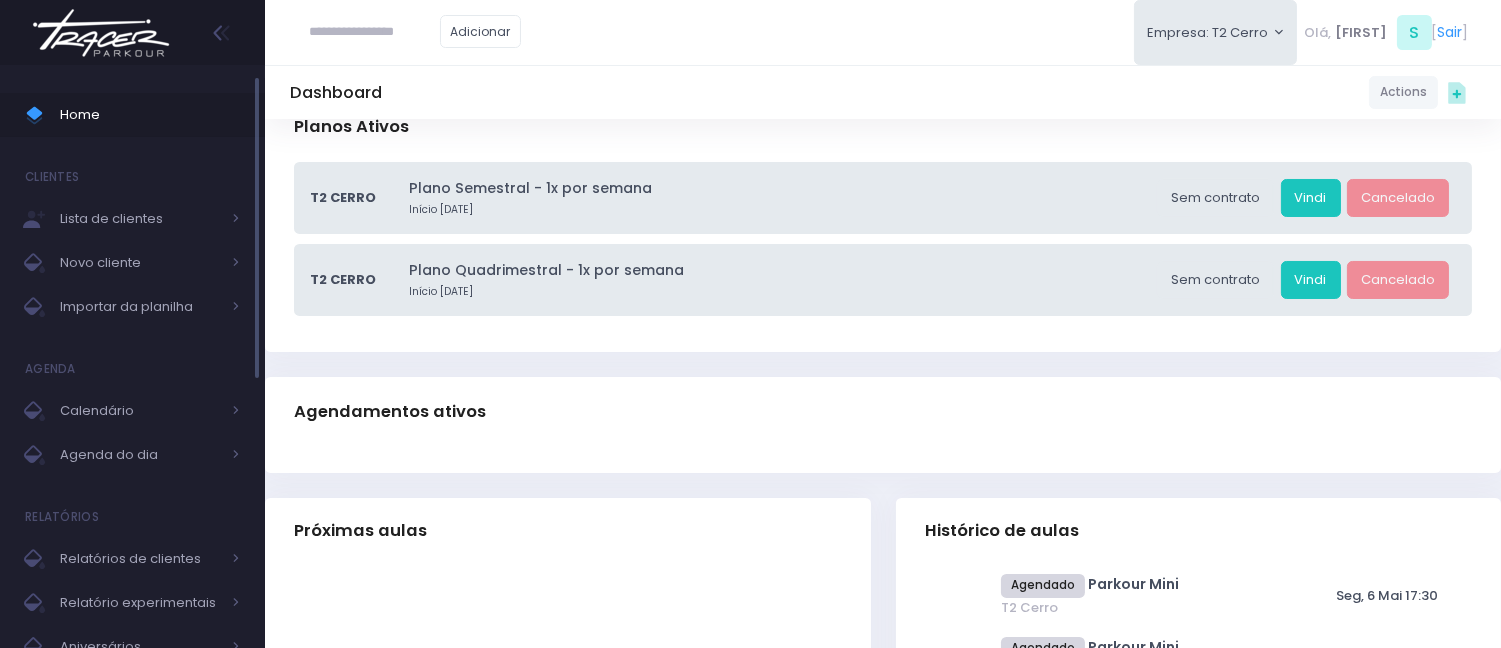 drag, startPoint x: 77, startPoint y: 116, endPoint x: 82, endPoint y: 106, distance: 11.18034 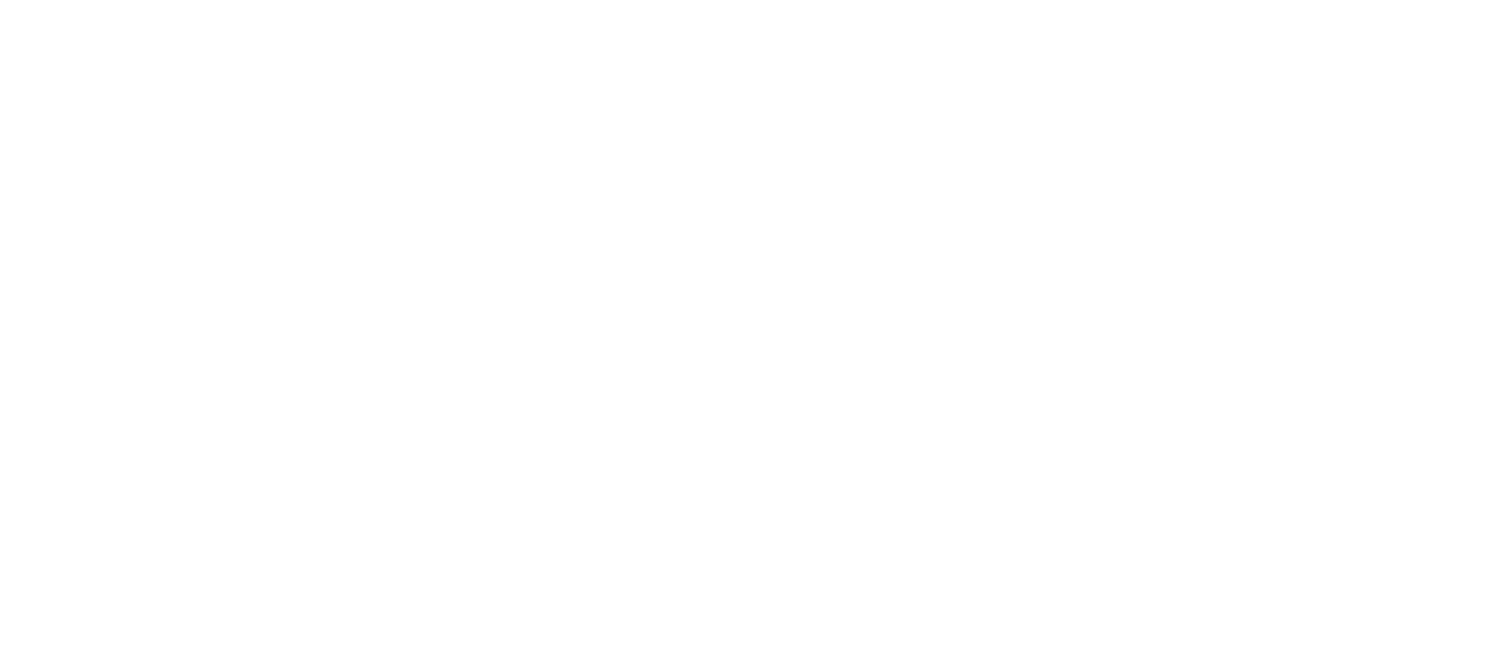 scroll, scrollTop: 0, scrollLeft: 0, axis: both 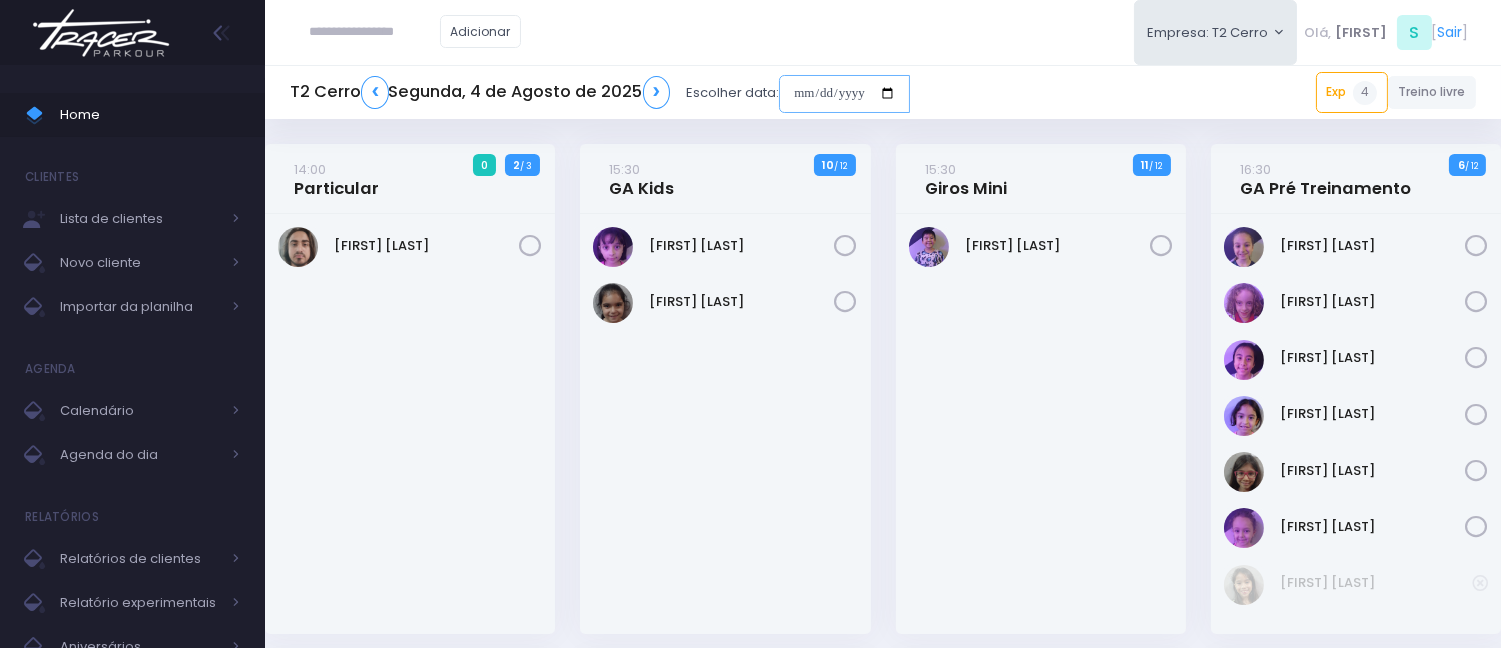 drag, startPoint x: 802, startPoint y: 84, endPoint x: 788, endPoint y: 112, distance: 31.304953 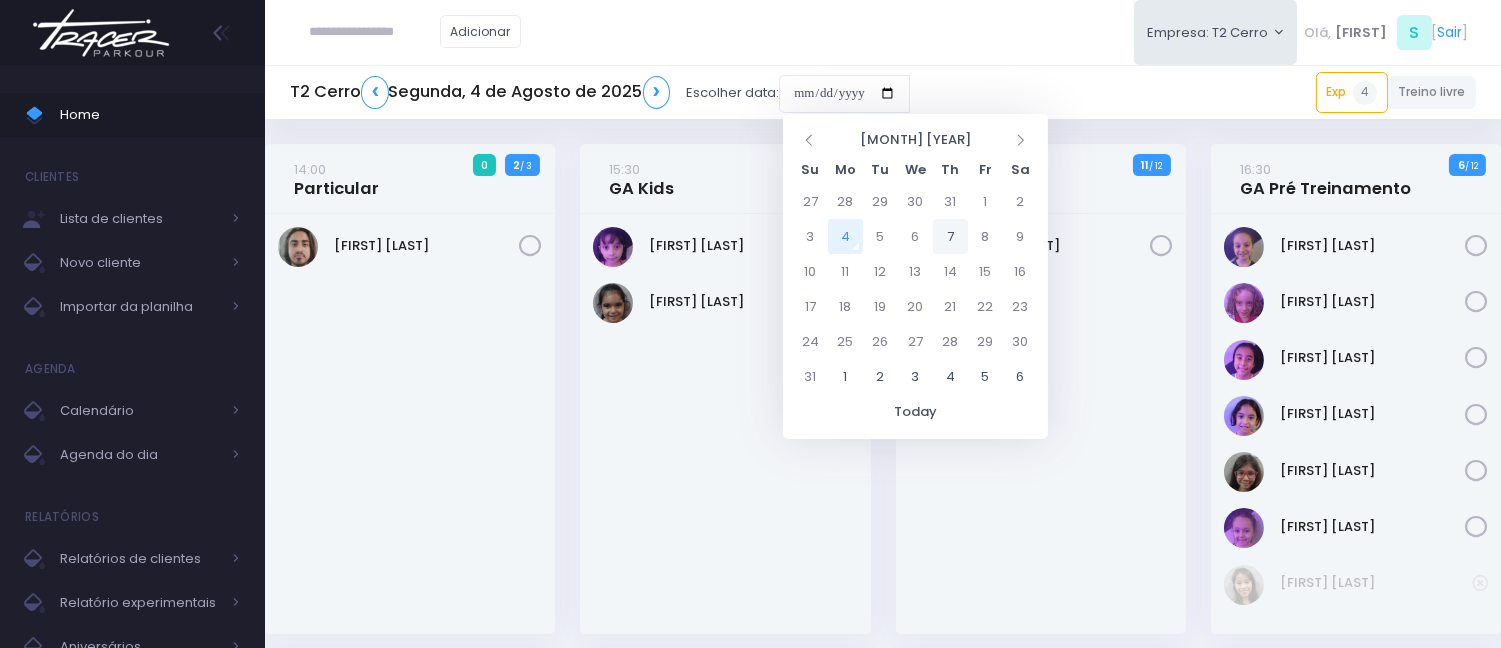 click on "7" at bounding box center [950, 236] 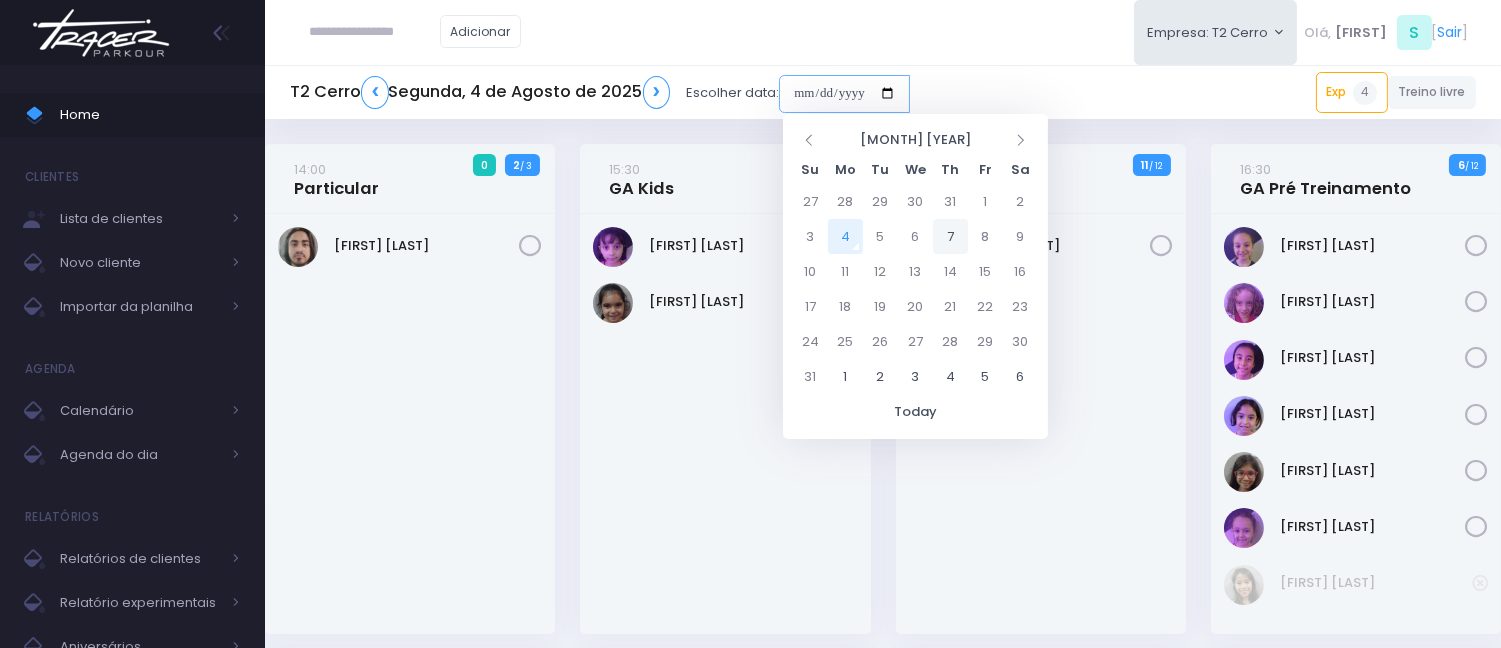 type on "**********" 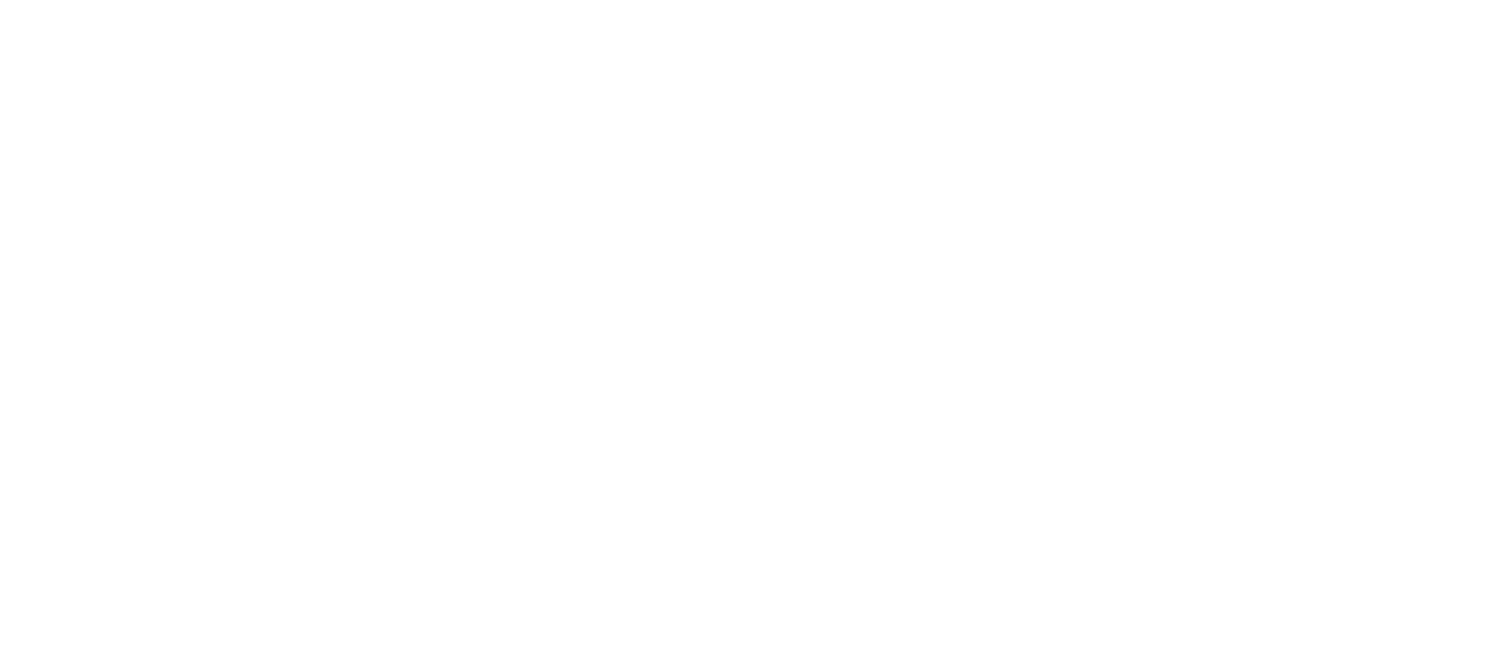 scroll, scrollTop: 0, scrollLeft: 0, axis: both 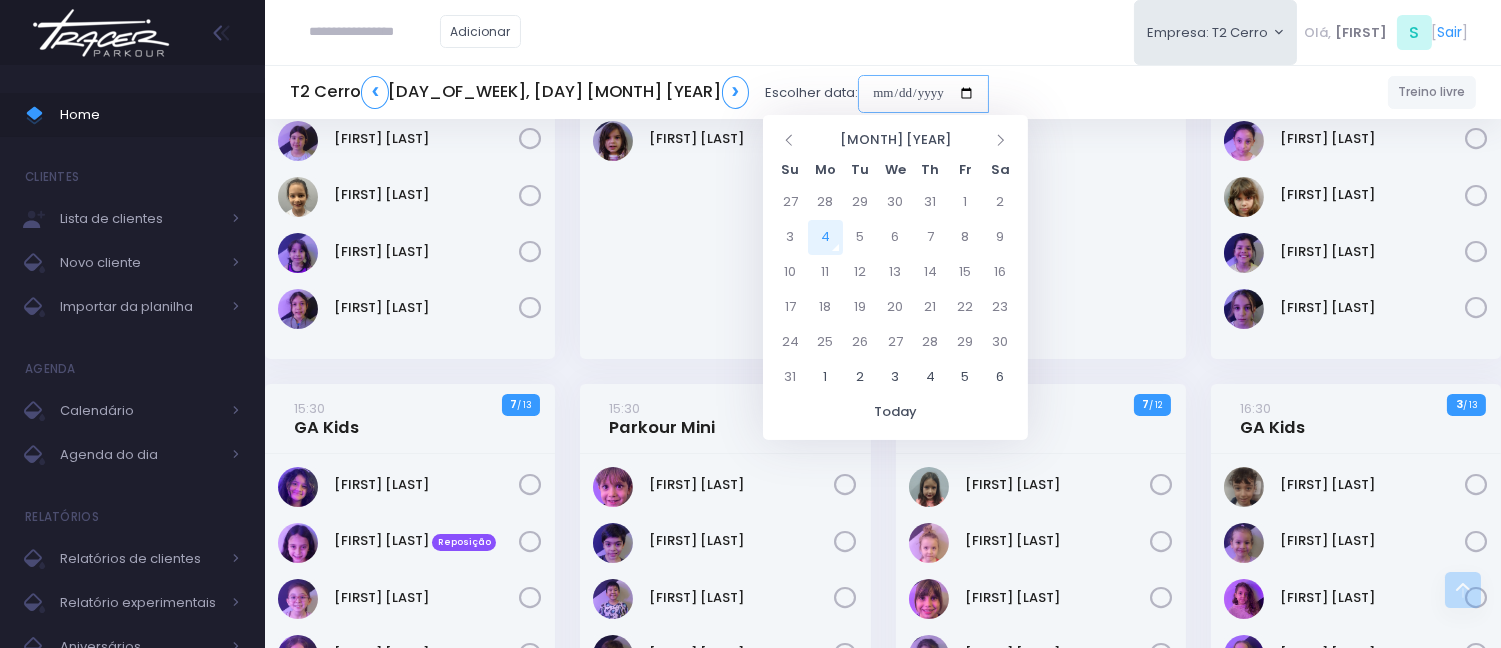 drag, startPoint x: 788, startPoint y: 81, endPoint x: 782, endPoint y: 116, distance: 35.510563 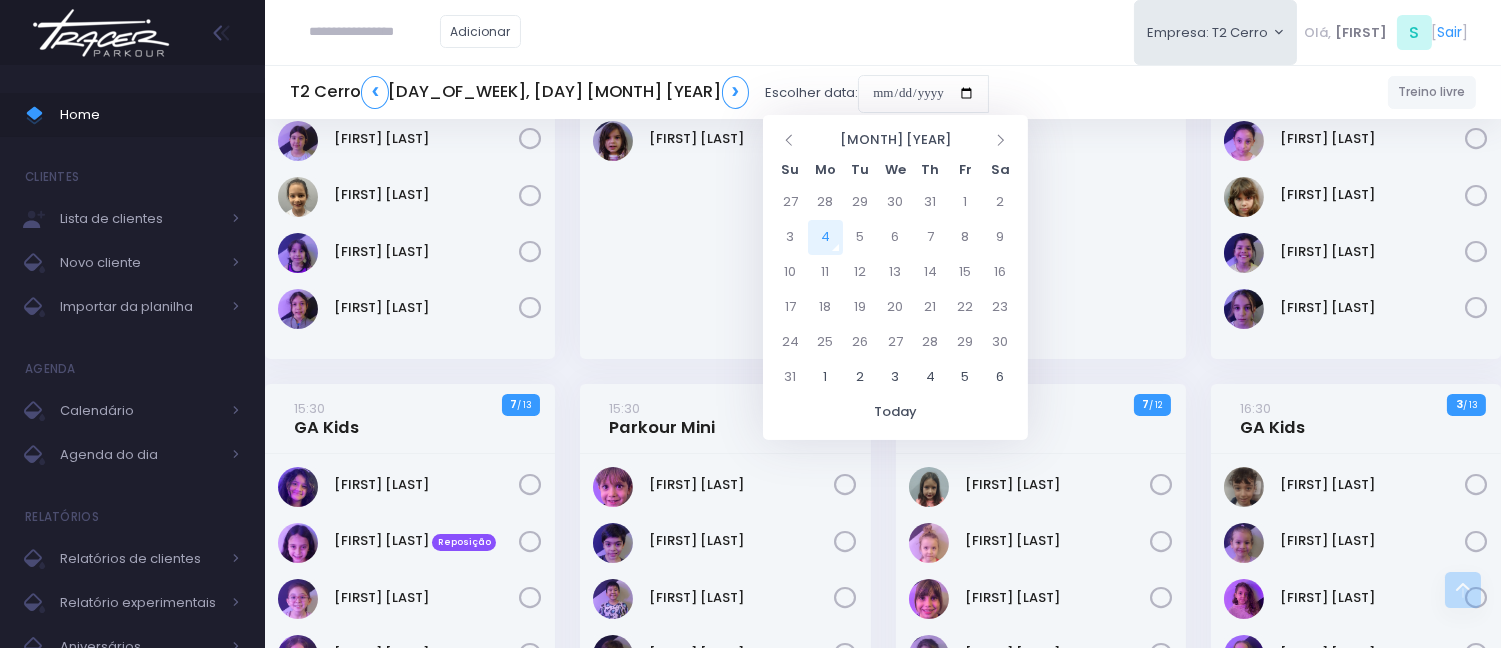 click on "4" at bounding box center [825, 237] 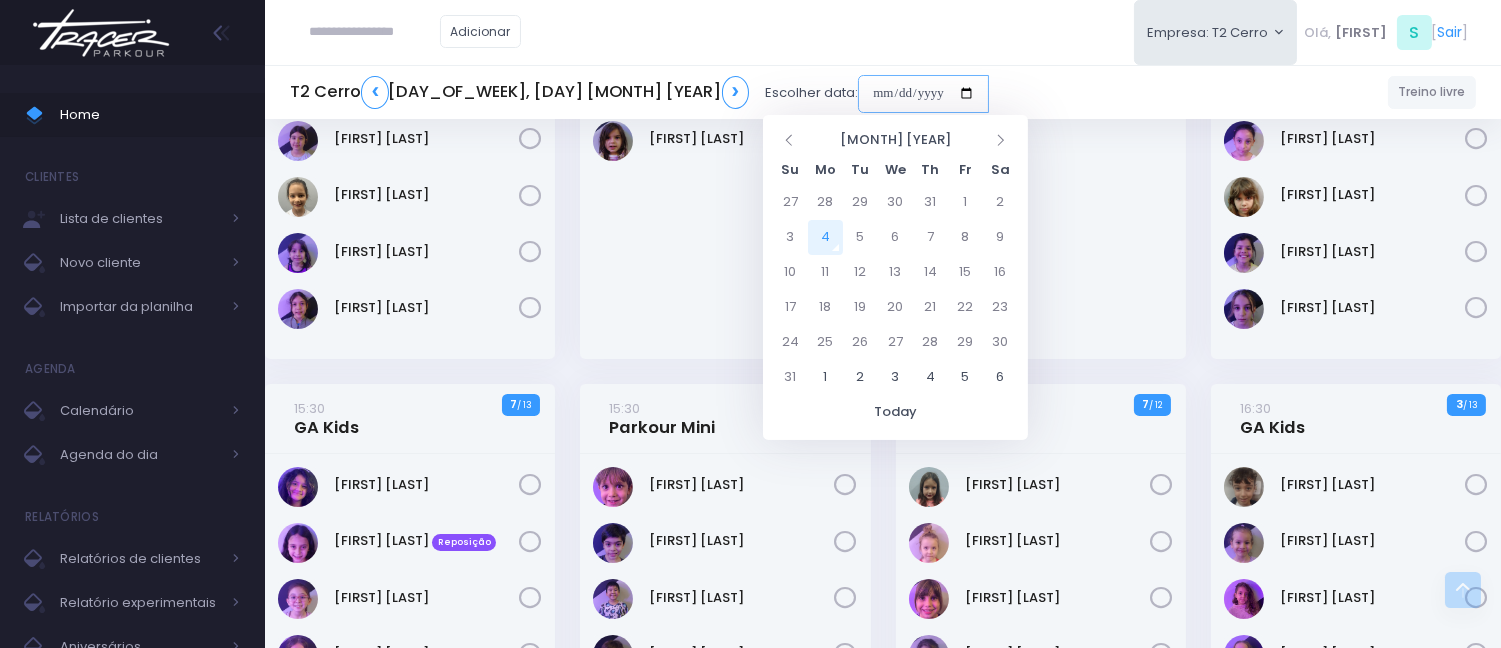type on "**********" 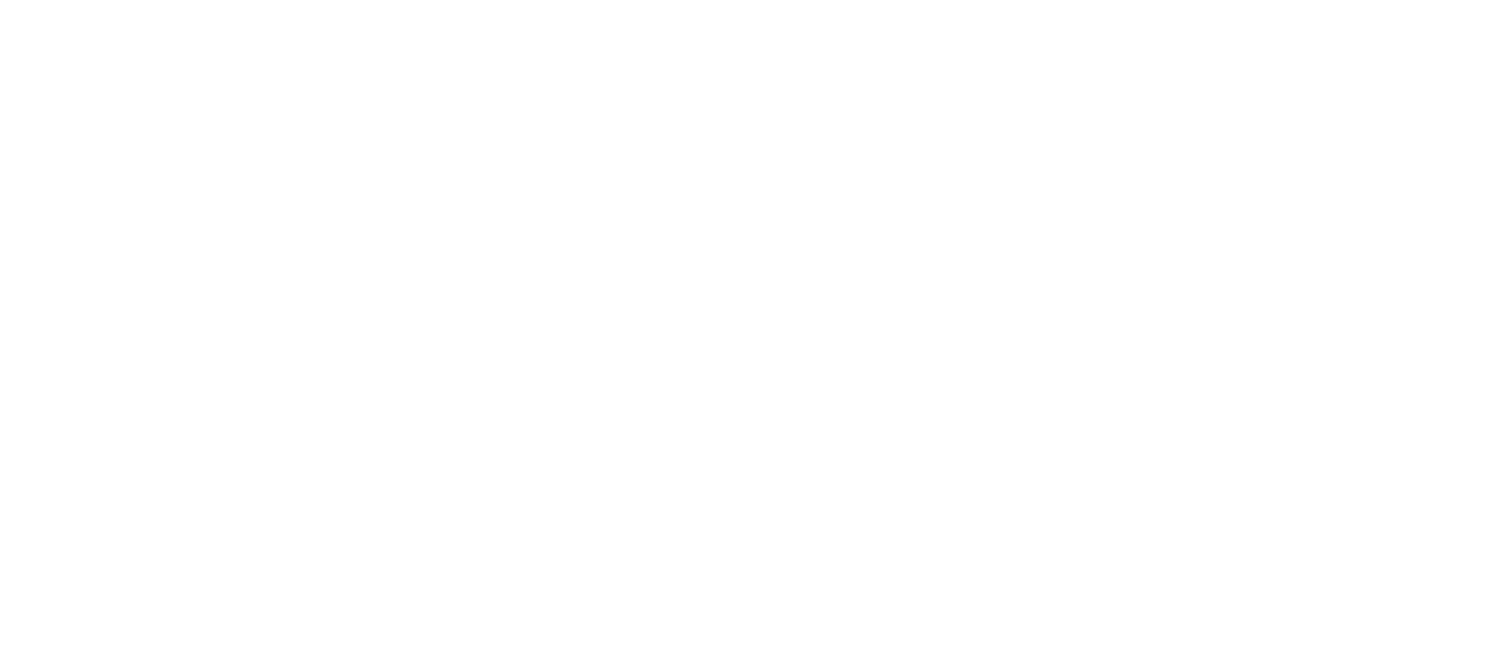 scroll, scrollTop: 0, scrollLeft: 0, axis: both 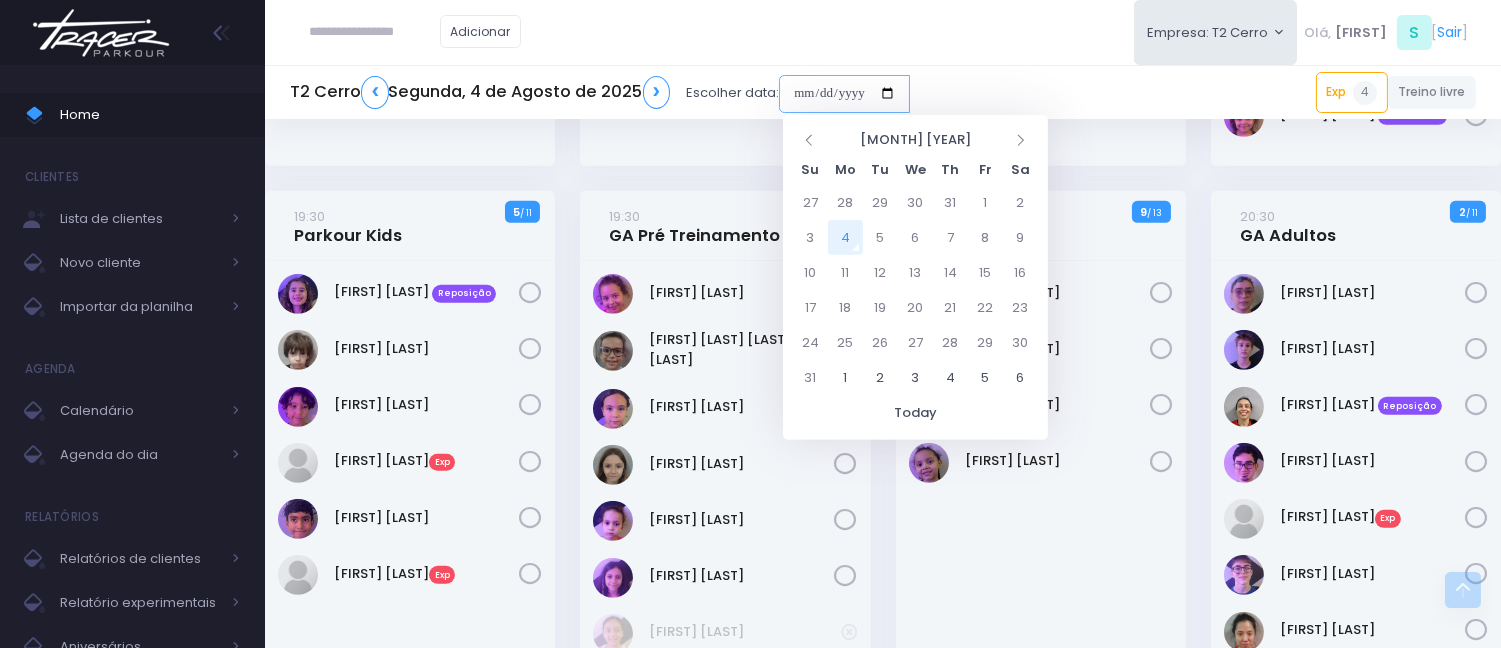 click at bounding box center [844, 94] 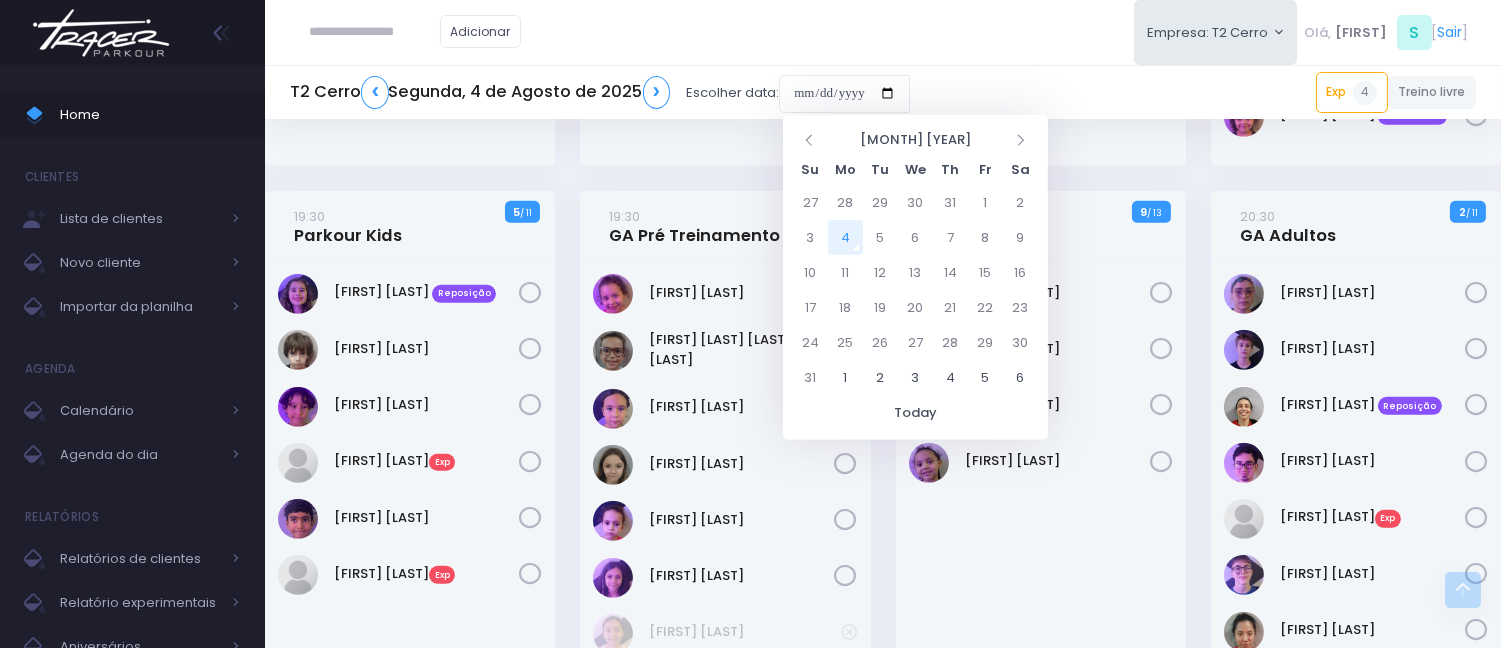 click on "4" at bounding box center (845, 237) 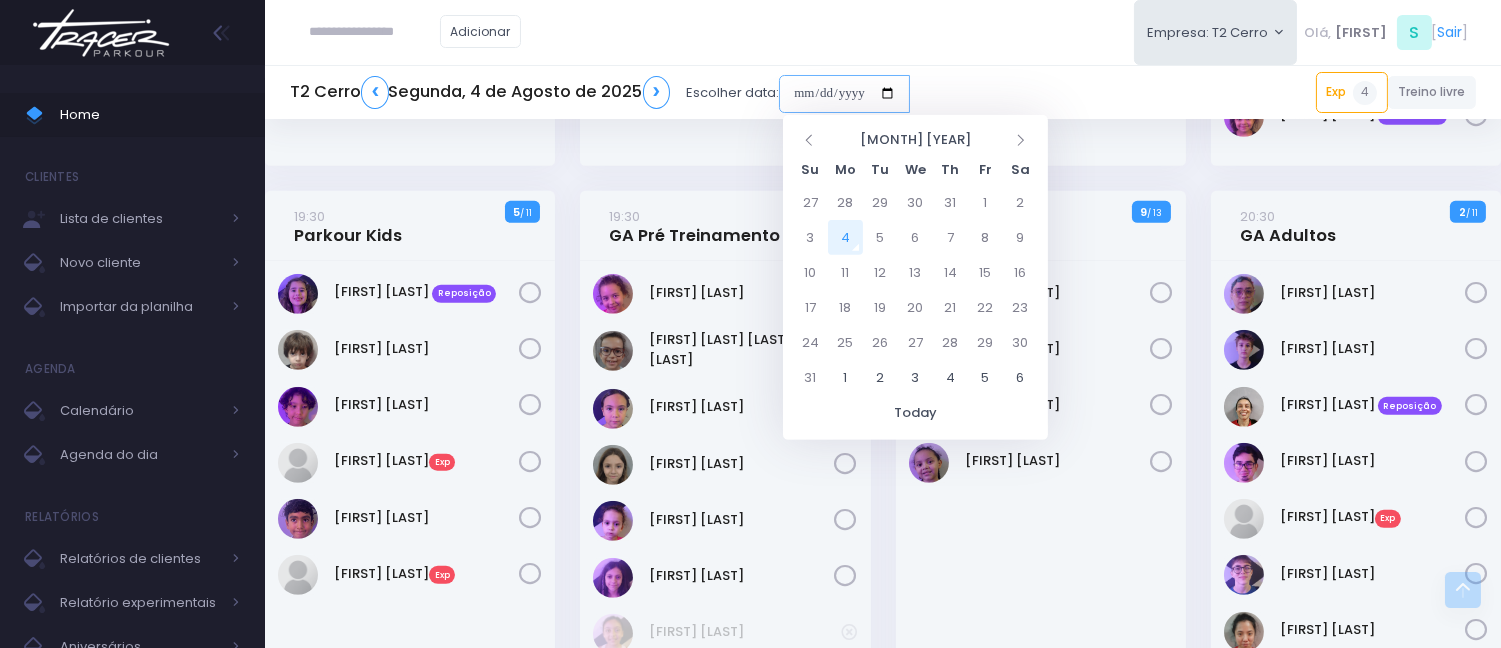 type on "**********" 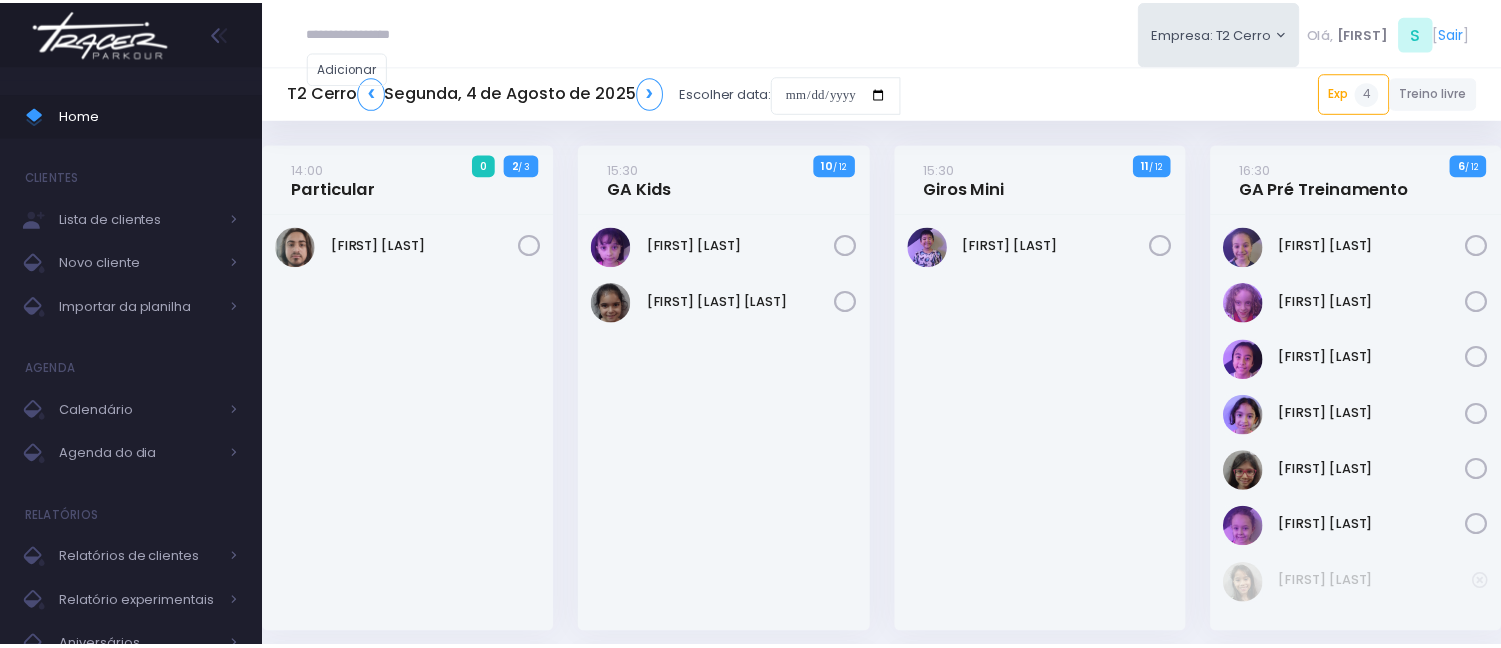 scroll, scrollTop: 0, scrollLeft: 0, axis: both 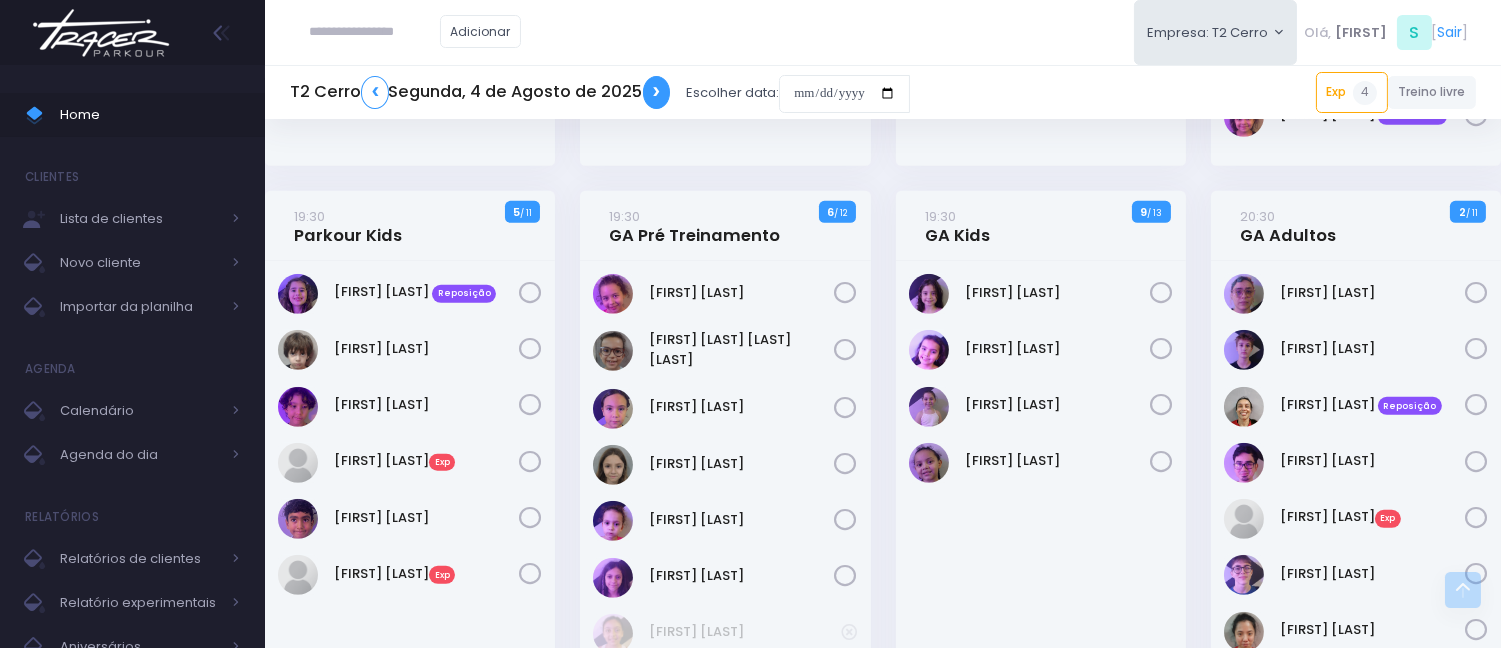 click on "❯" at bounding box center (657, 92) 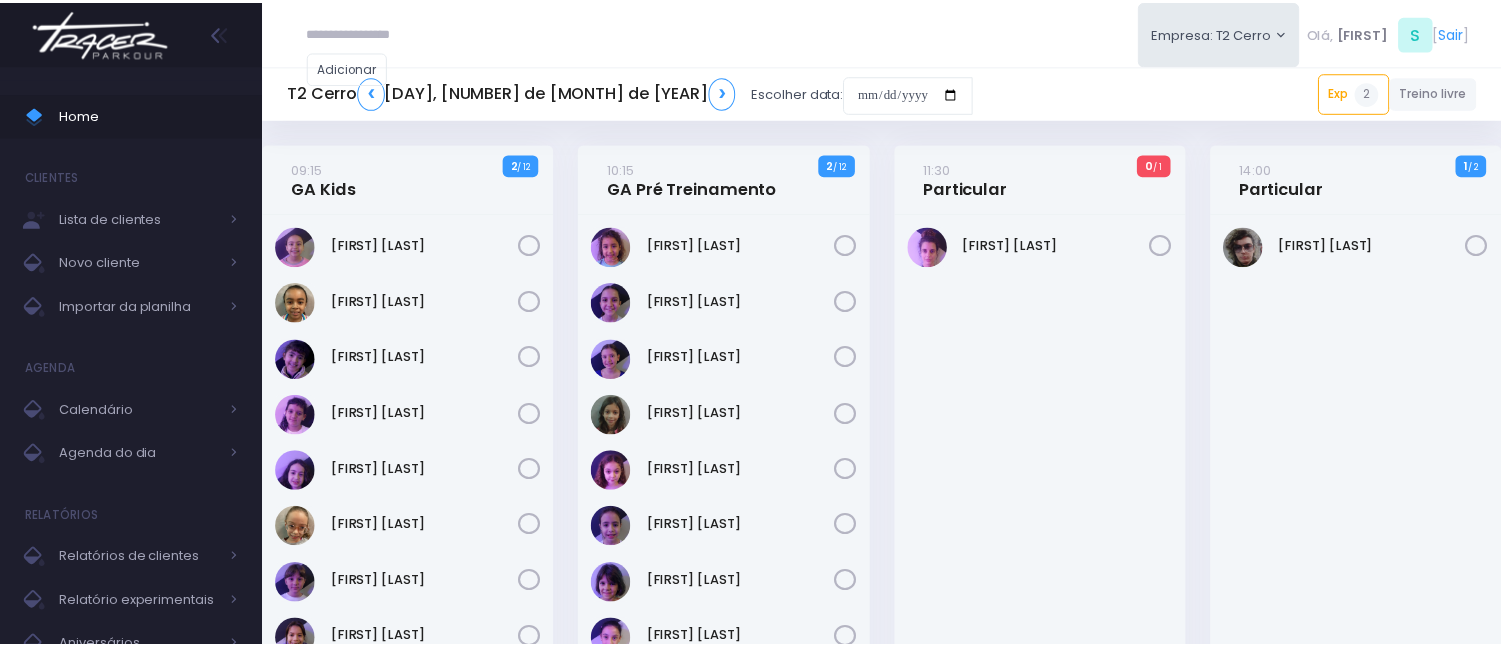 scroll, scrollTop: 0, scrollLeft: 0, axis: both 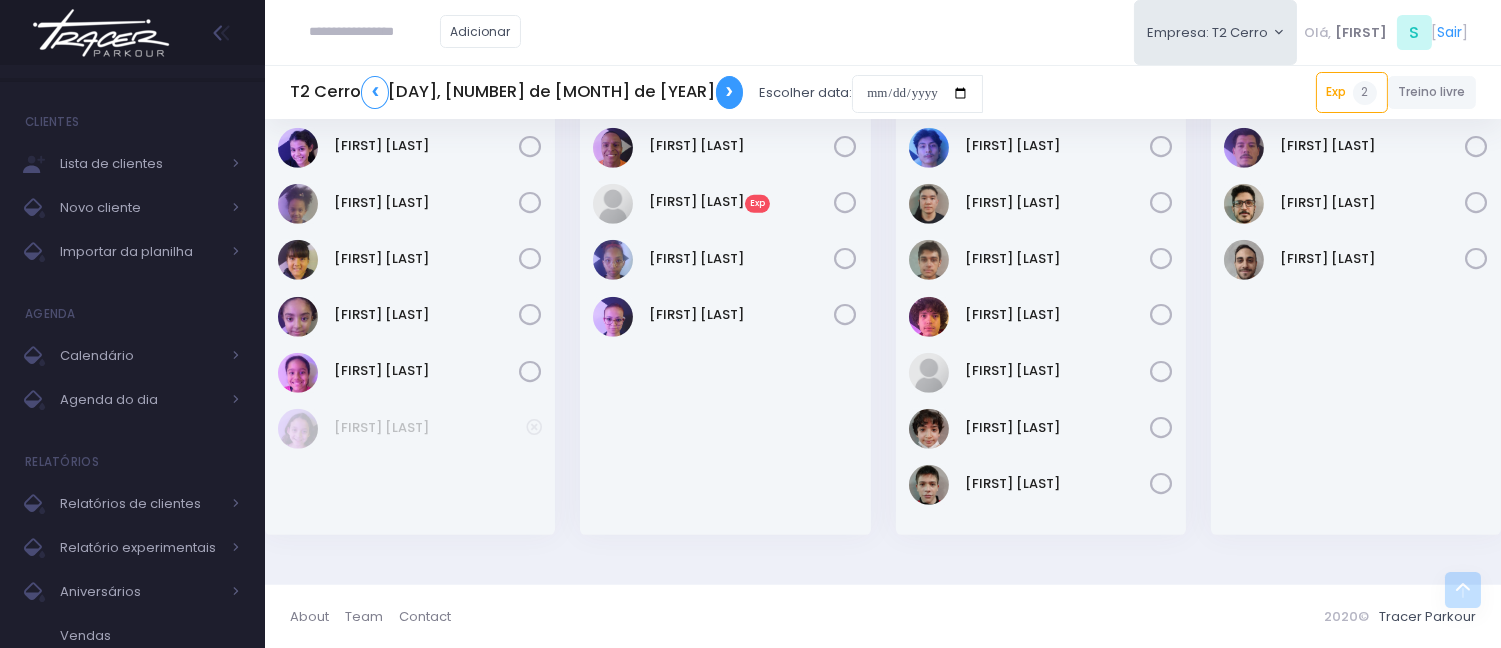 click on "❯" at bounding box center [730, 92] 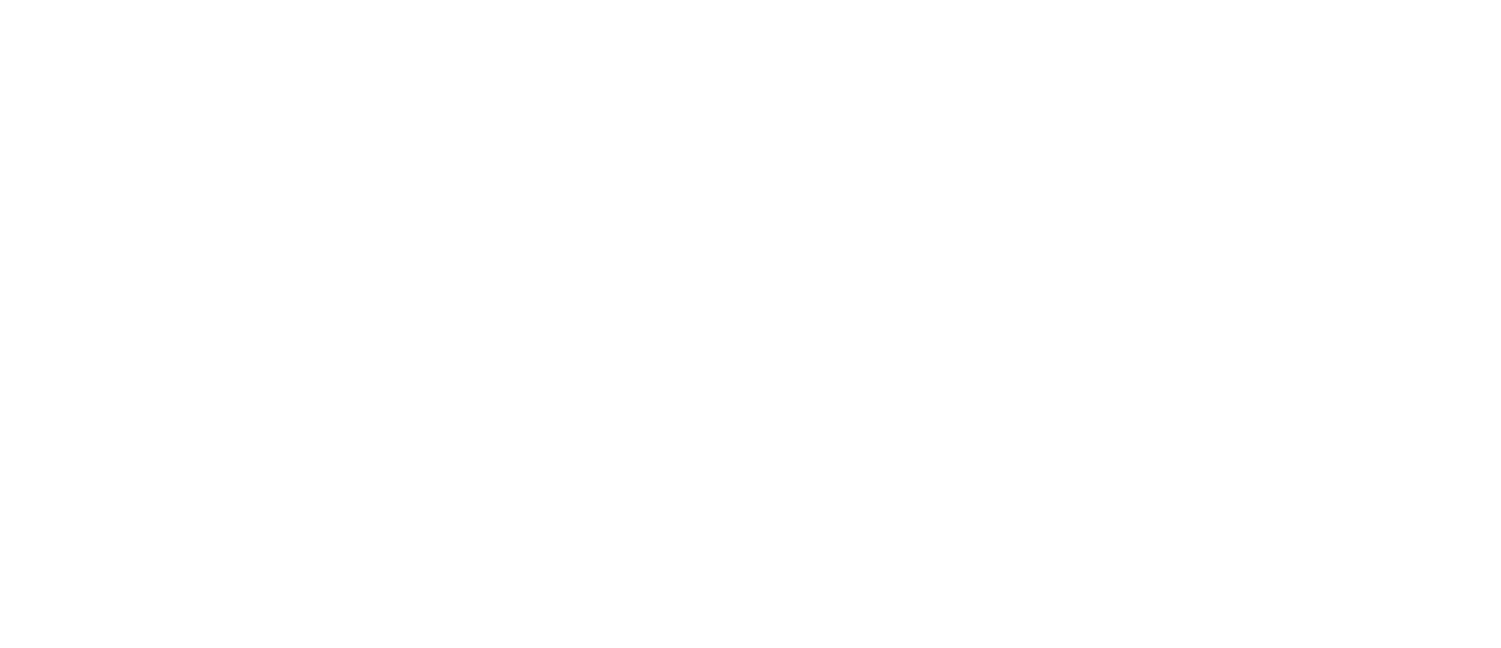 scroll, scrollTop: 0, scrollLeft: 0, axis: both 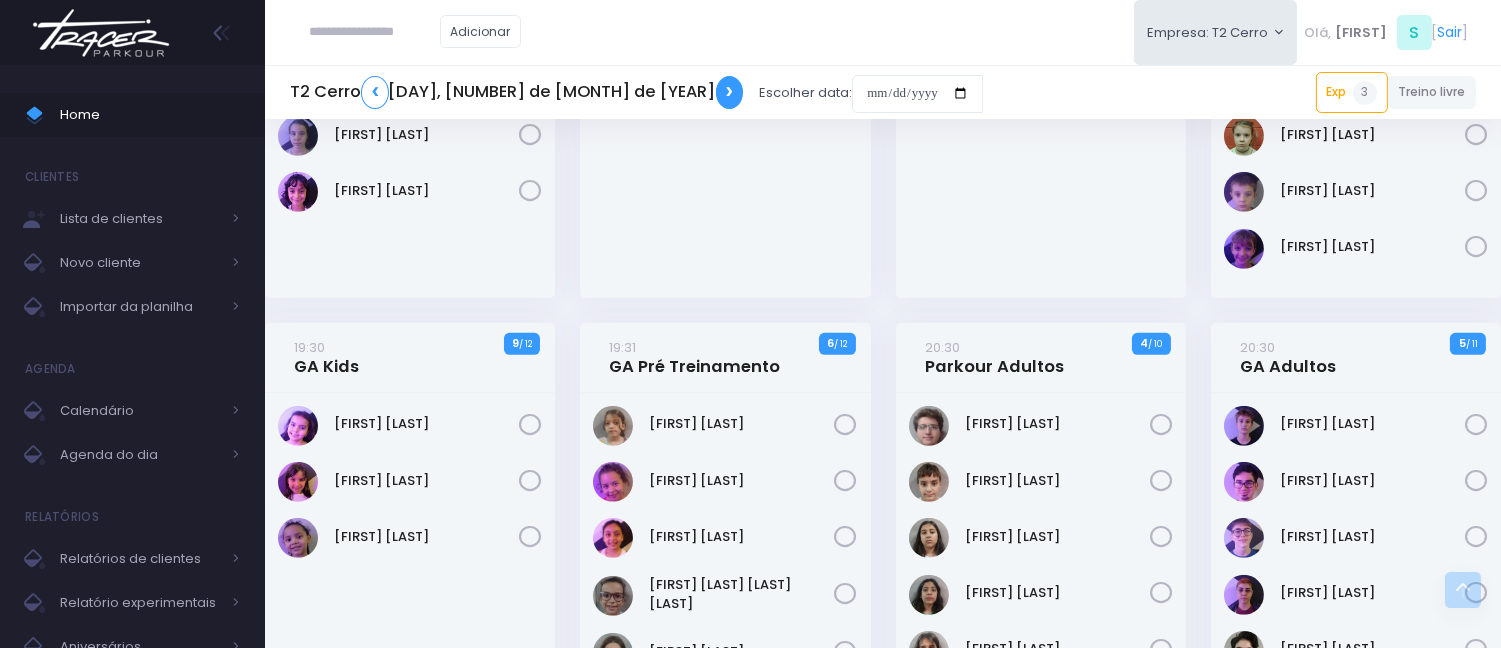 click on "❯" at bounding box center (730, 92) 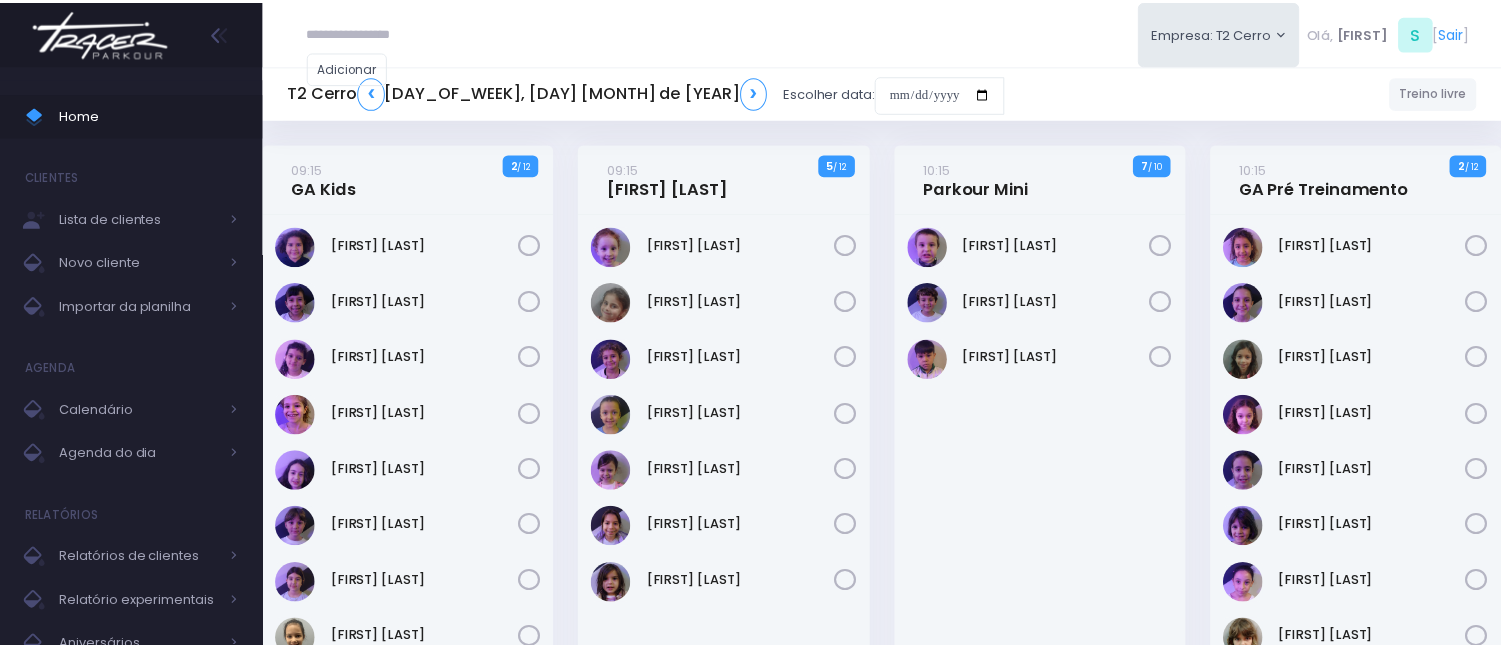 scroll, scrollTop: 0, scrollLeft: 0, axis: both 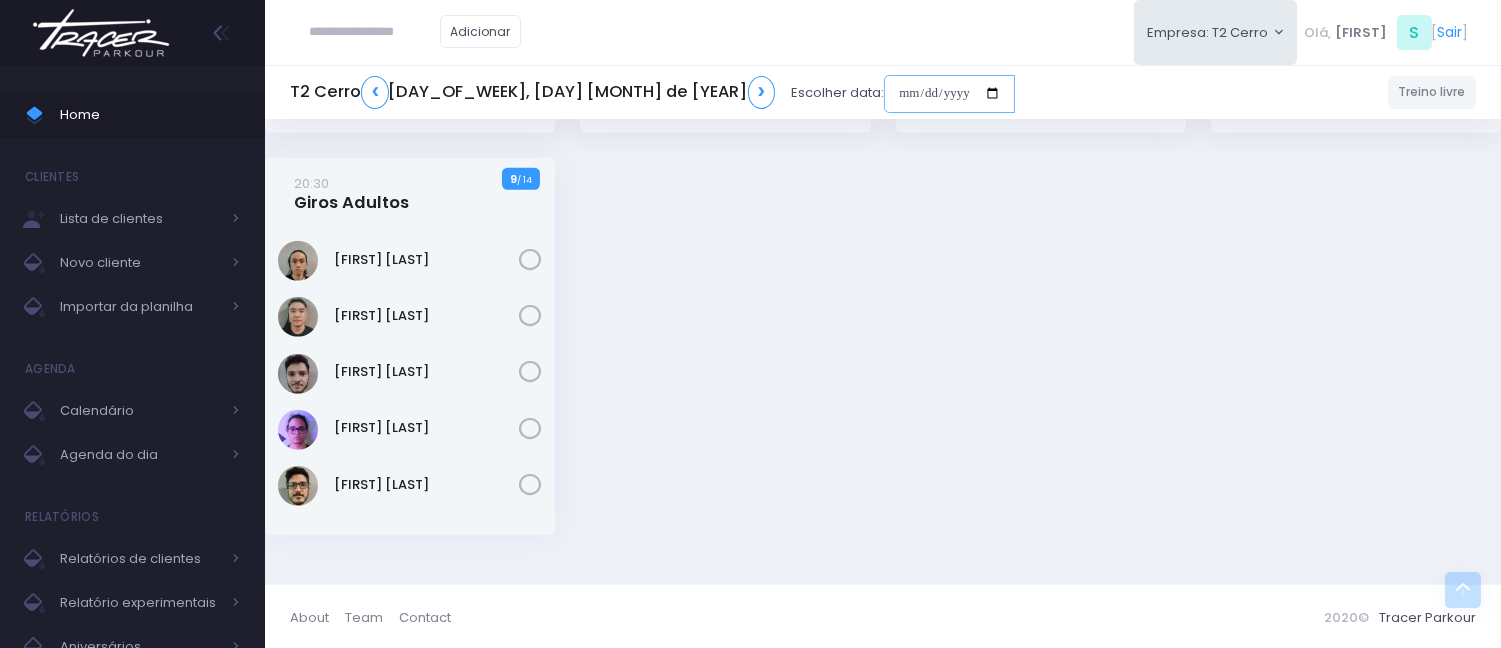 click at bounding box center (949, 94) 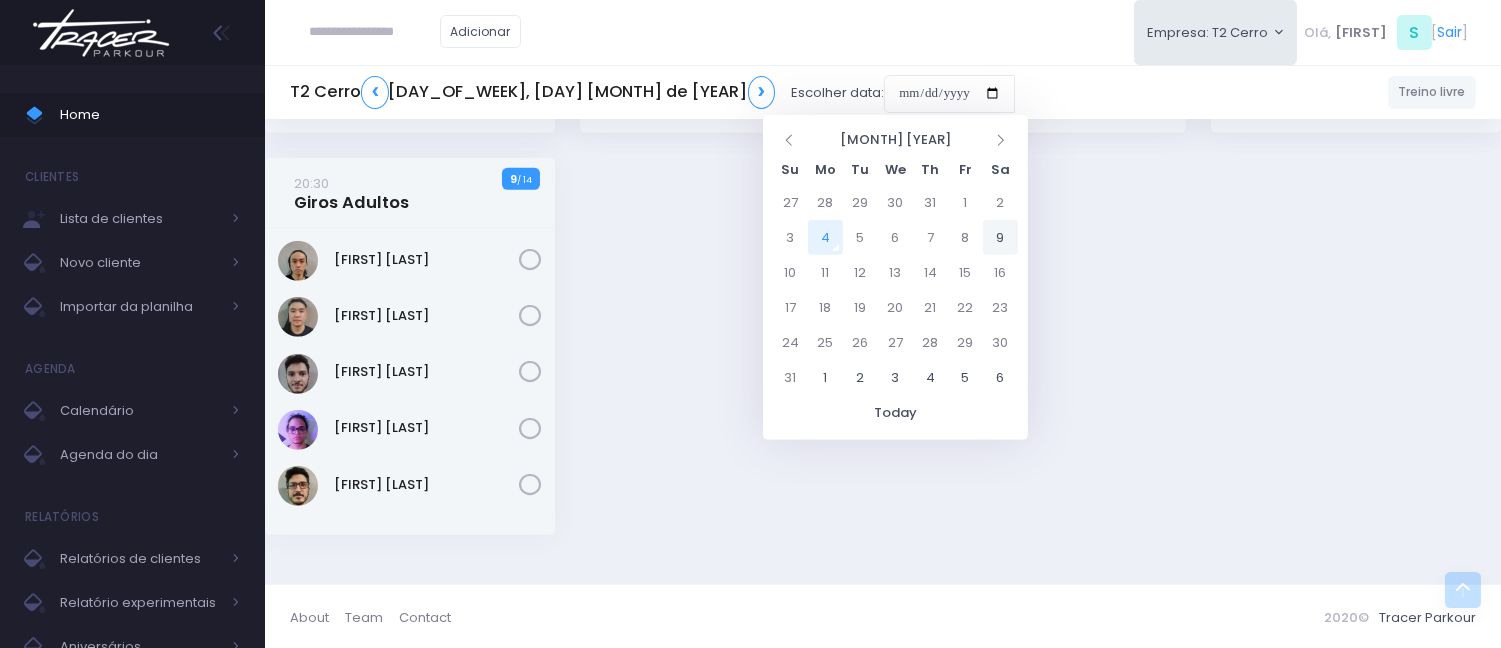 click on "9" at bounding box center (1000, 237) 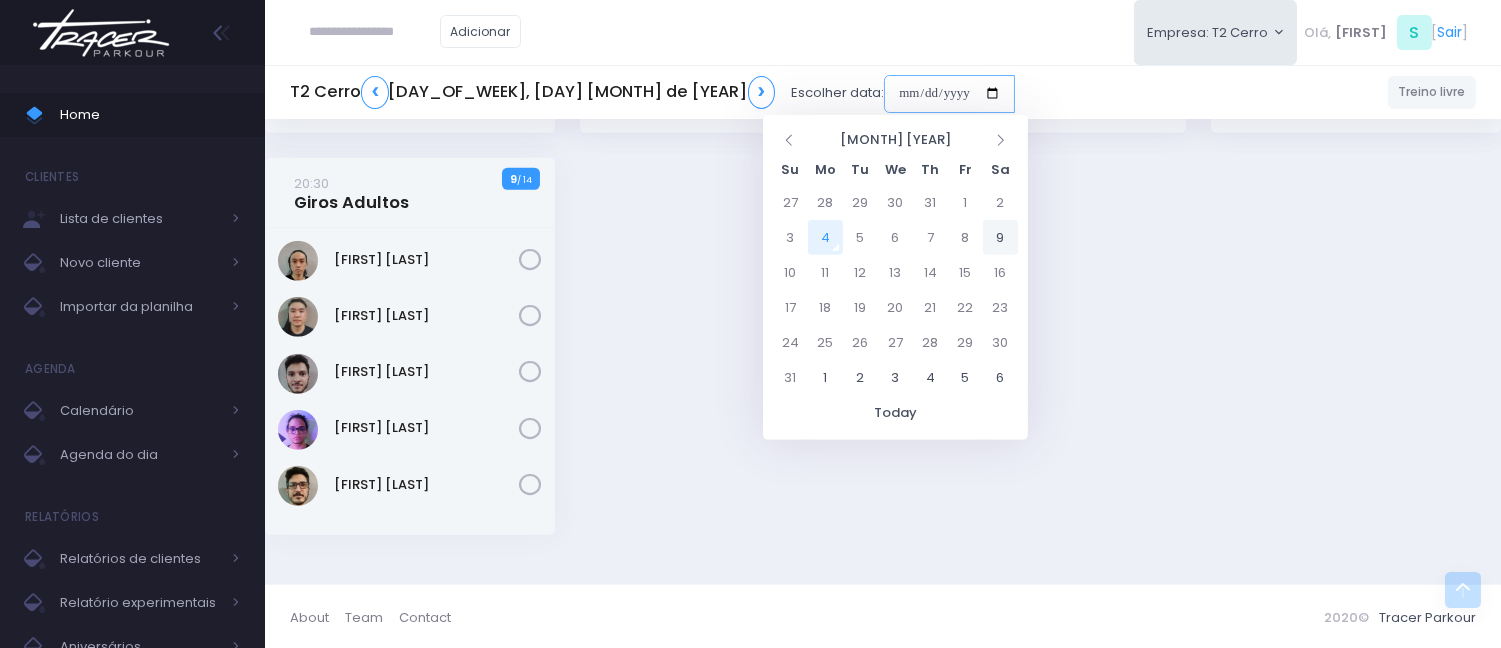 type on "**********" 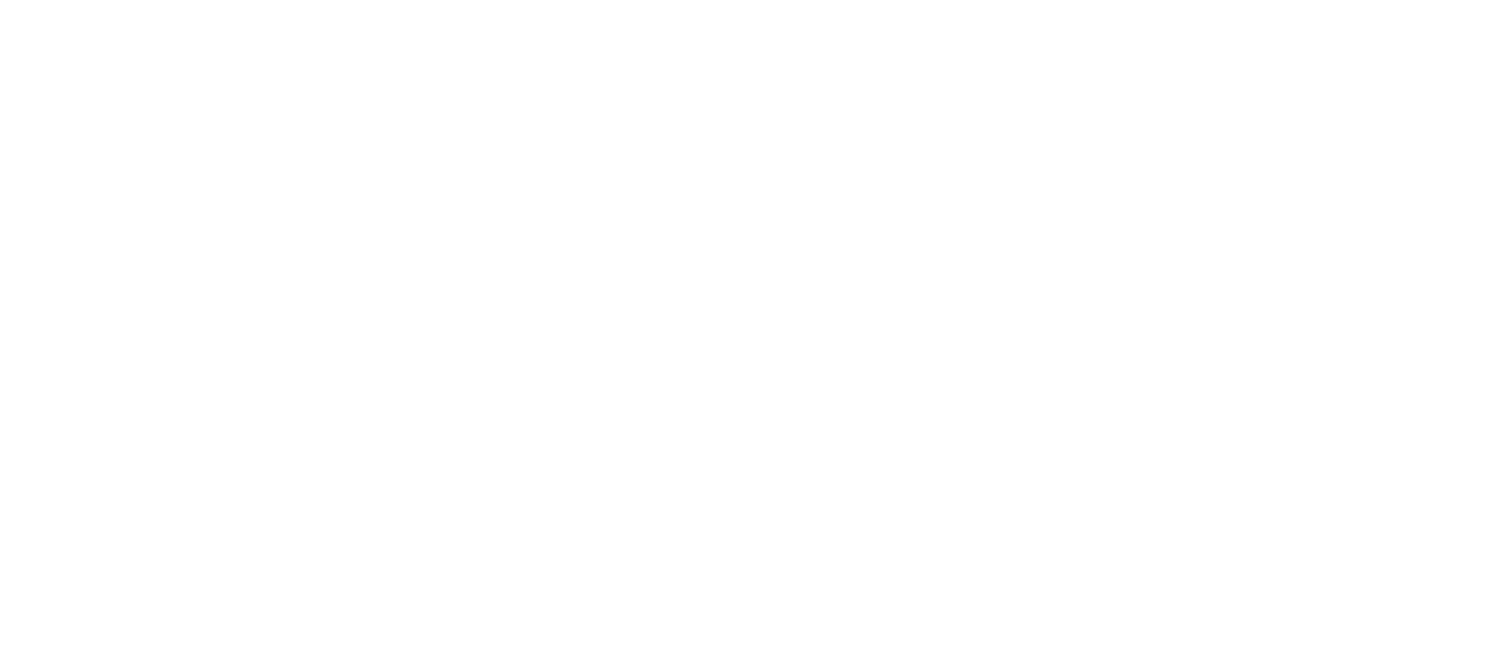 scroll, scrollTop: 0, scrollLeft: 0, axis: both 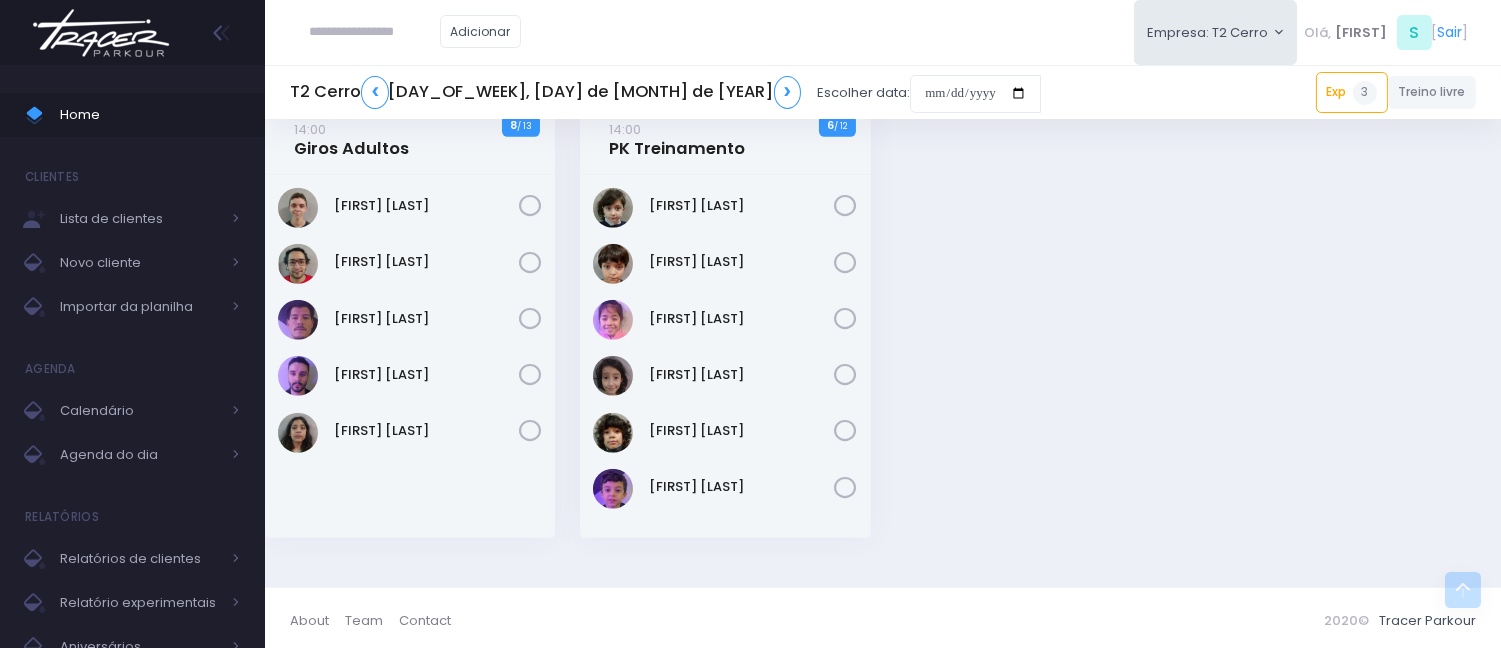 click at bounding box center [375, 32] 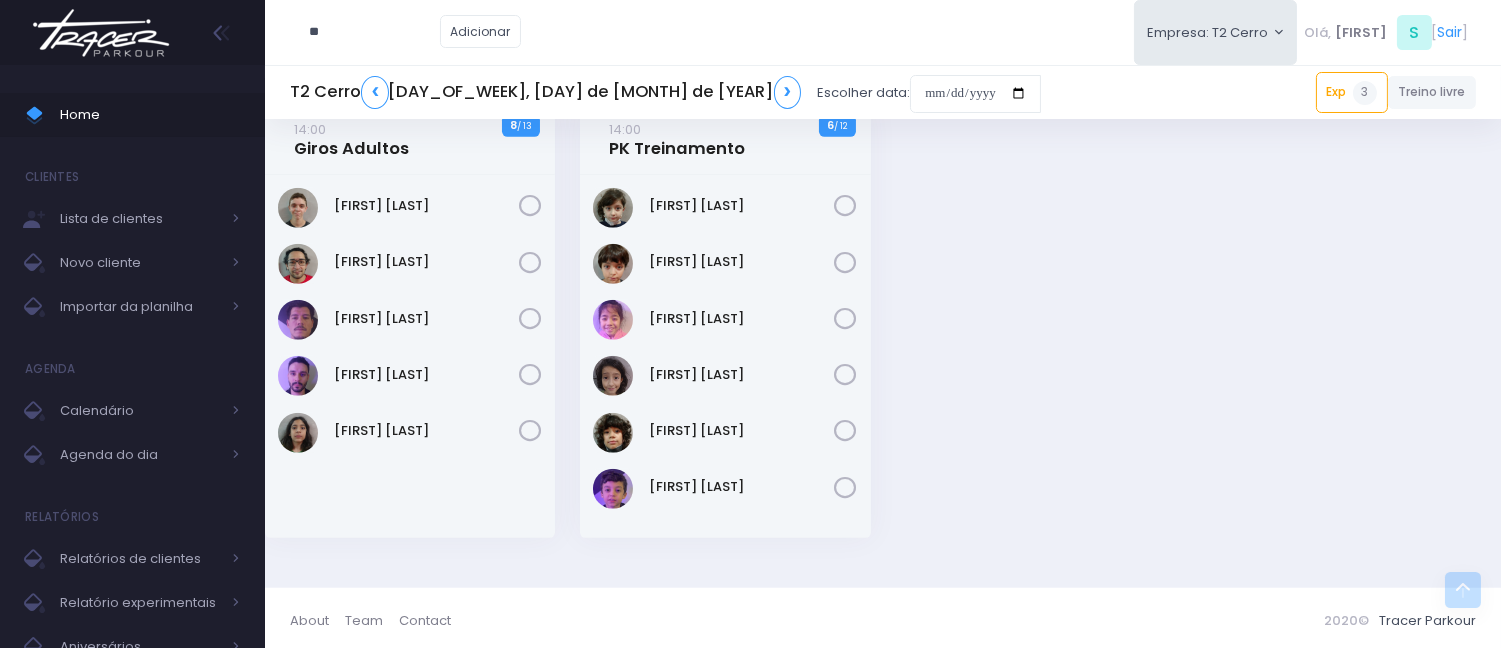 type on "*" 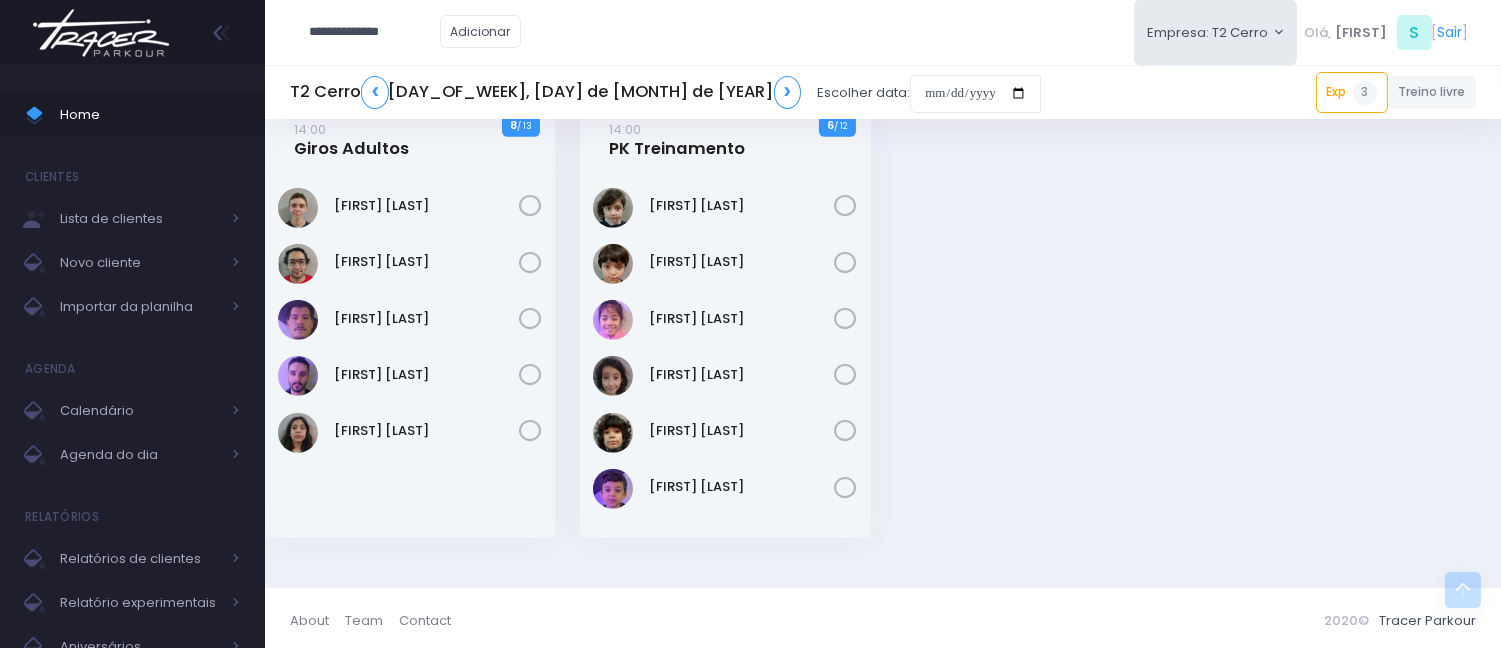 type on "**********" 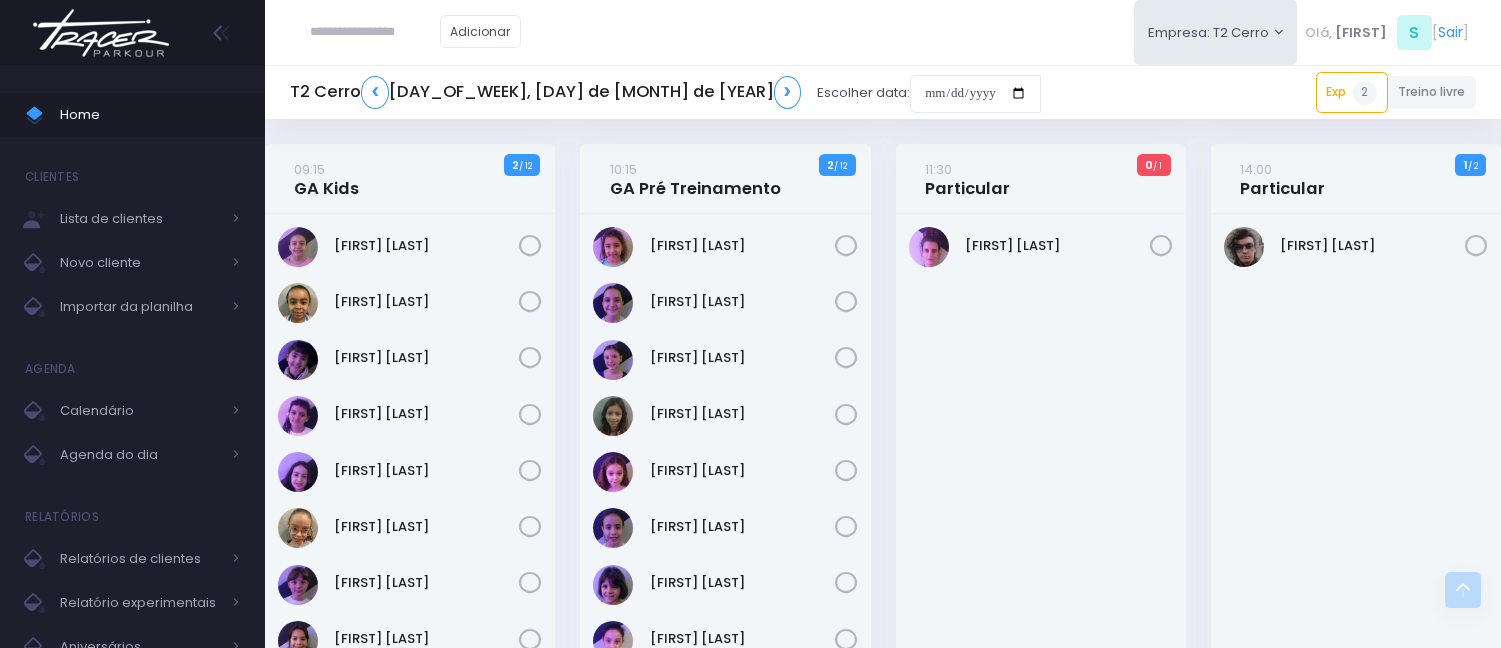 scroll, scrollTop: 555, scrollLeft: 0, axis: vertical 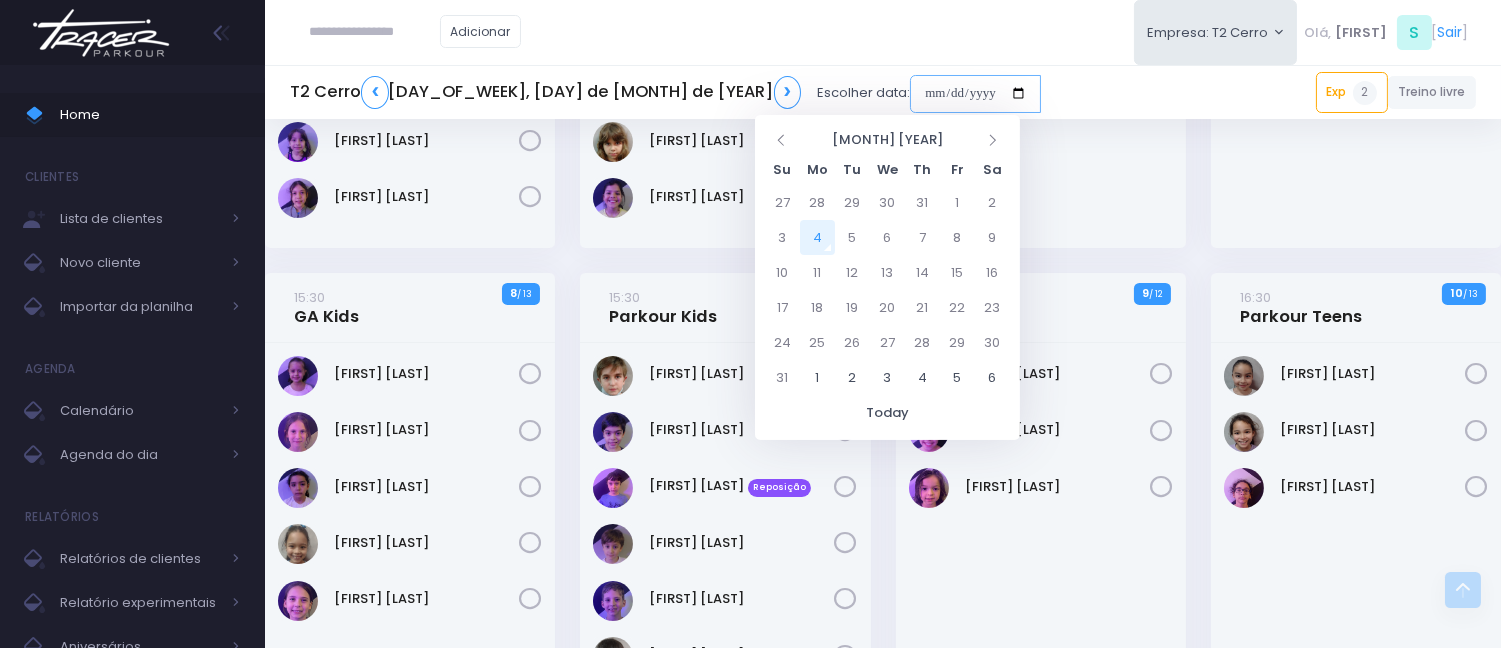 click at bounding box center [975, 94] 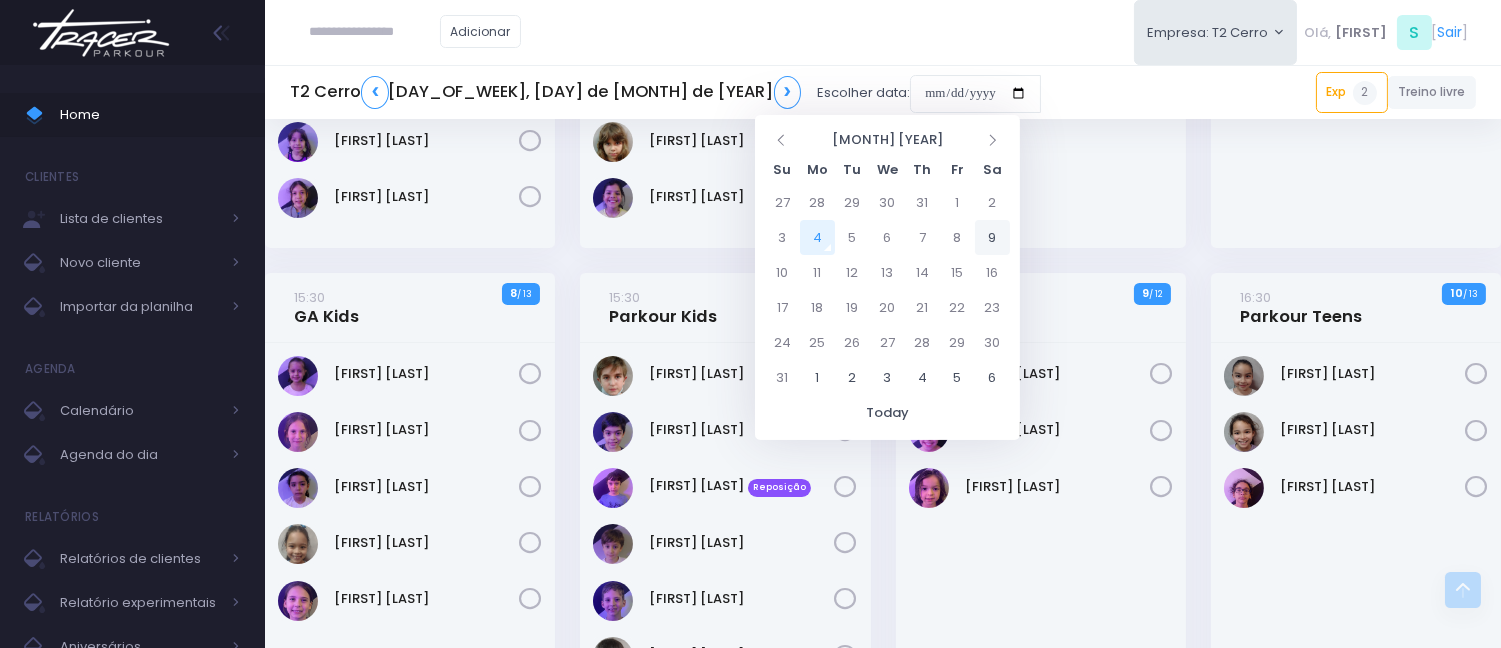 click on "9" at bounding box center [992, 237] 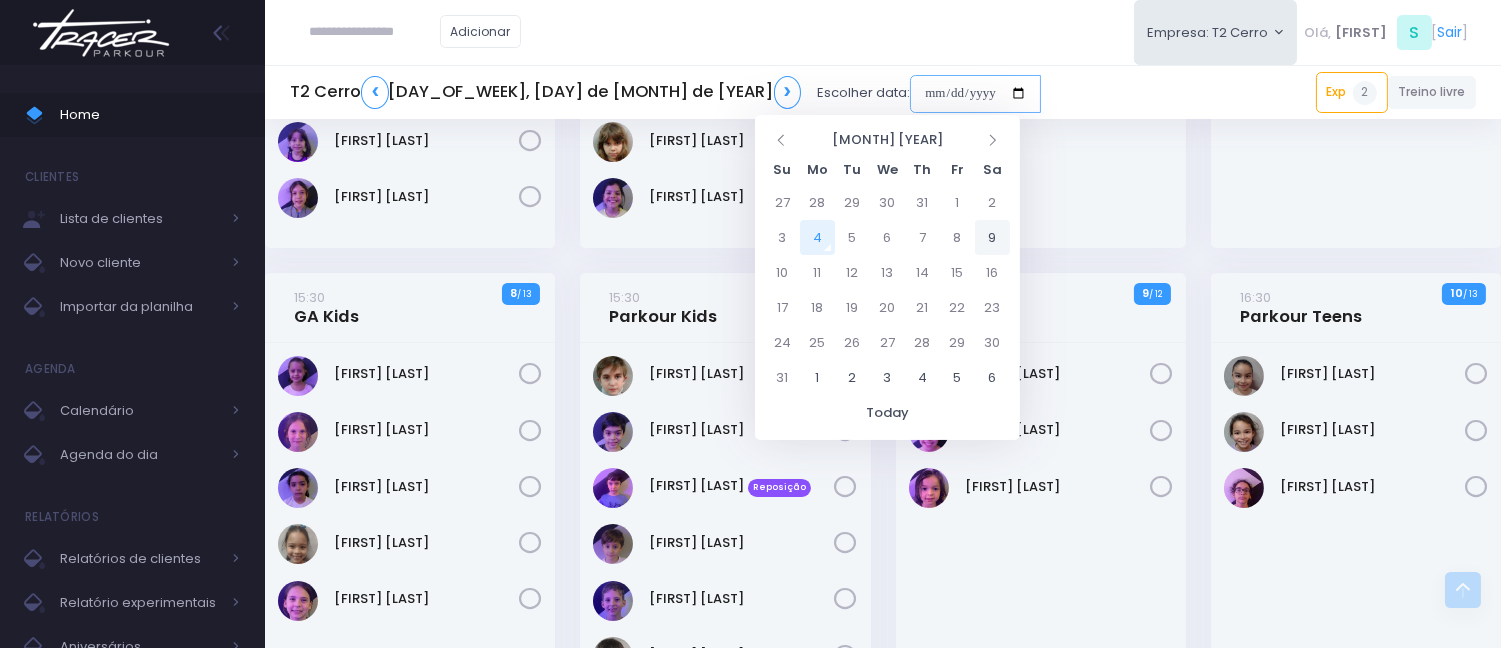 type on "**********" 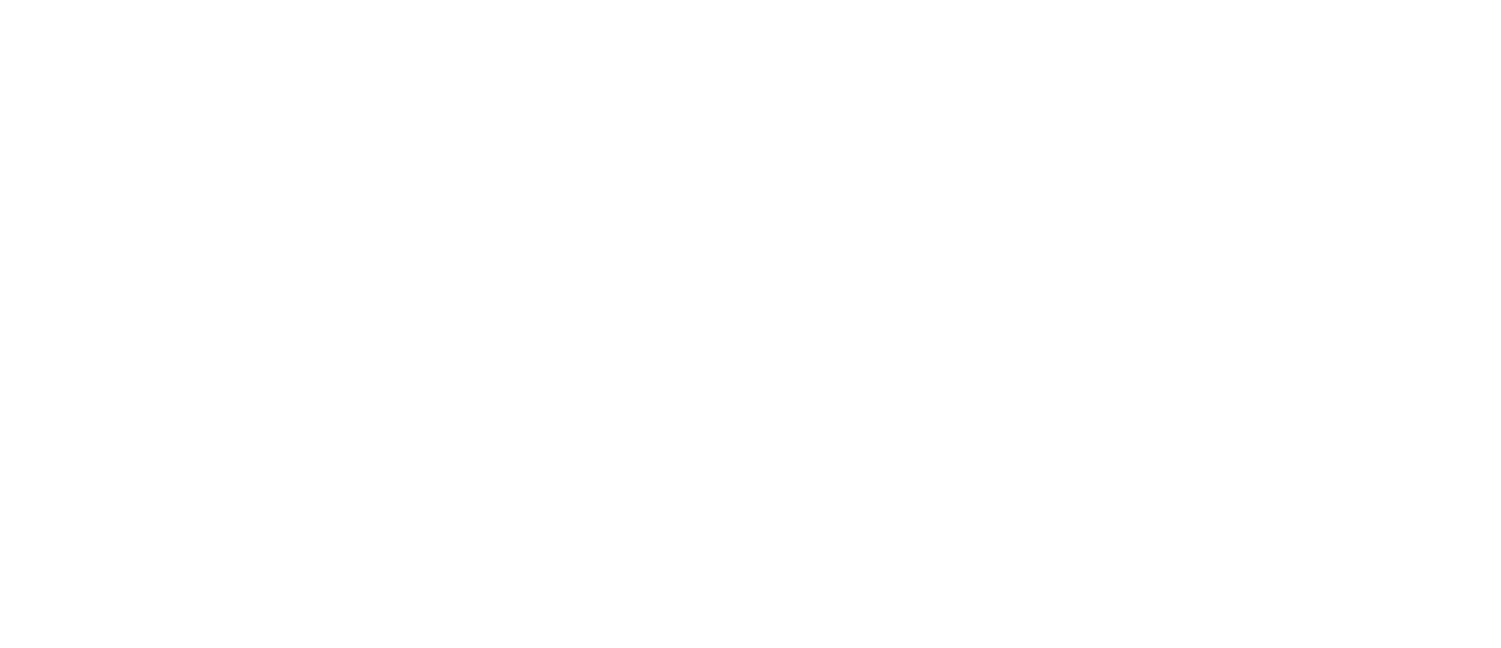 scroll, scrollTop: 0, scrollLeft: 0, axis: both 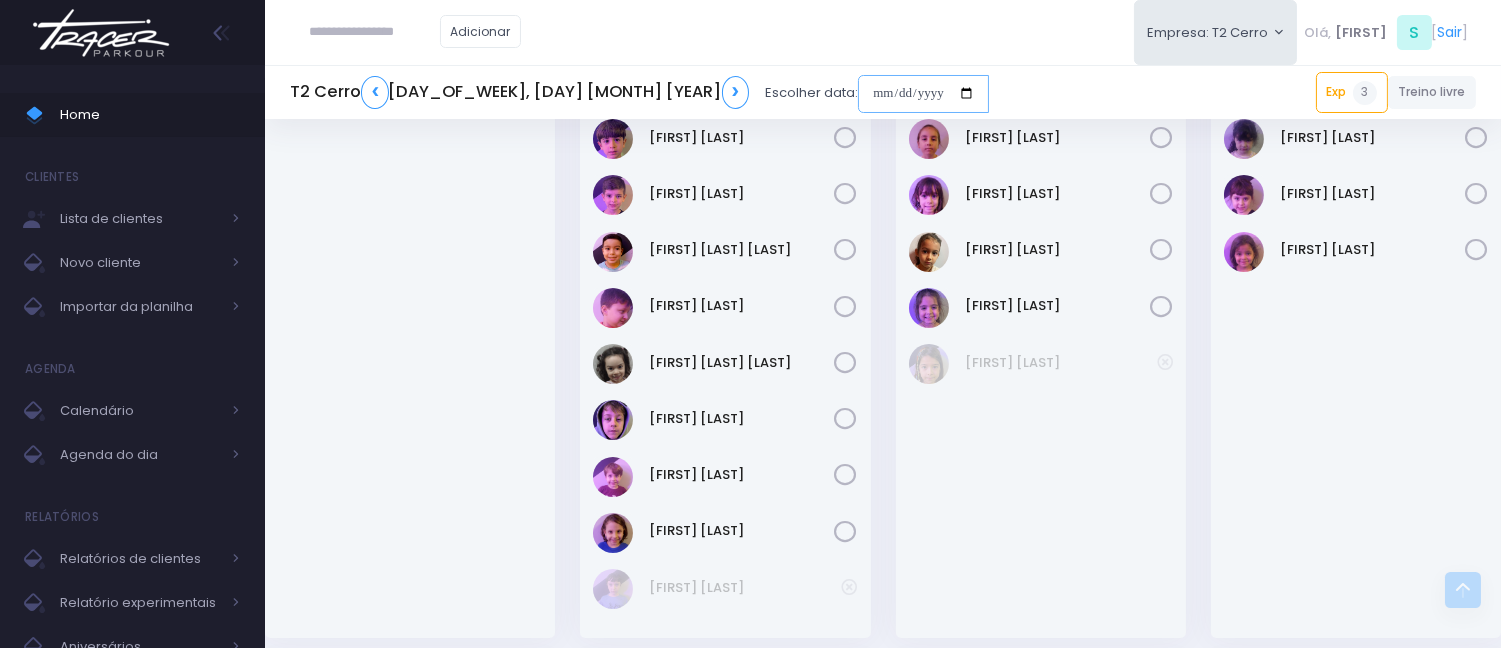 click at bounding box center [923, 94] 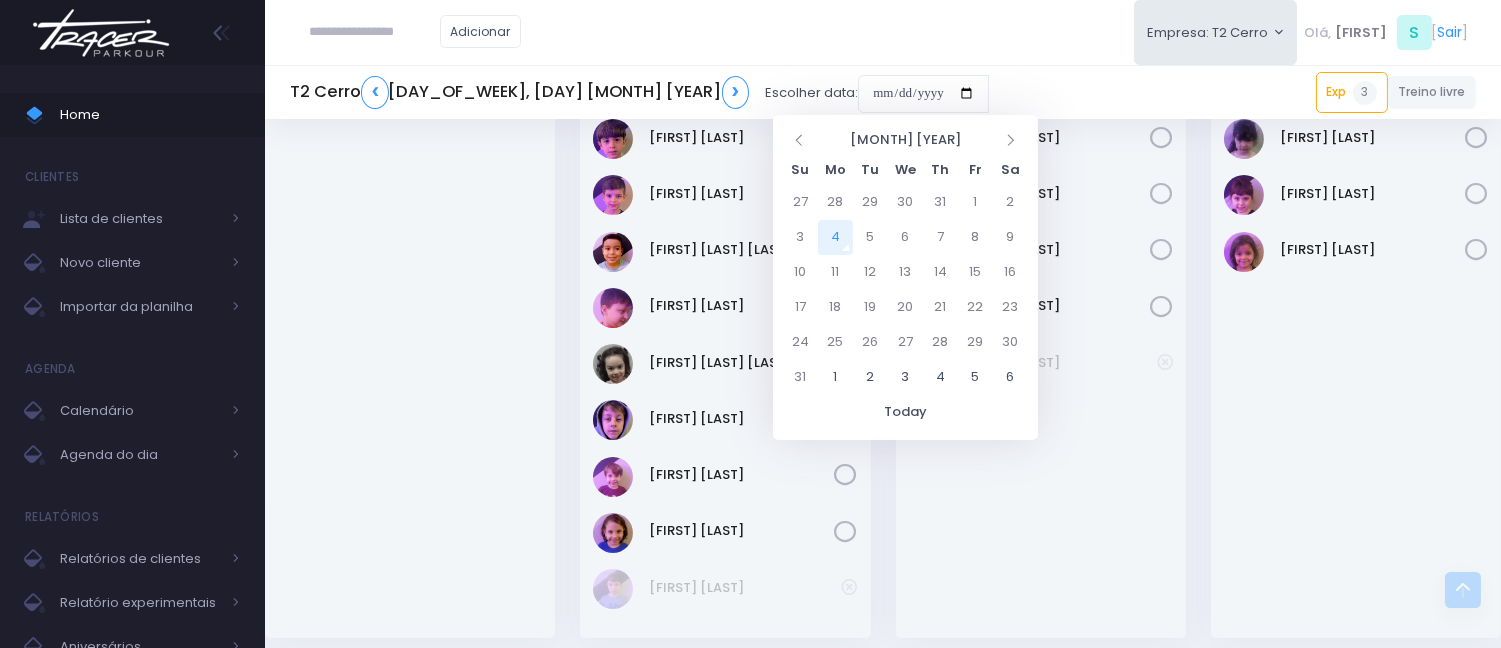 click on "4" at bounding box center [835, 237] 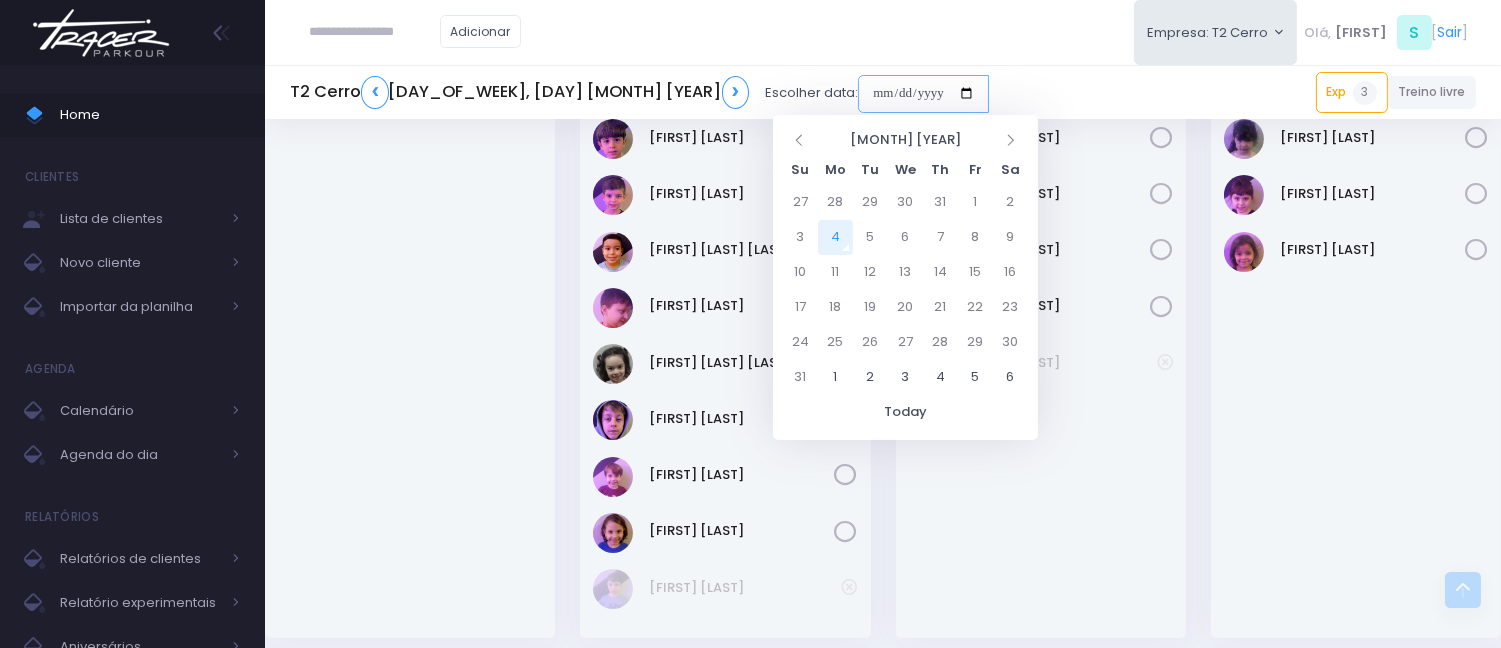 type on "**********" 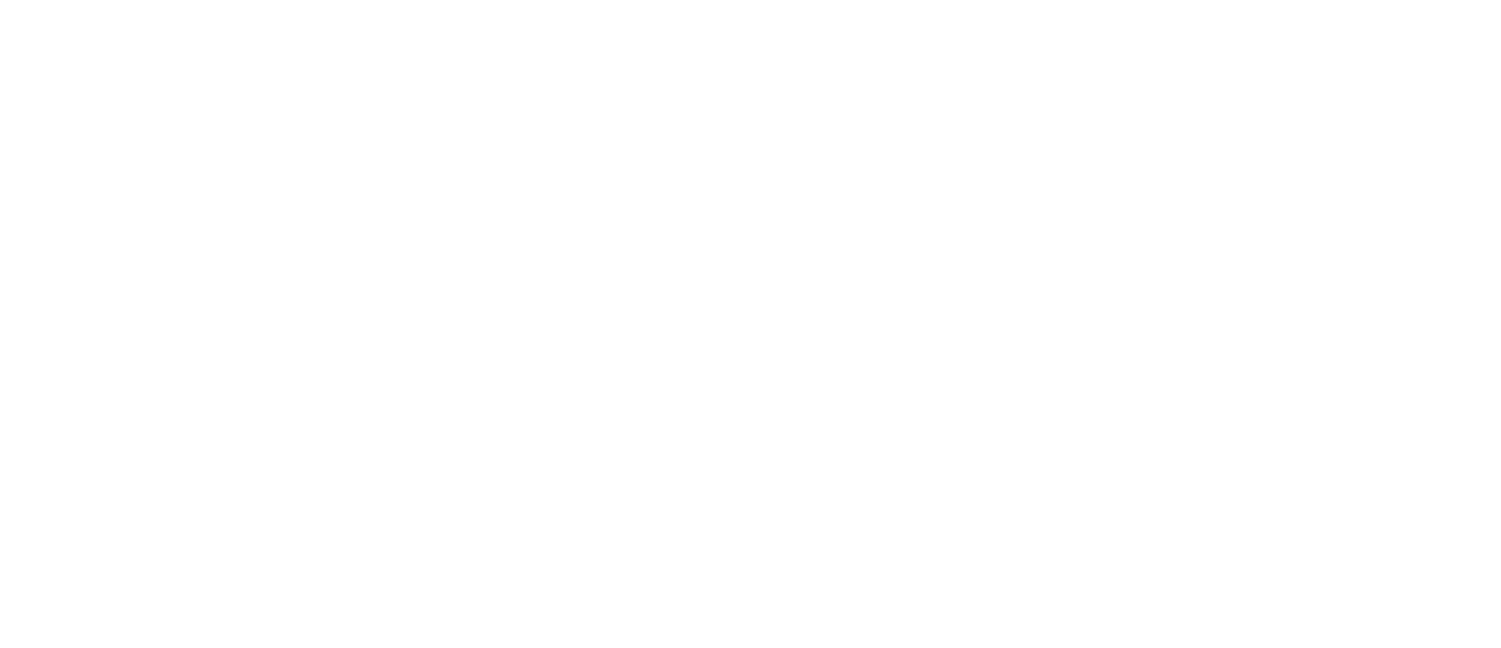 scroll, scrollTop: 0, scrollLeft: 0, axis: both 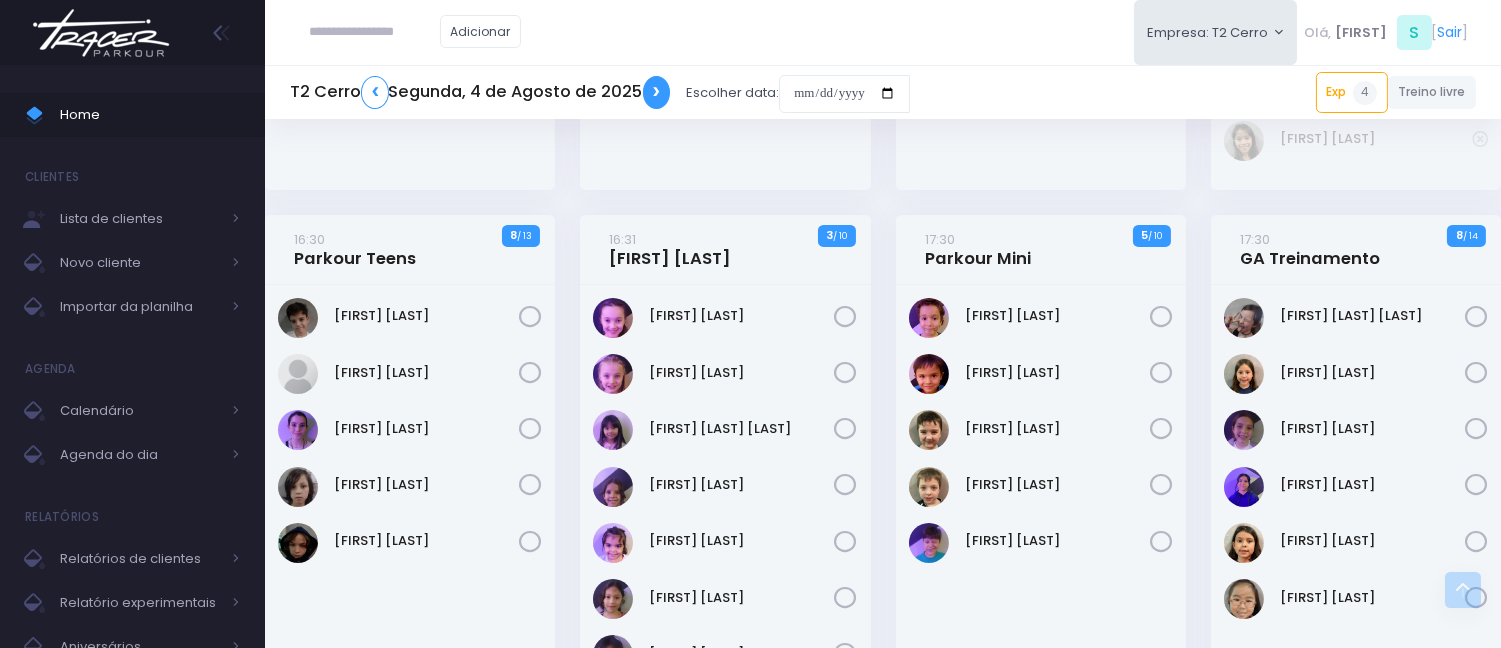 click on "❯" at bounding box center [657, 92] 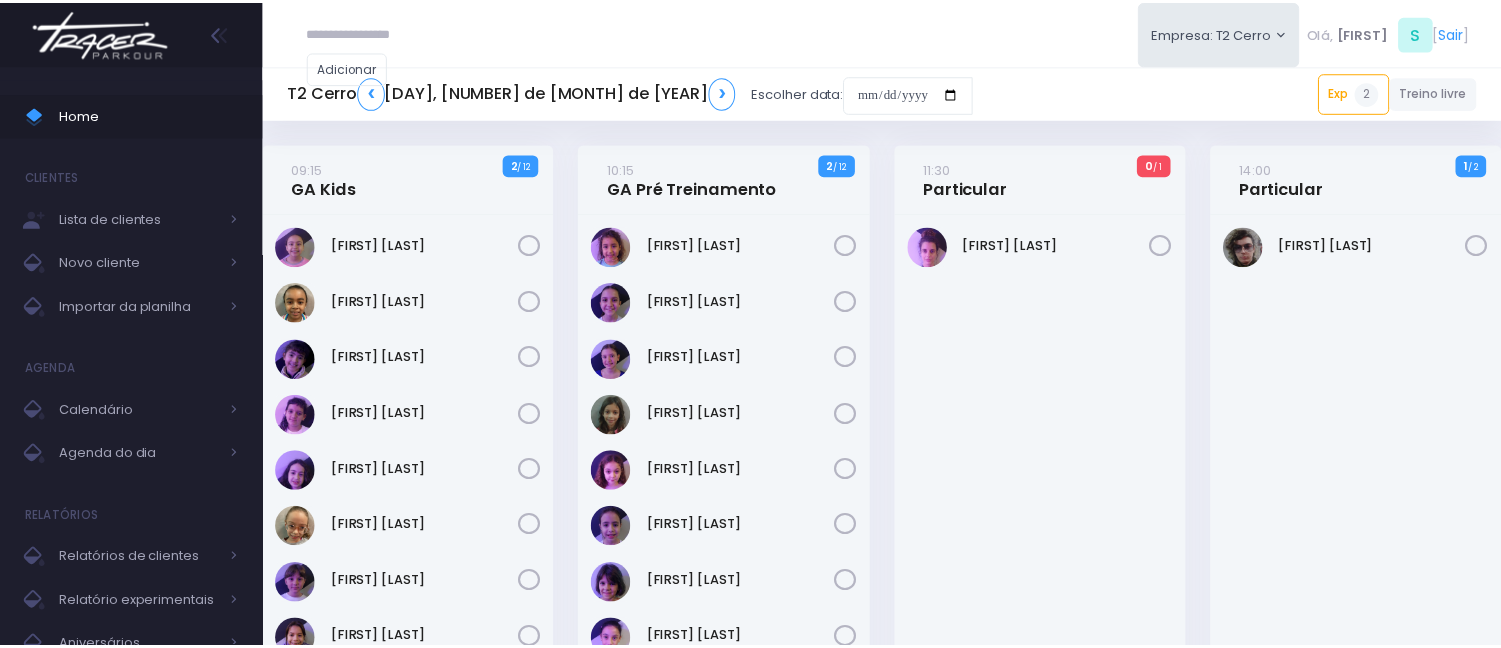 scroll, scrollTop: 0, scrollLeft: 0, axis: both 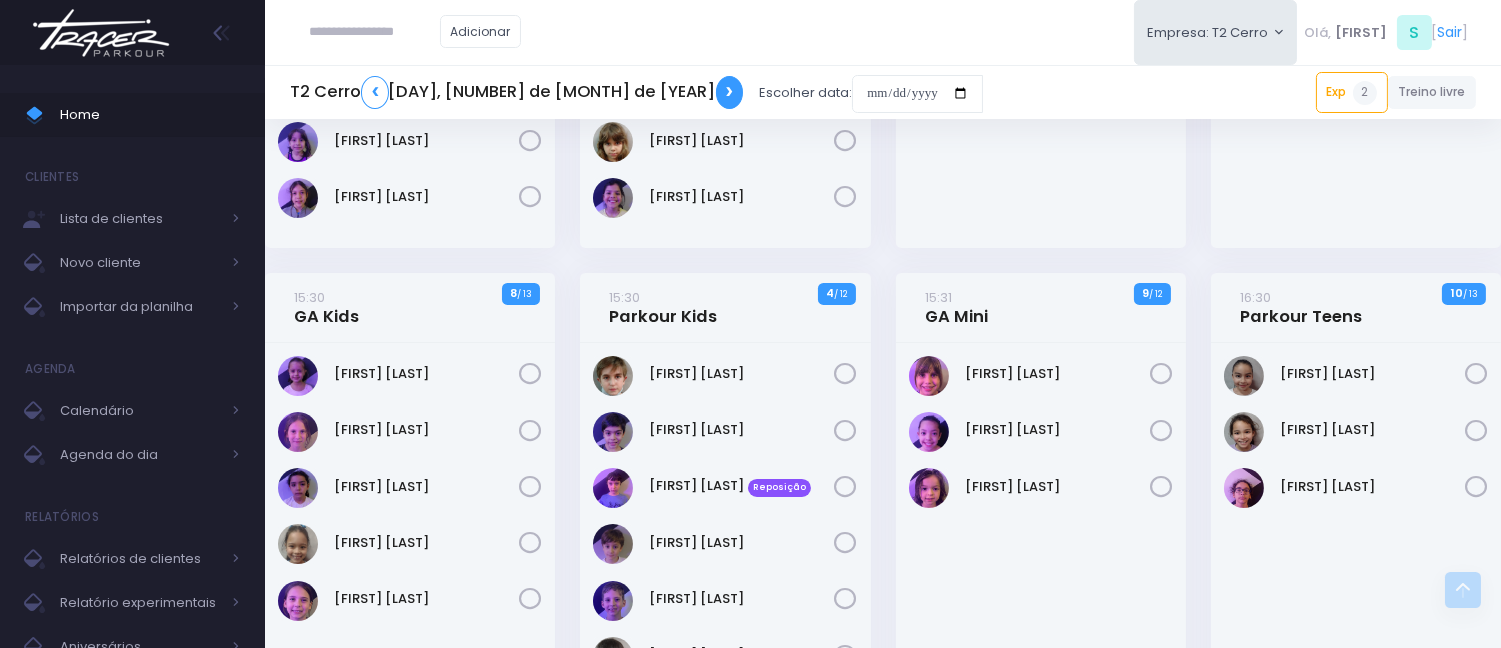 click on "❯" at bounding box center [730, 92] 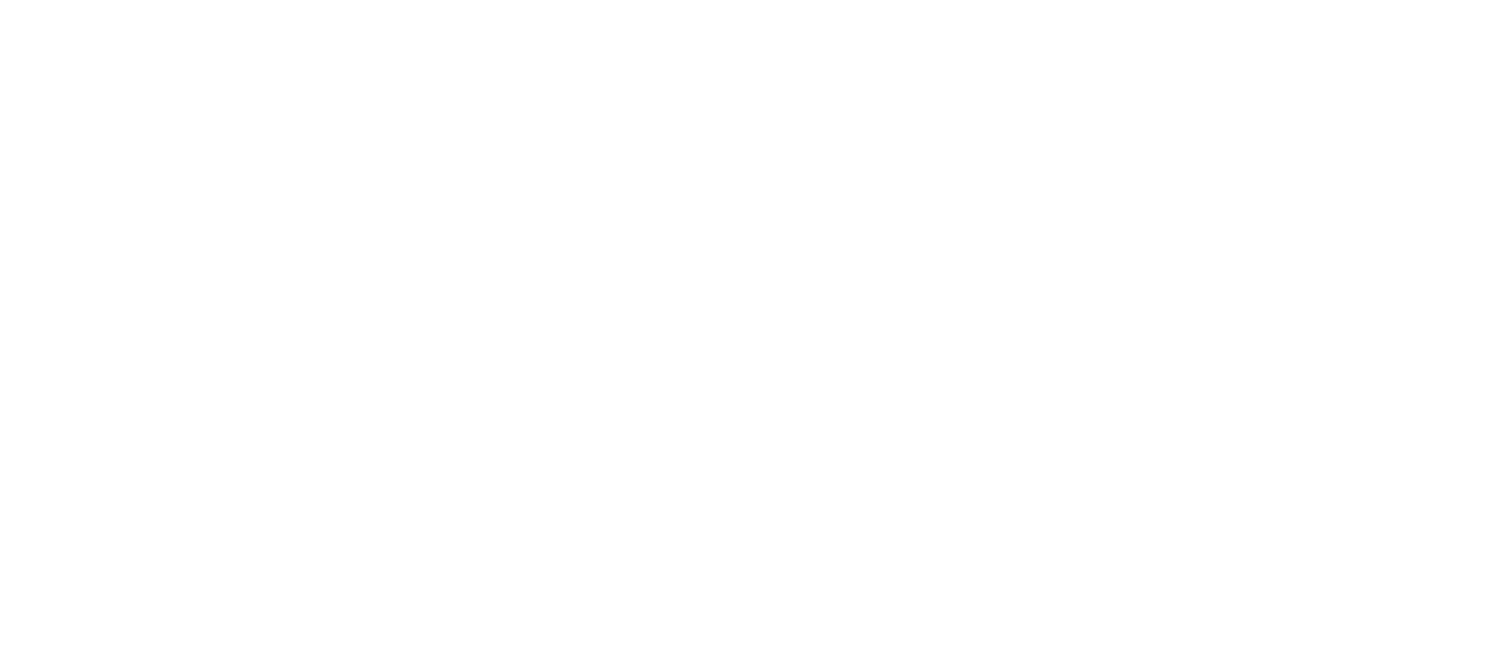scroll, scrollTop: 0, scrollLeft: 0, axis: both 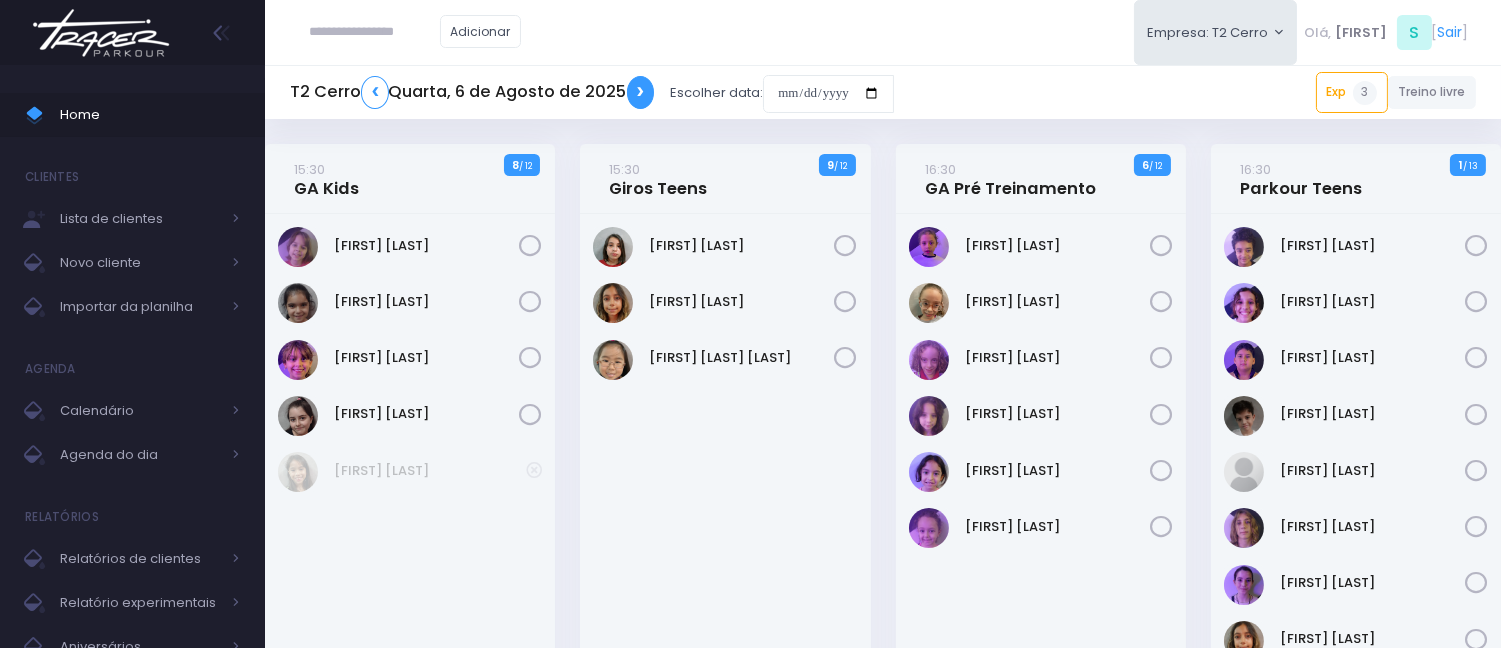 click on "❯" at bounding box center (641, 92) 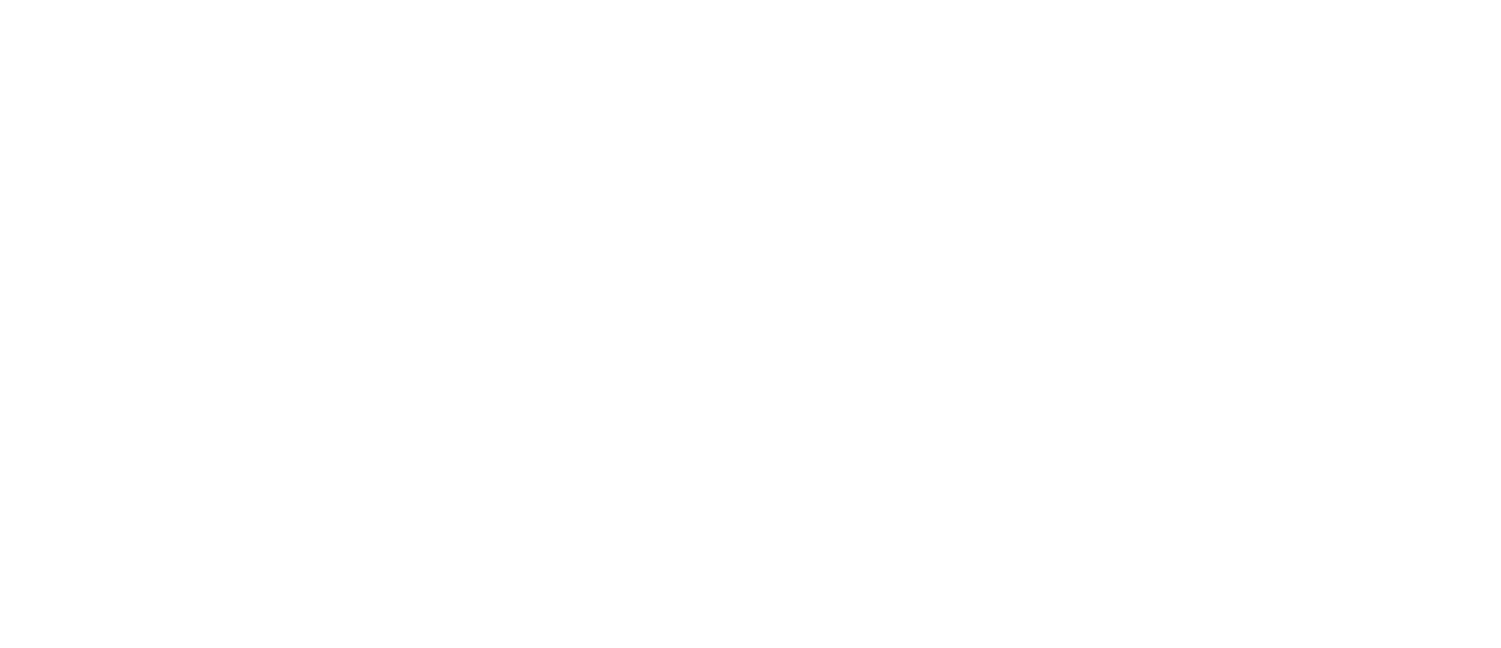 scroll, scrollTop: 0, scrollLeft: 0, axis: both 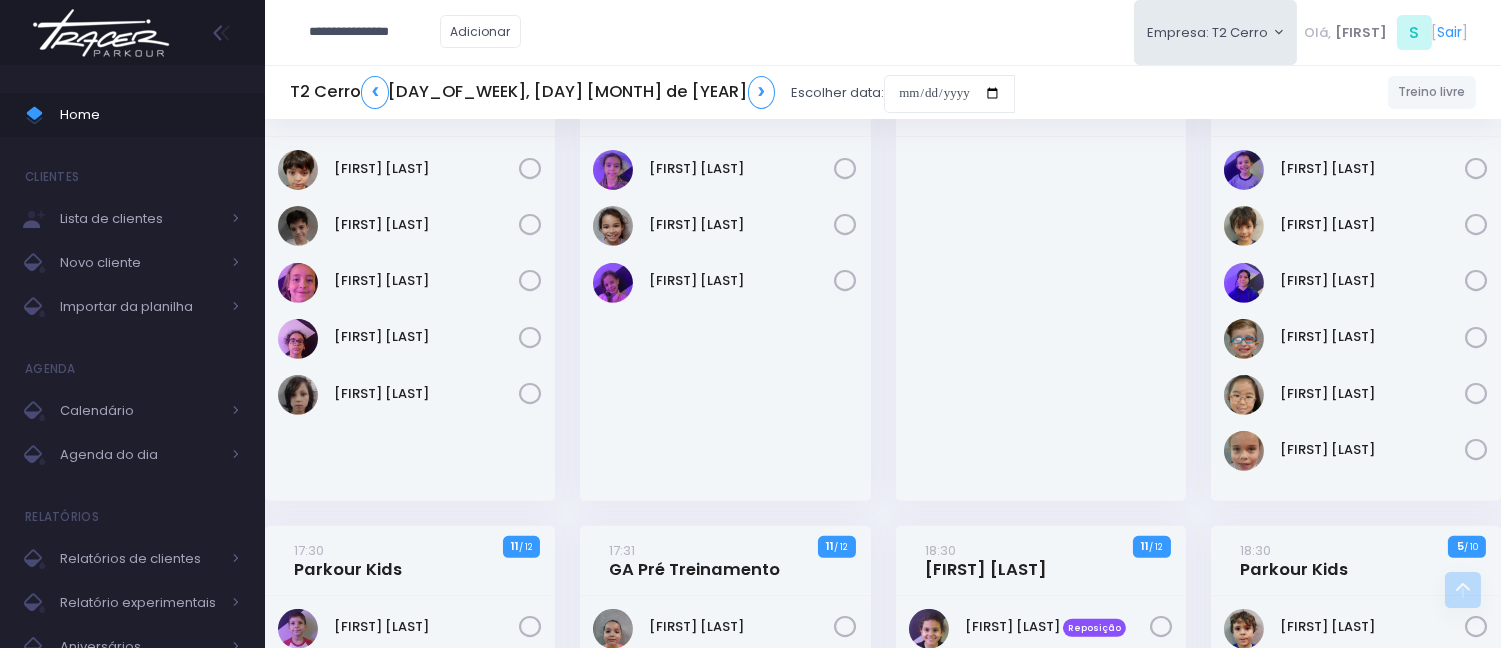 type on "**********" 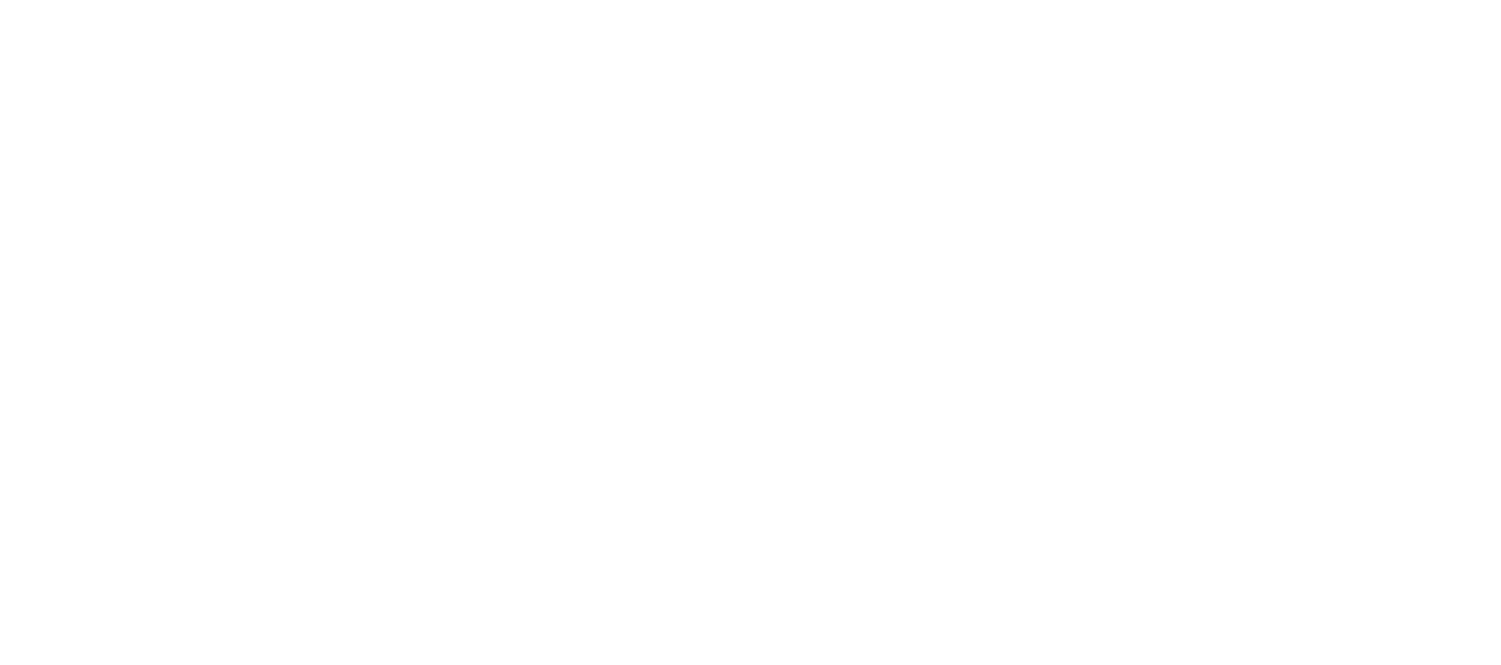 scroll, scrollTop: 0, scrollLeft: 0, axis: both 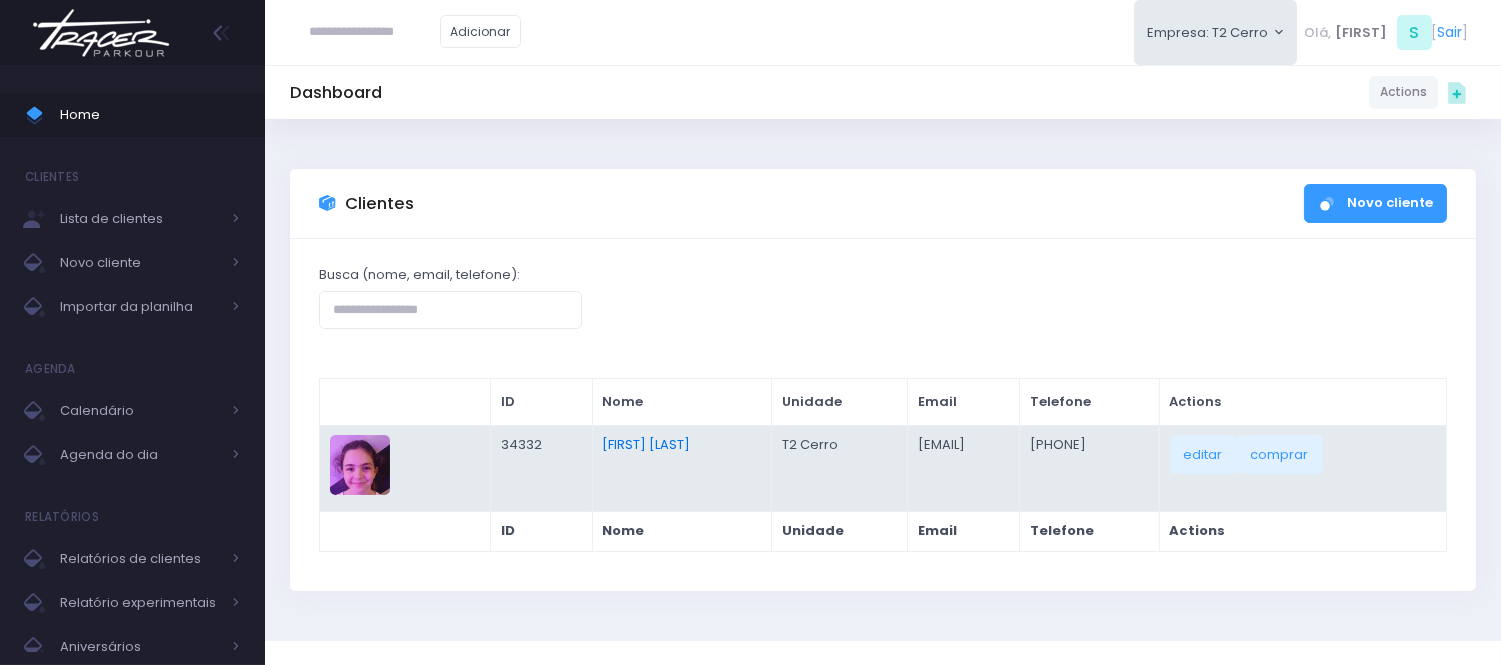 click on "[FIRST] [LAST]" at bounding box center (646, 444) 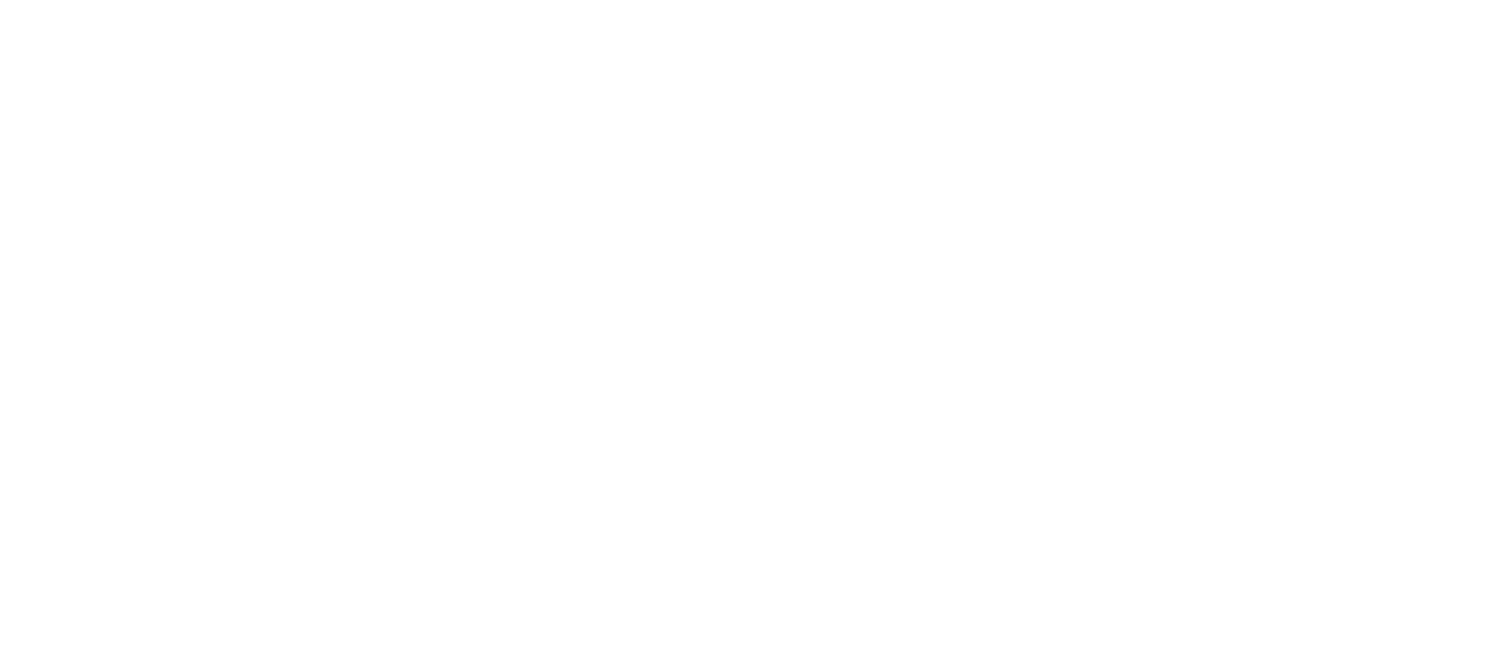 scroll, scrollTop: 0, scrollLeft: 0, axis: both 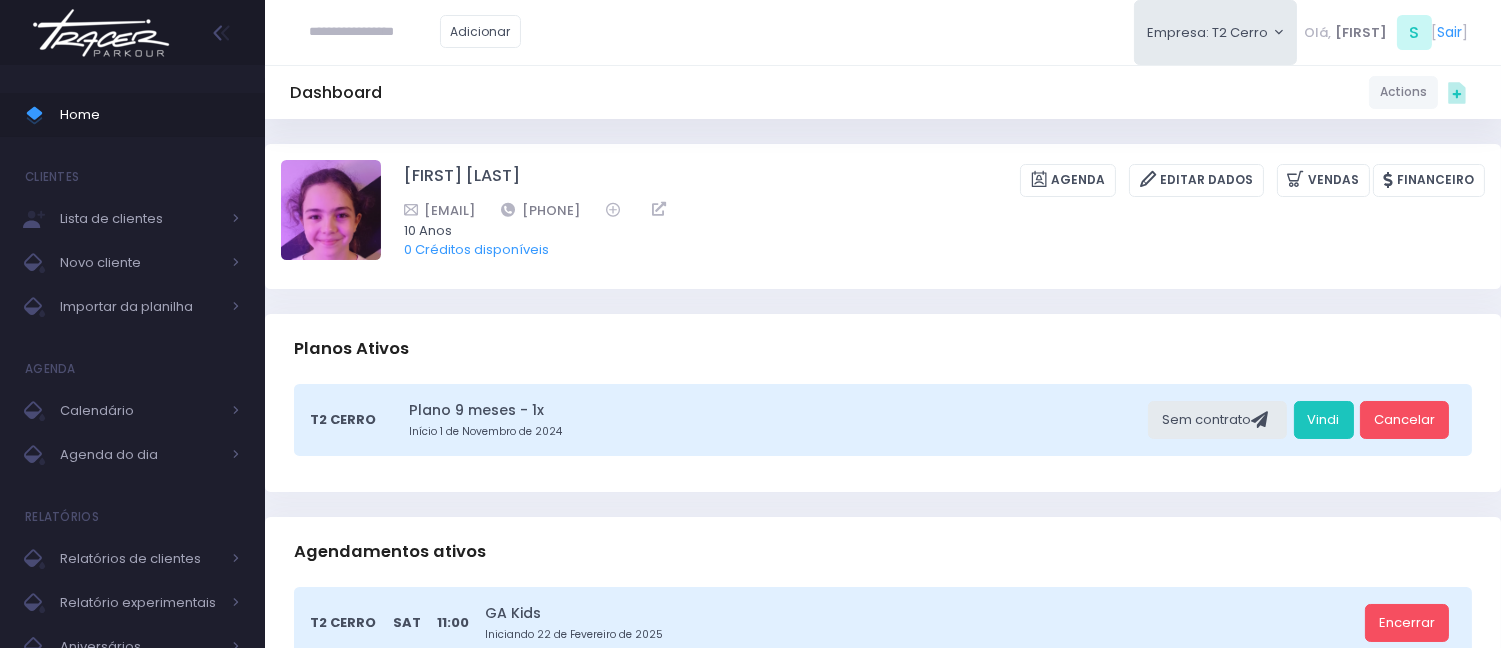 click on "Adicionar" at bounding box center (415, 32) 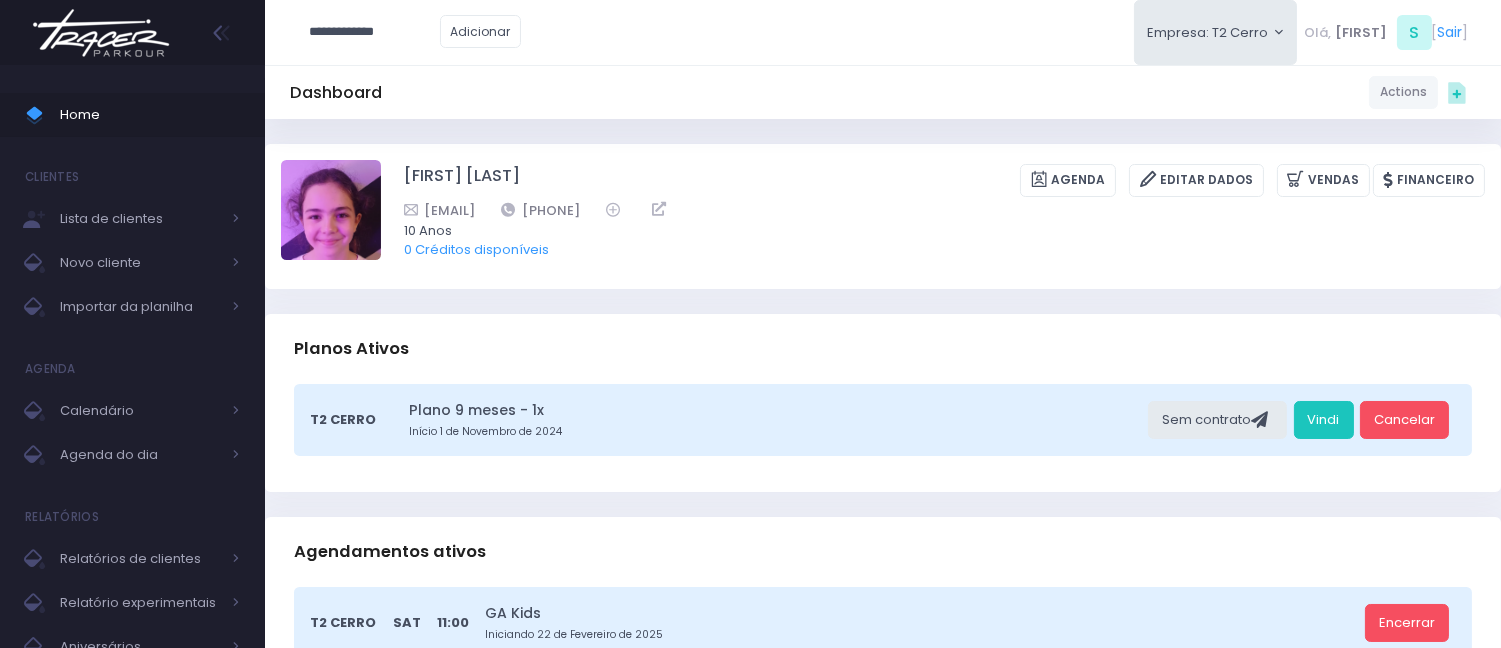 type on "**********" 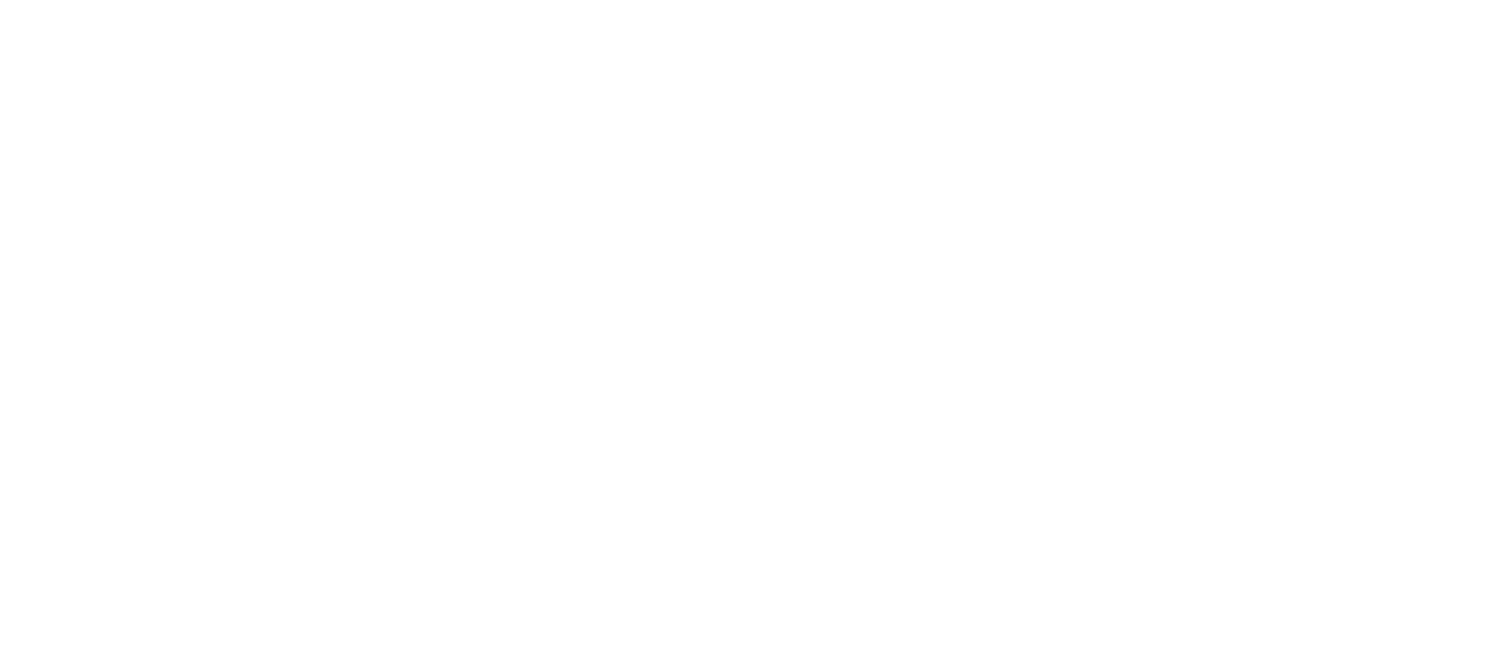 scroll, scrollTop: 0, scrollLeft: 0, axis: both 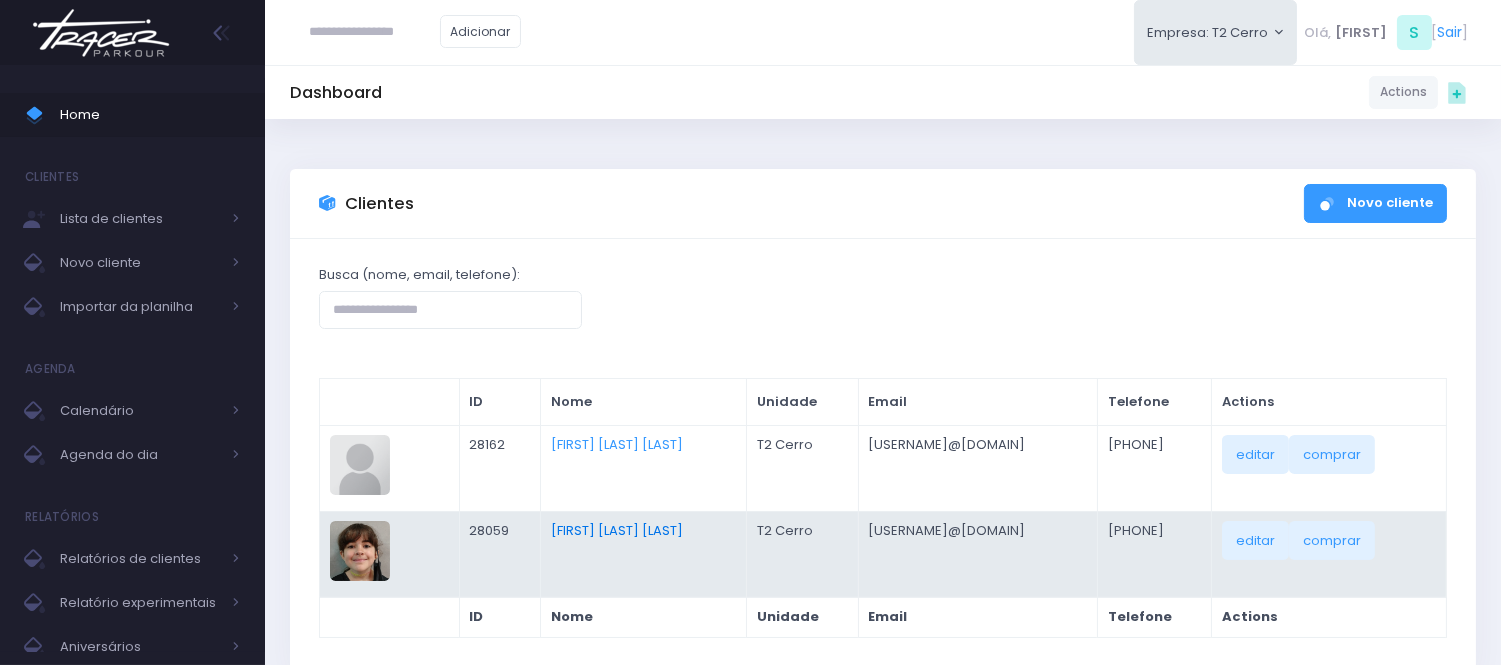 click on "[FIRST] [LAST] [LAST]" at bounding box center (617, 530) 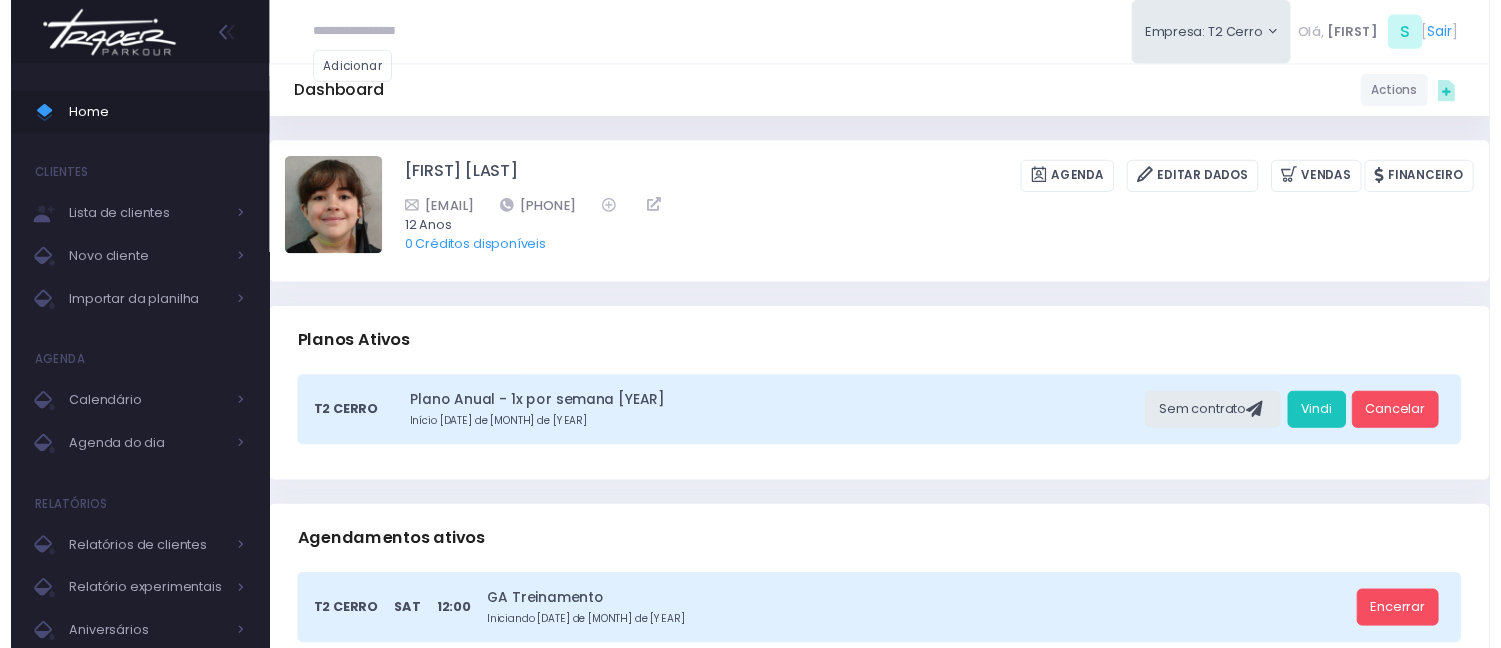 scroll, scrollTop: 0, scrollLeft: 0, axis: both 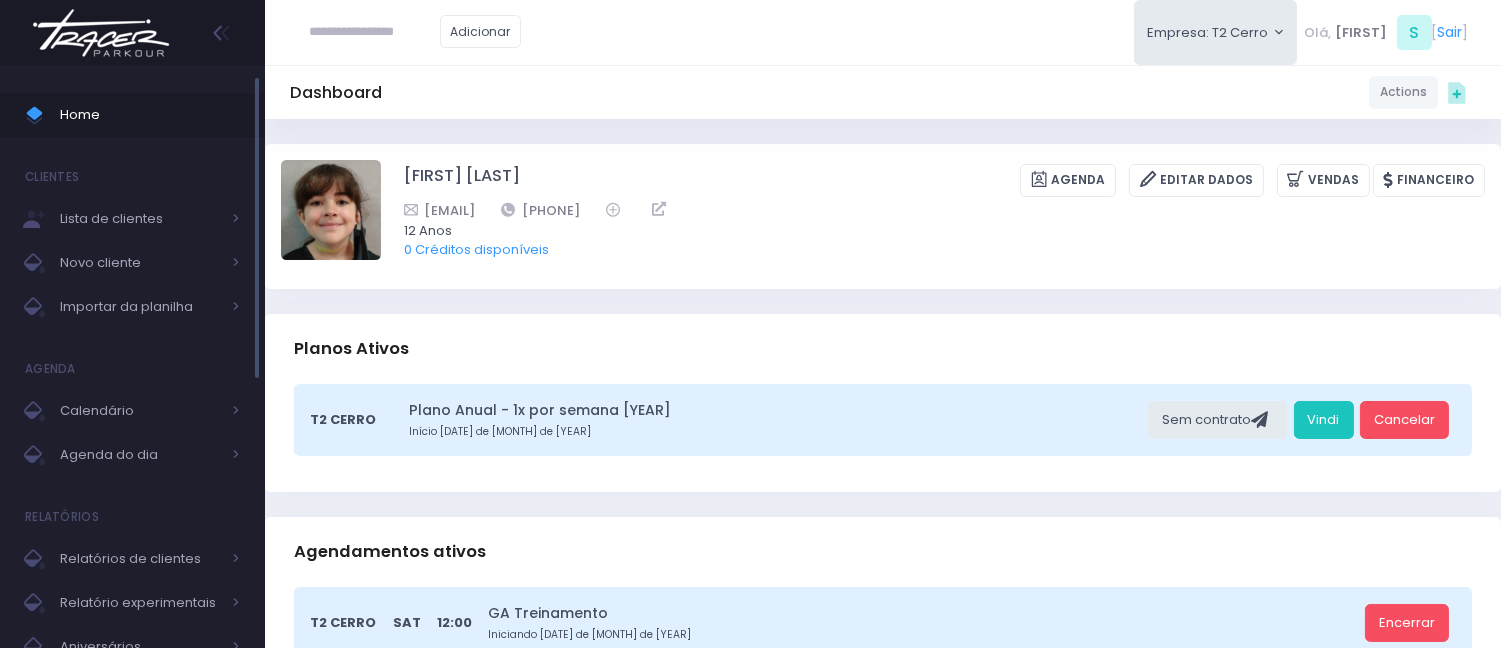 click on "Home" at bounding box center (150, 115) 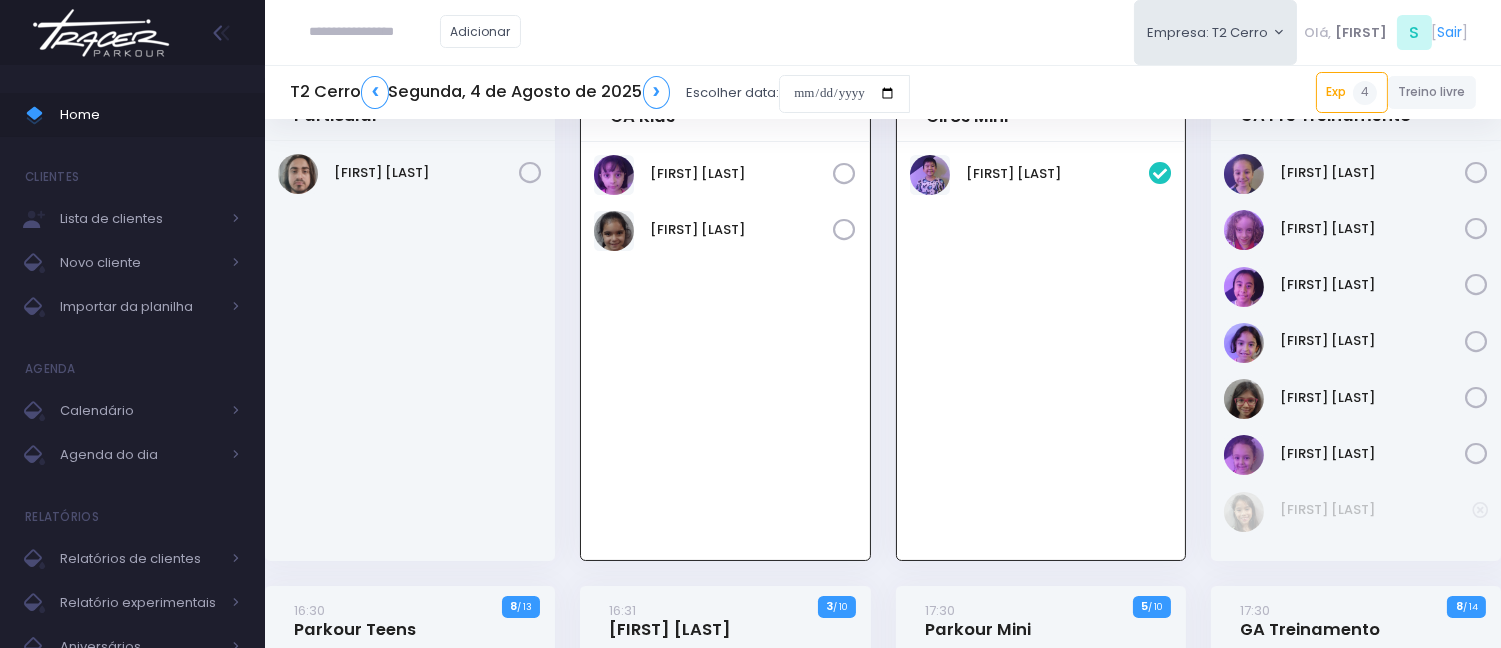 scroll, scrollTop: 0, scrollLeft: 0, axis: both 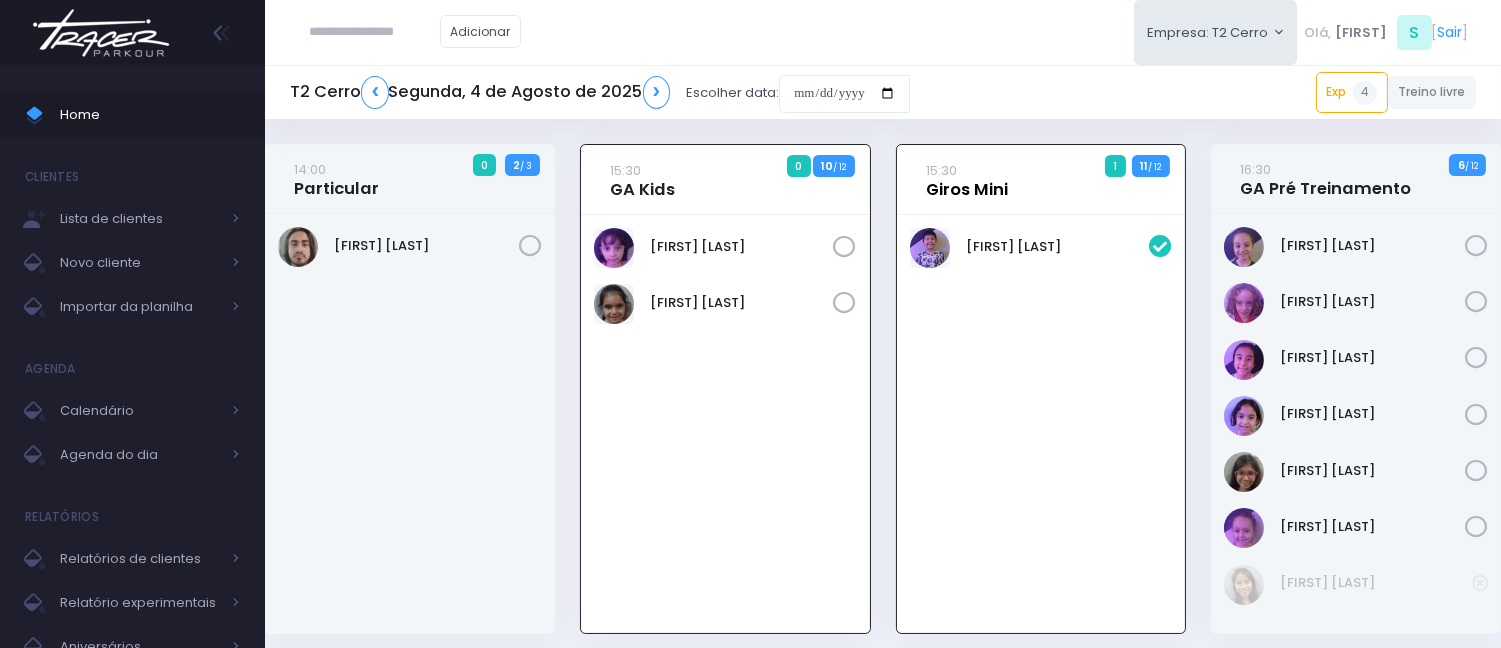 click on "15:30 Giros Mini" at bounding box center (967, 180) 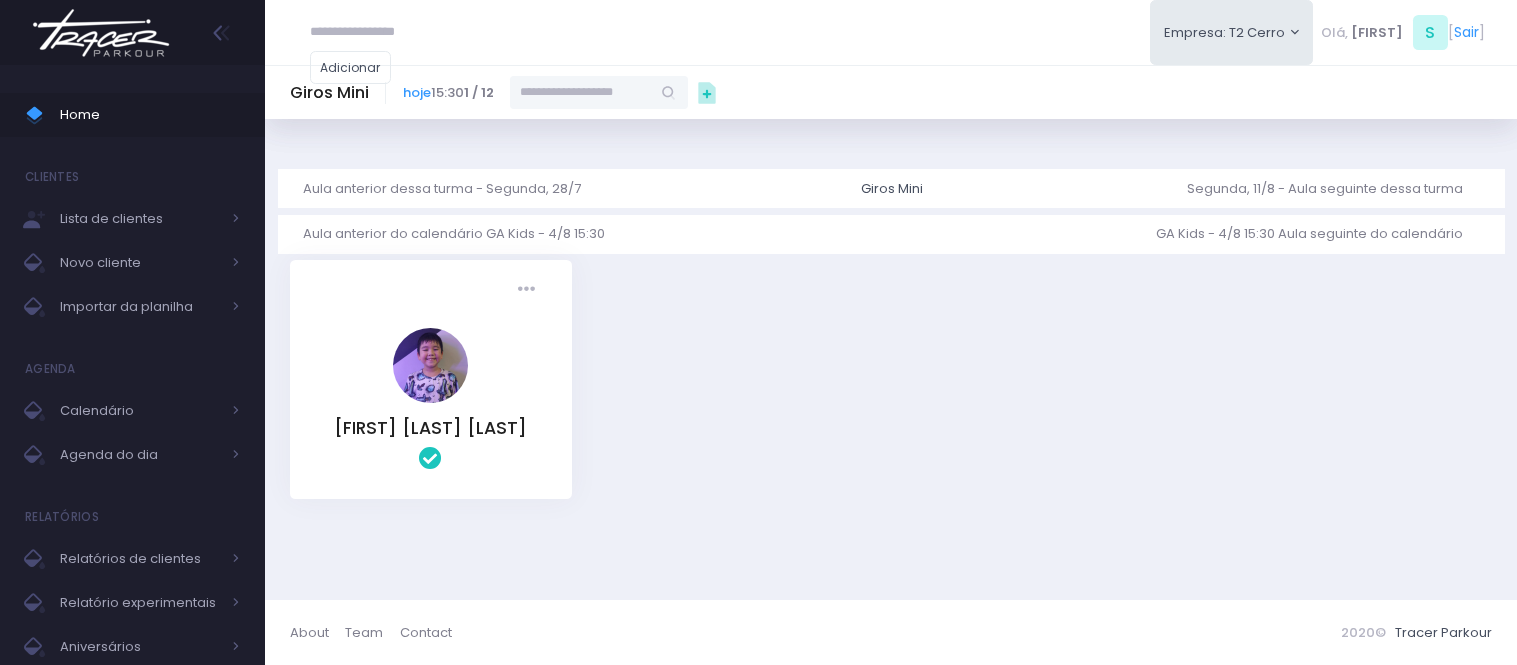 scroll, scrollTop: 0, scrollLeft: 0, axis: both 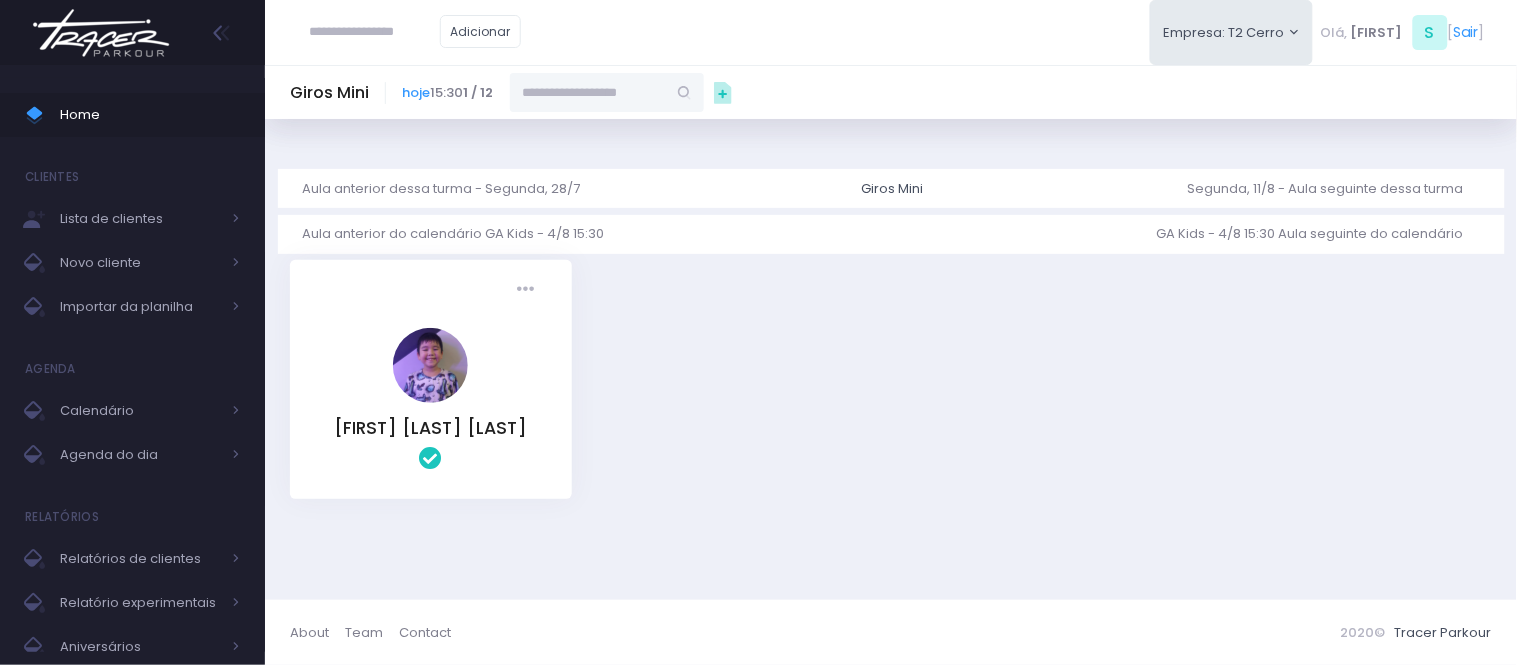 click at bounding box center [588, 92] 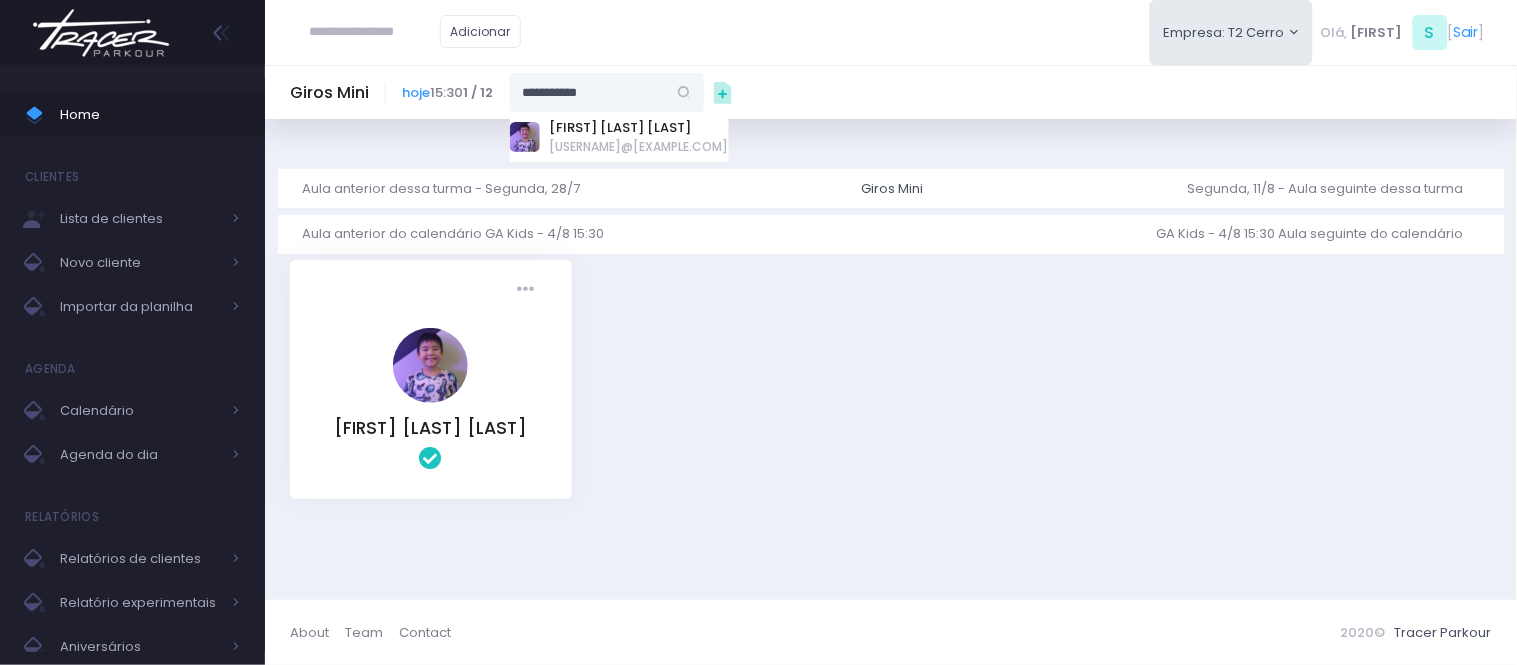 click on "**********" at bounding box center (588, 92) 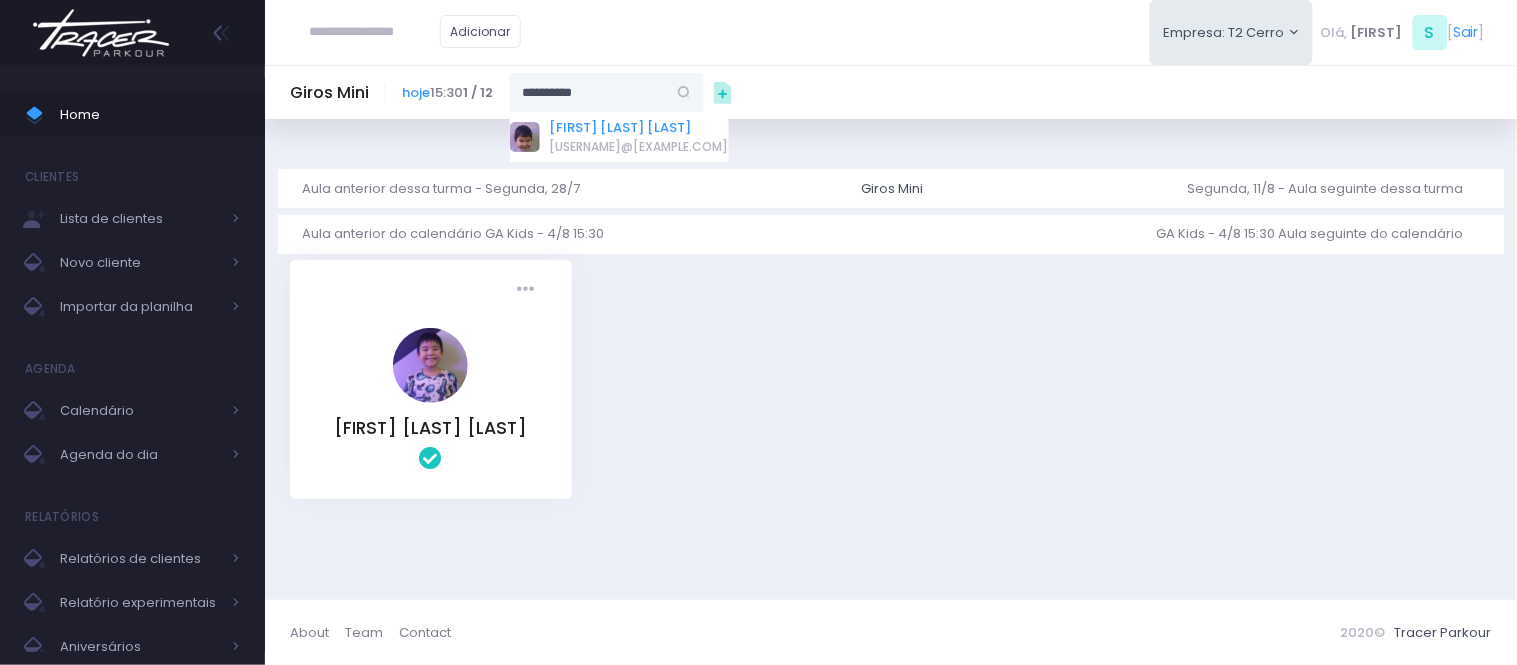 click on "Mikael Arina Scudeller" at bounding box center (639, 128) 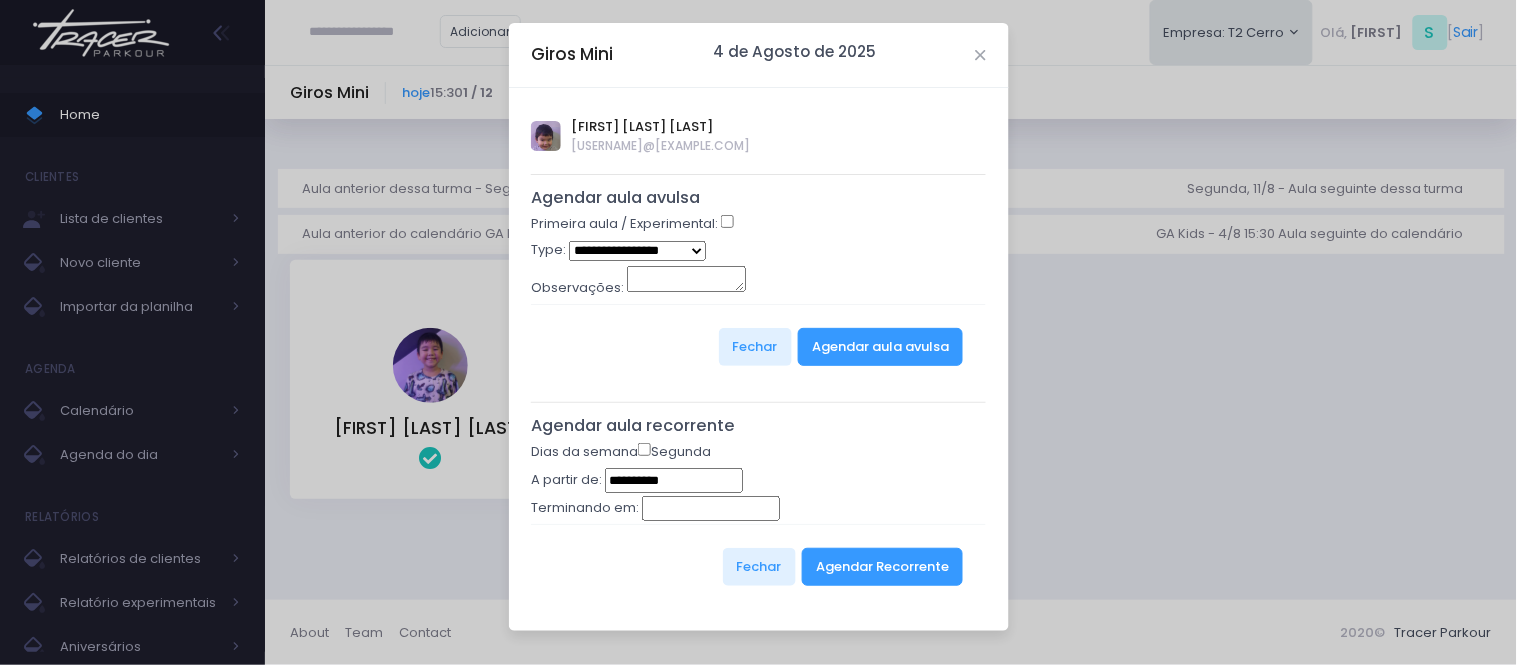 type on "**********" 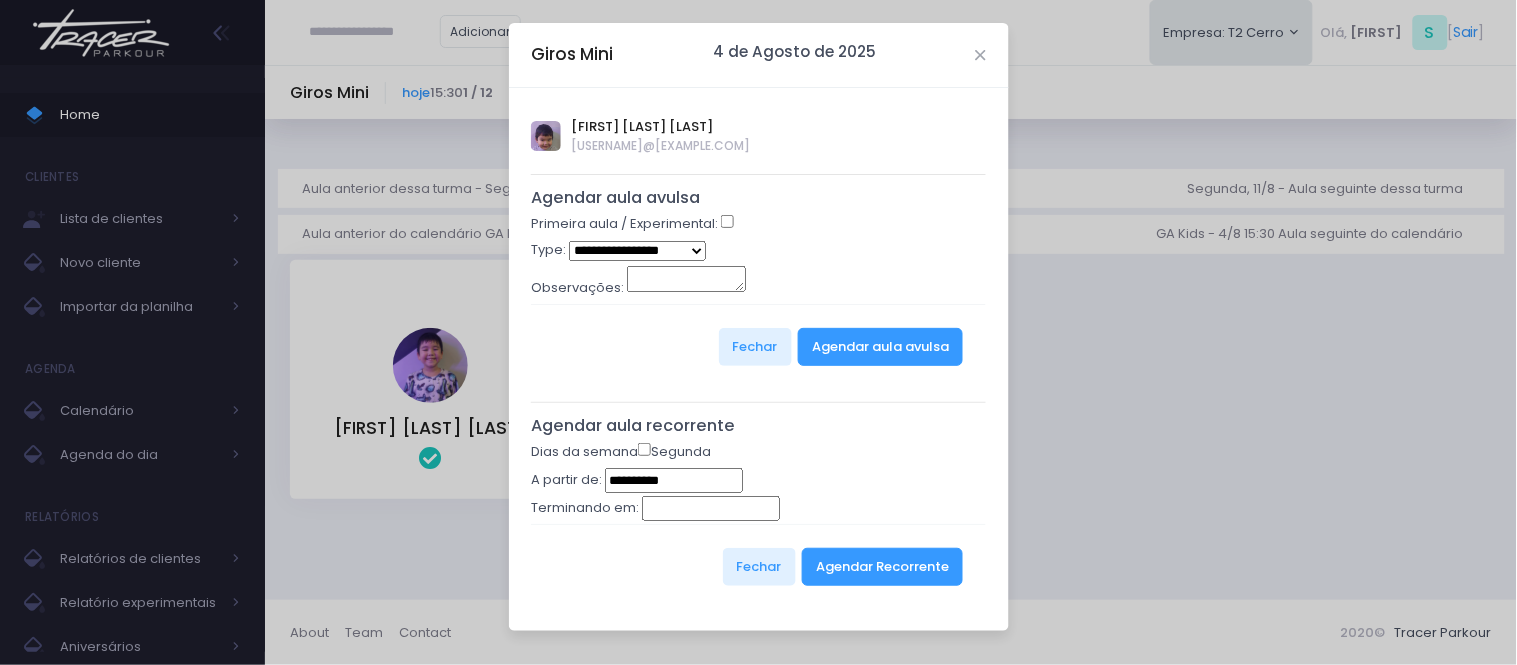 click on "**********" at bounding box center [637, 251] 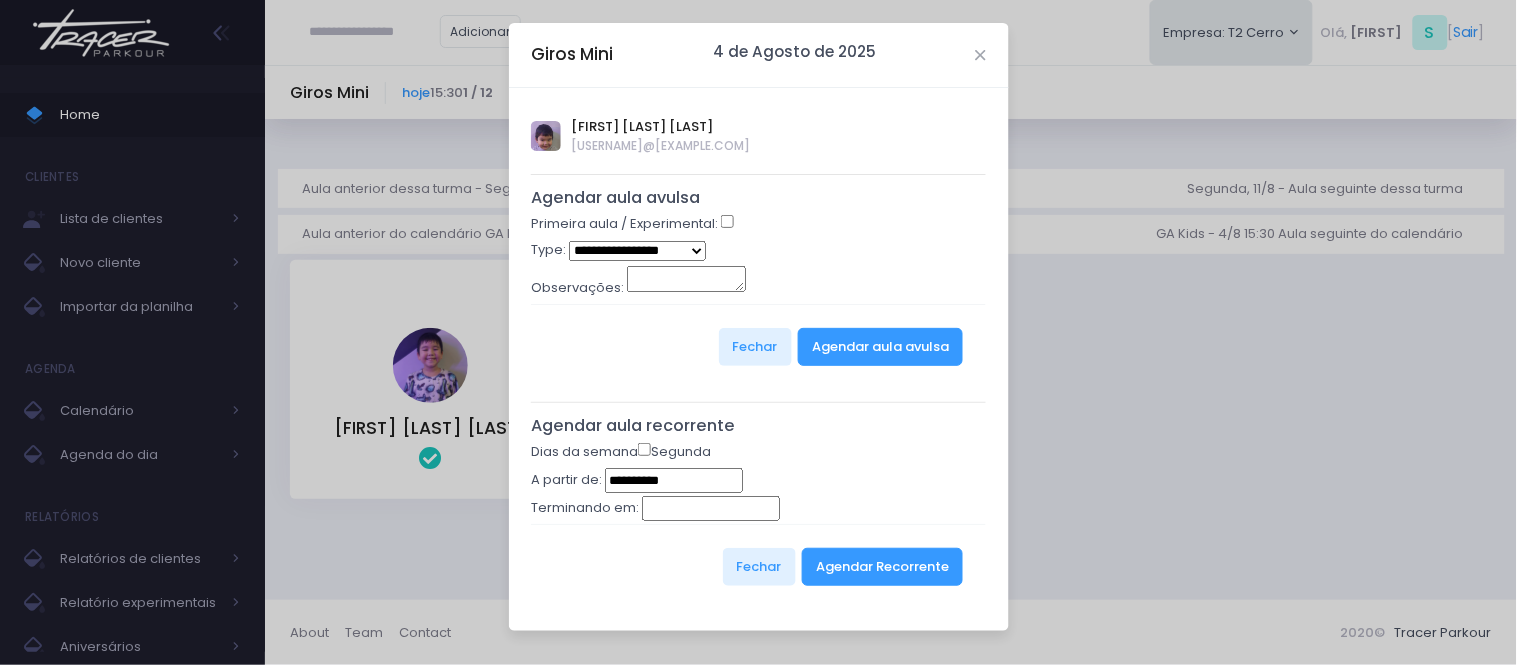 click on "**********" at bounding box center (637, 251) 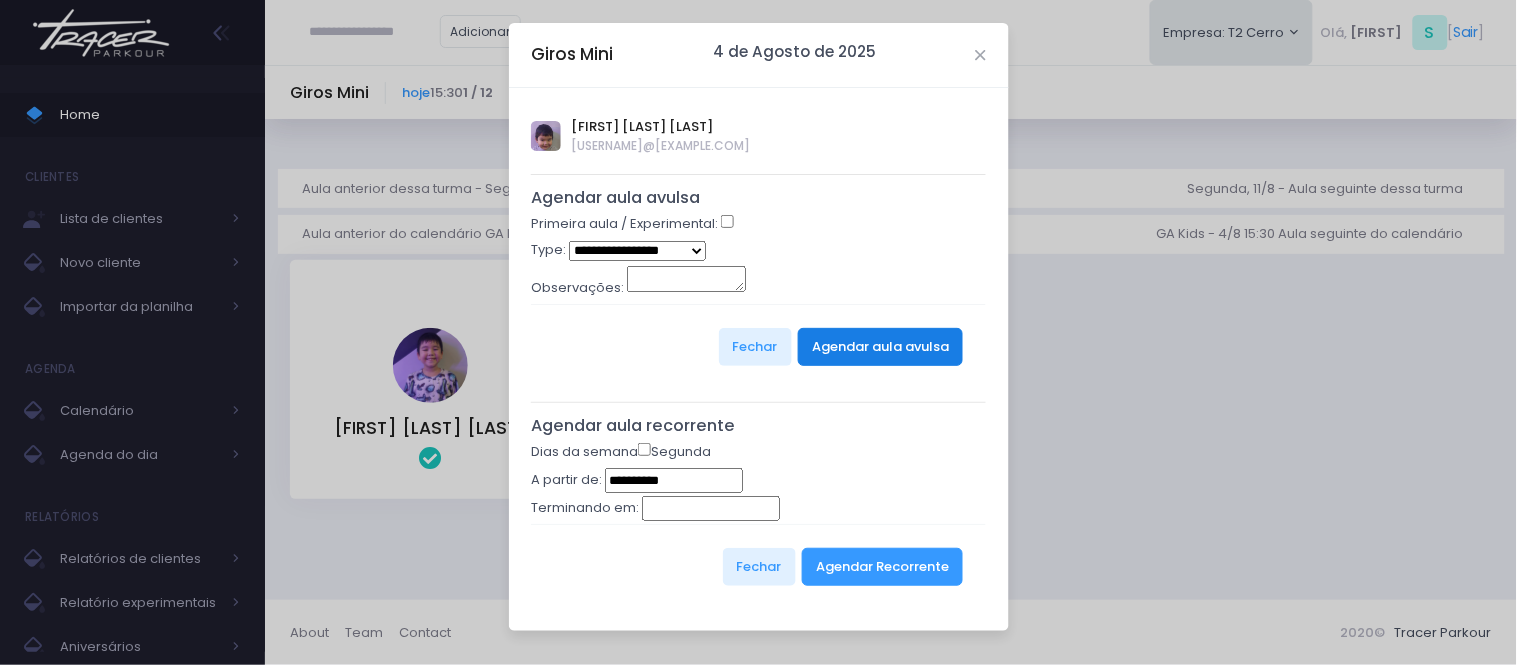 drag, startPoint x: 834, startPoint y: 345, endPoint x: 783, endPoint y: 346, distance: 51.009804 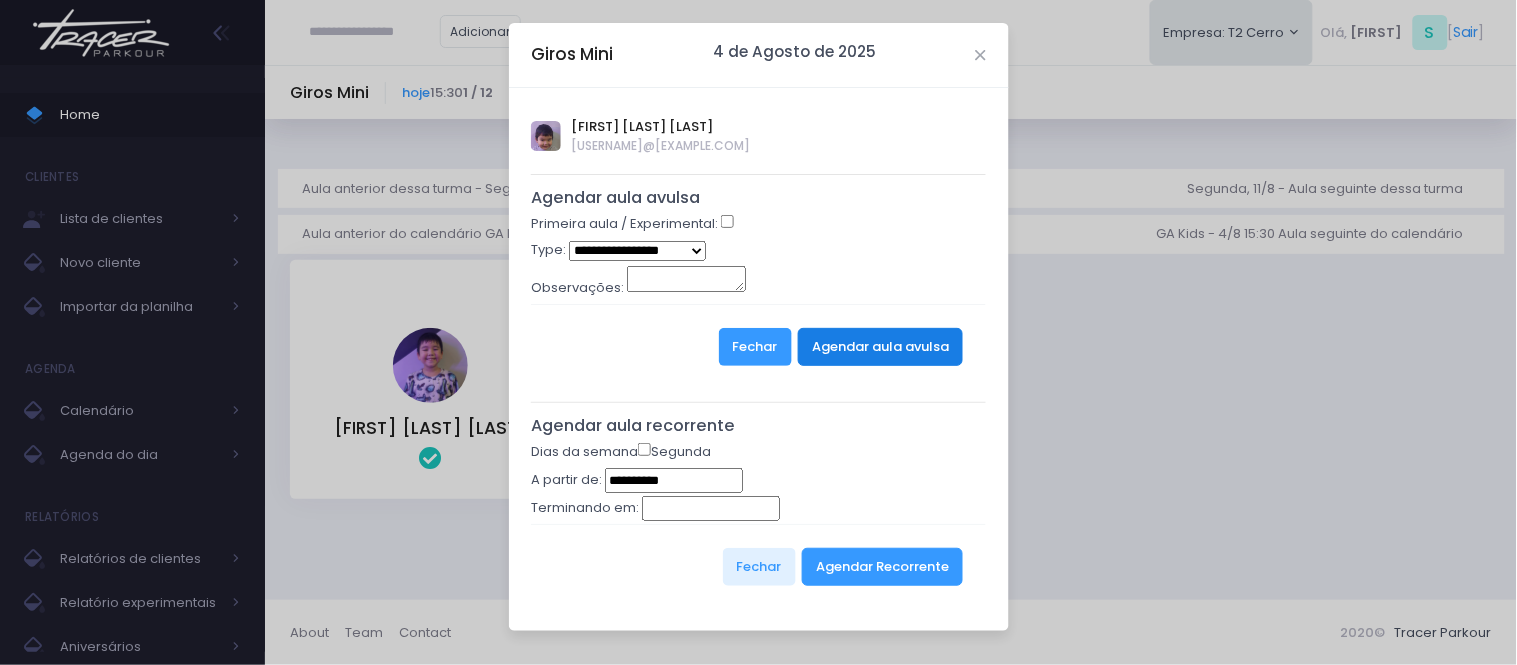 click on "Agendar aula avulsa" at bounding box center (880, 347) 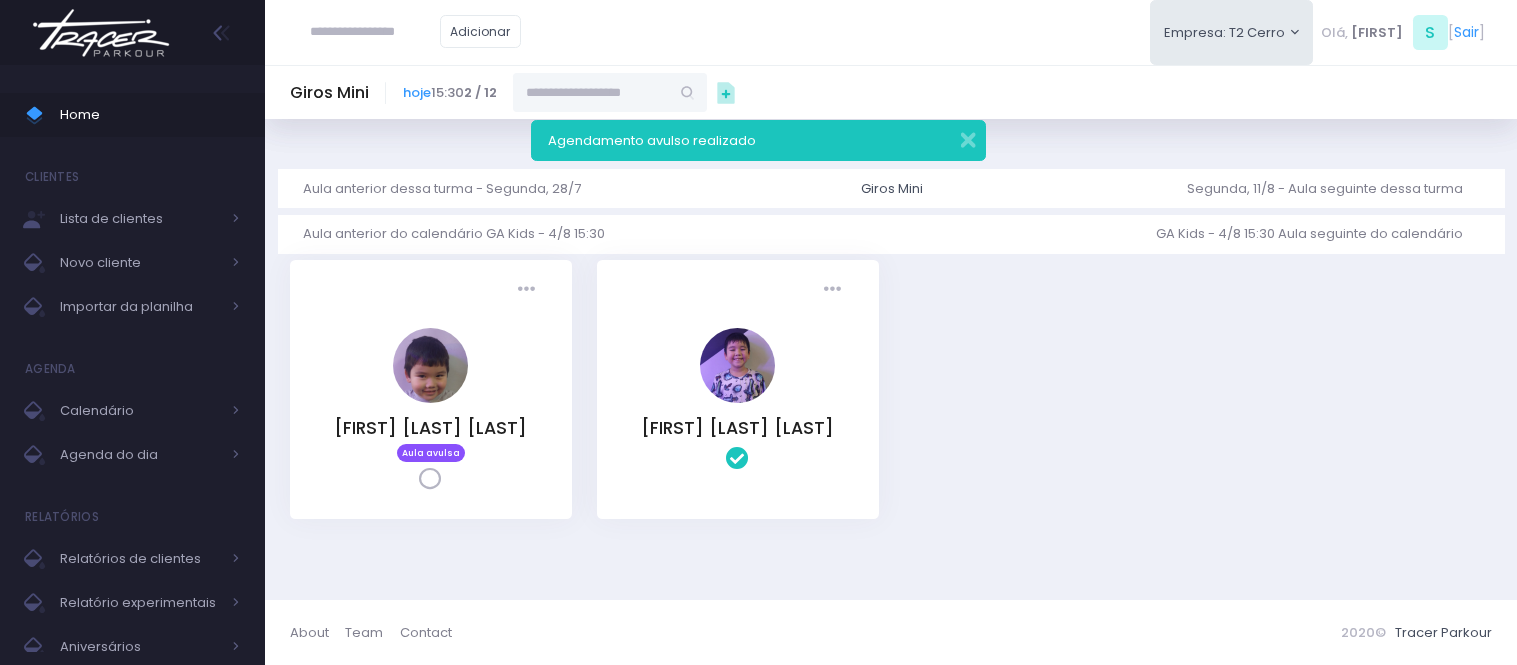 scroll, scrollTop: 0, scrollLeft: 0, axis: both 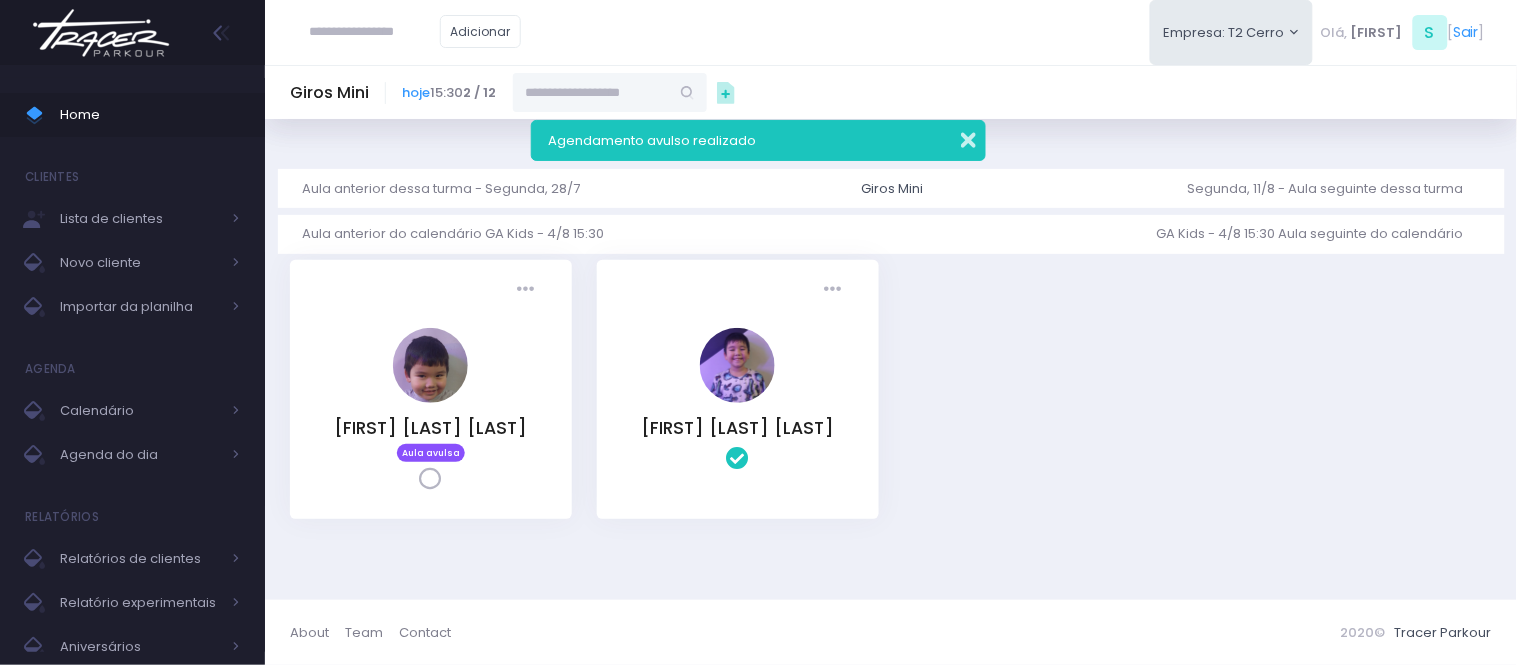 drag, startPoint x: 958, startPoint y: 138, endPoint x: 960, endPoint y: 126, distance: 12.165525 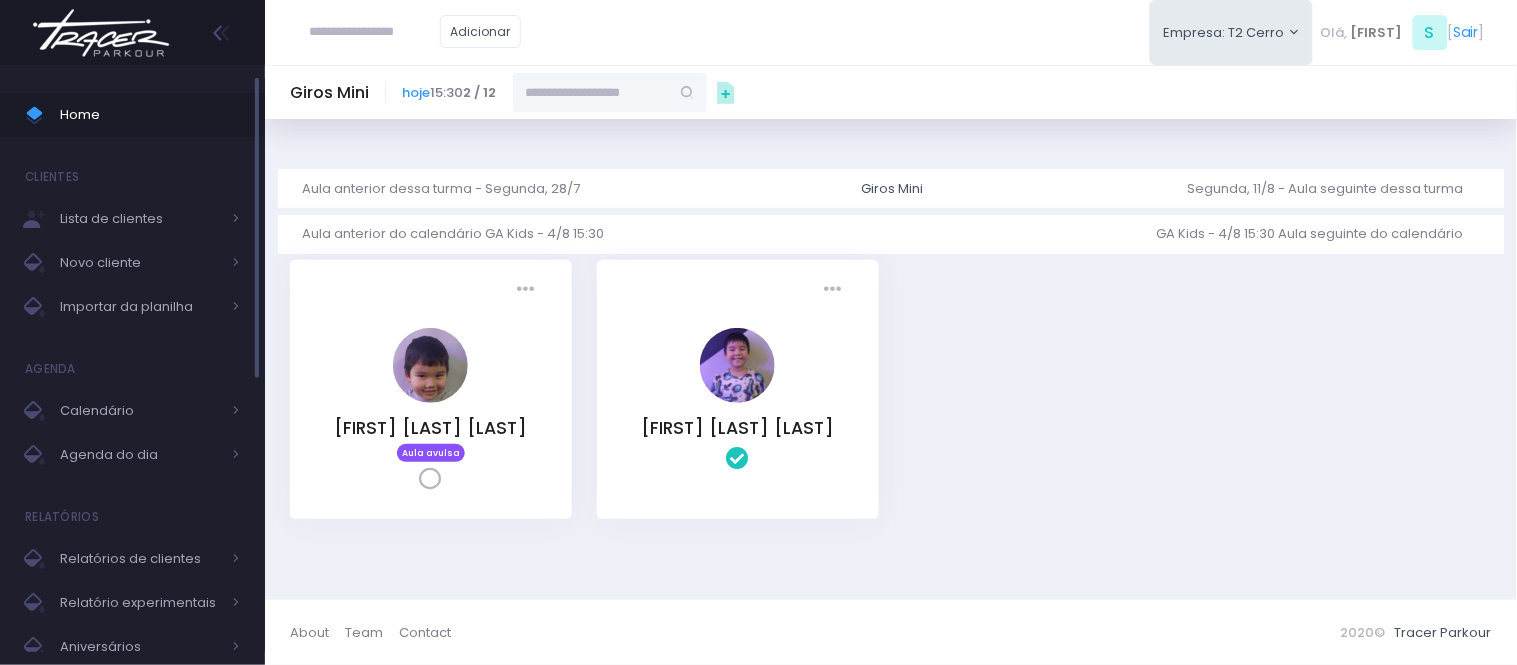 click on "Home" at bounding box center [132, 115] 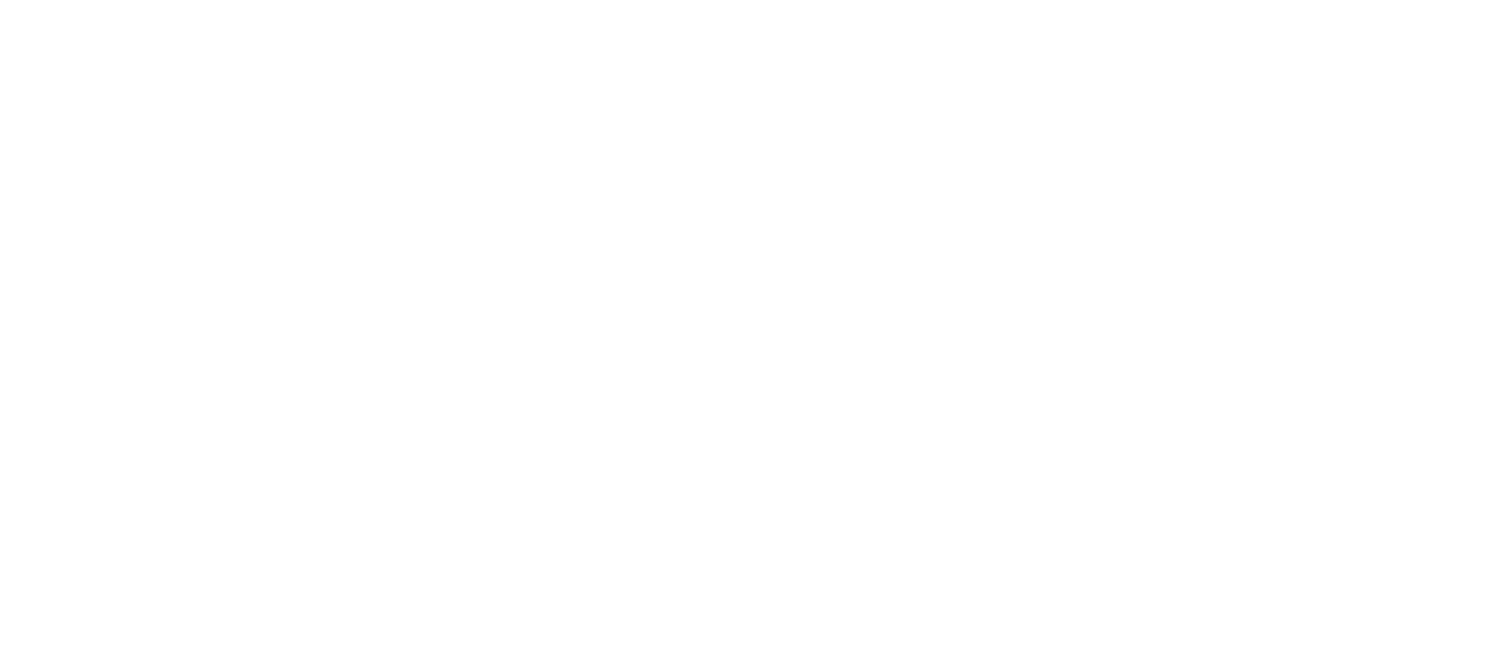 scroll, scrollTop: 0, scrollLeft: 0, axis: both 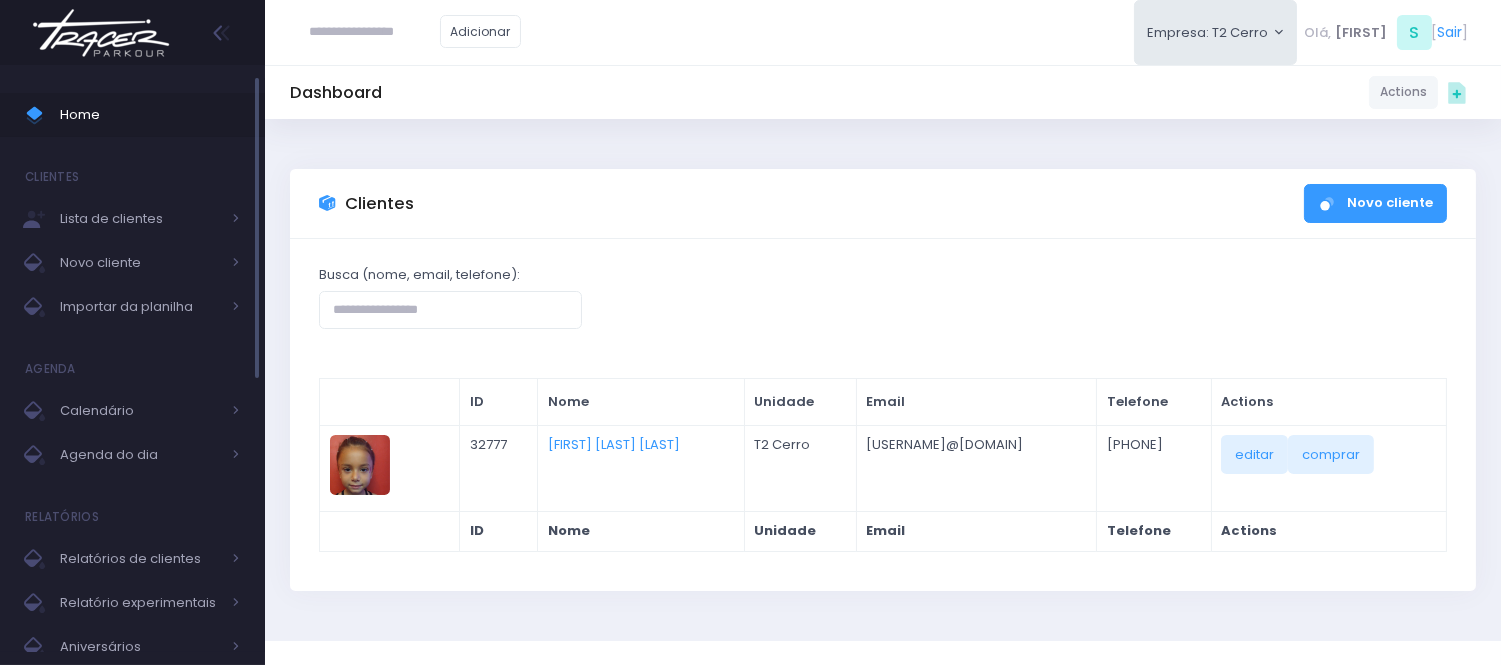 click on "Home" at bounding box center [150, 115] 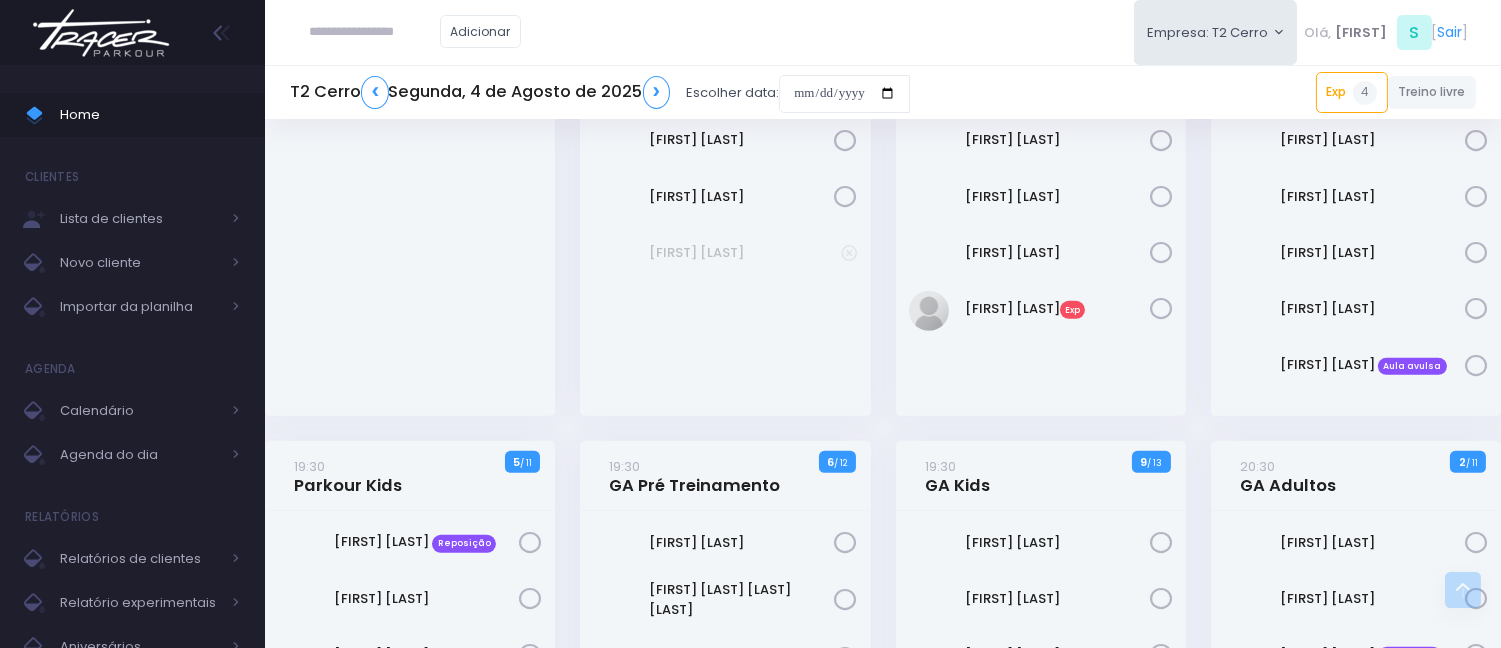 scroll, scrollTop: 1444, scrollLeft: 0, axis: vertical 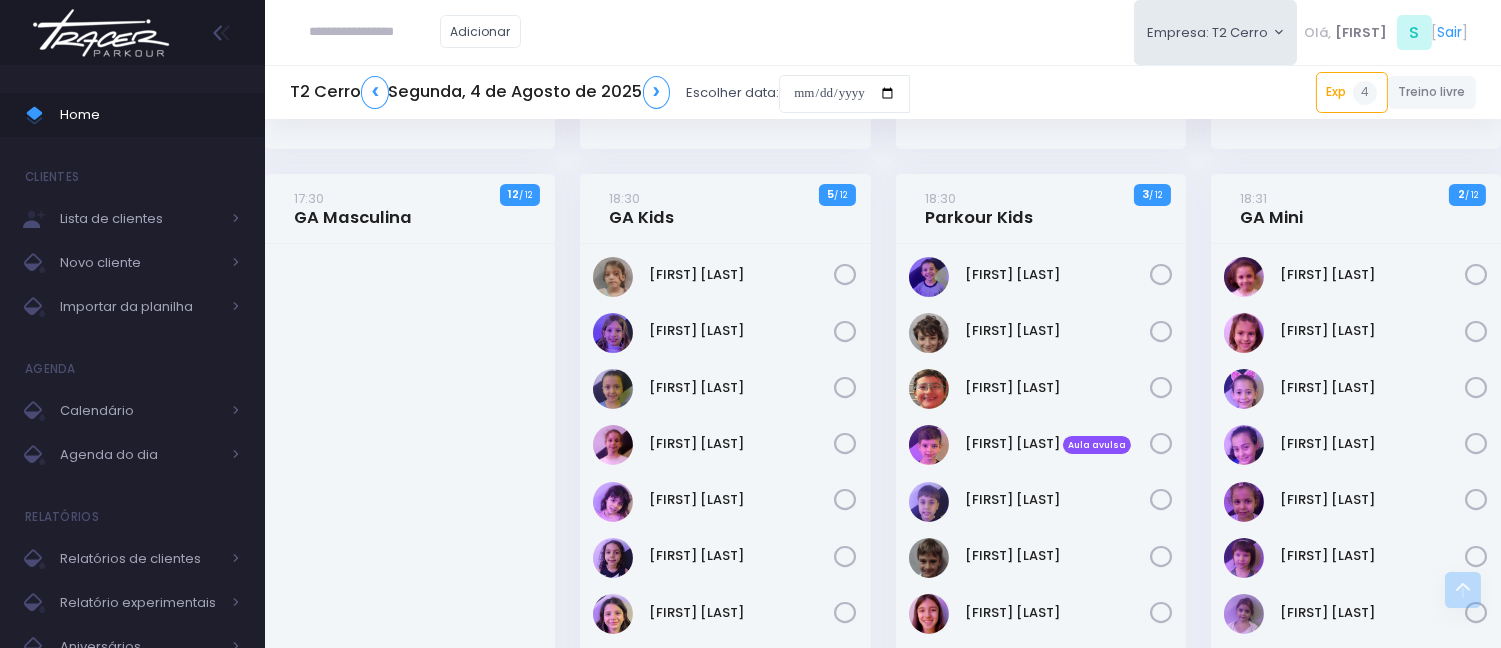 click at bounding box center (375, 32) 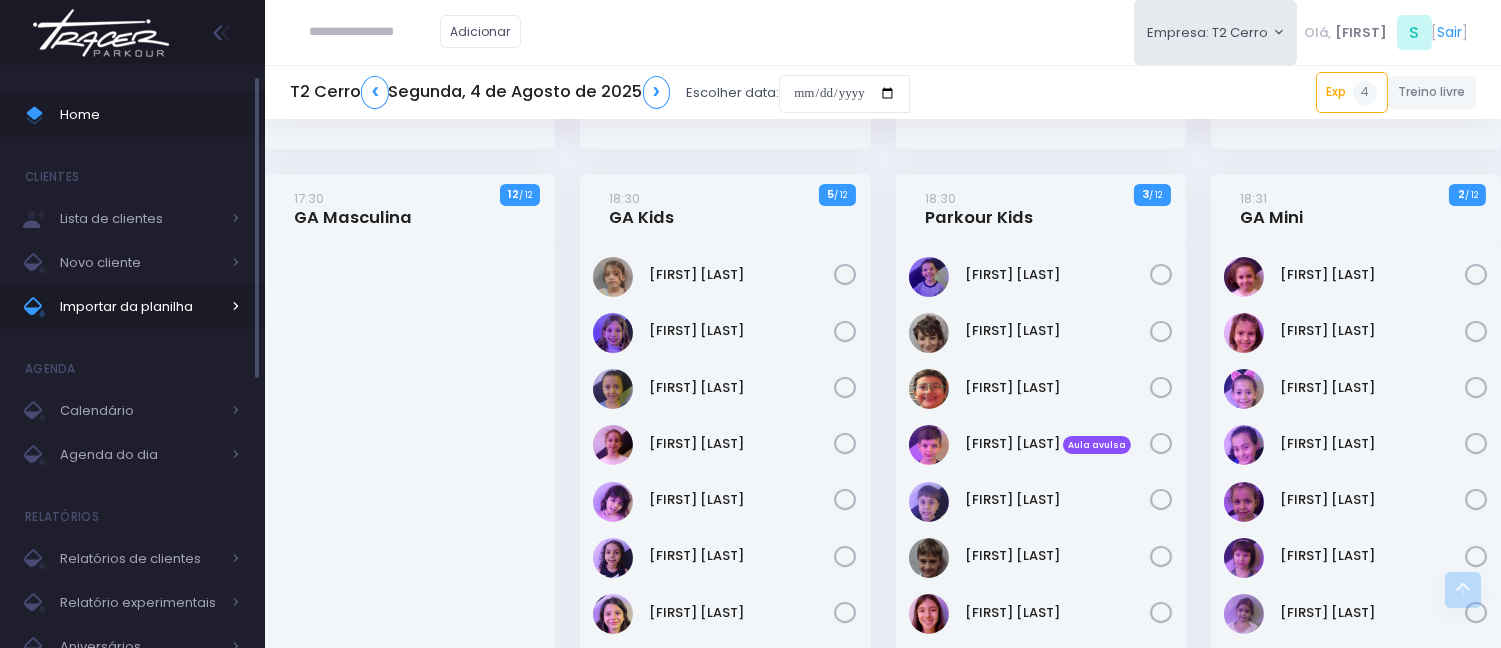 click on "Importar da planilha" at bounding box center (140, 307) 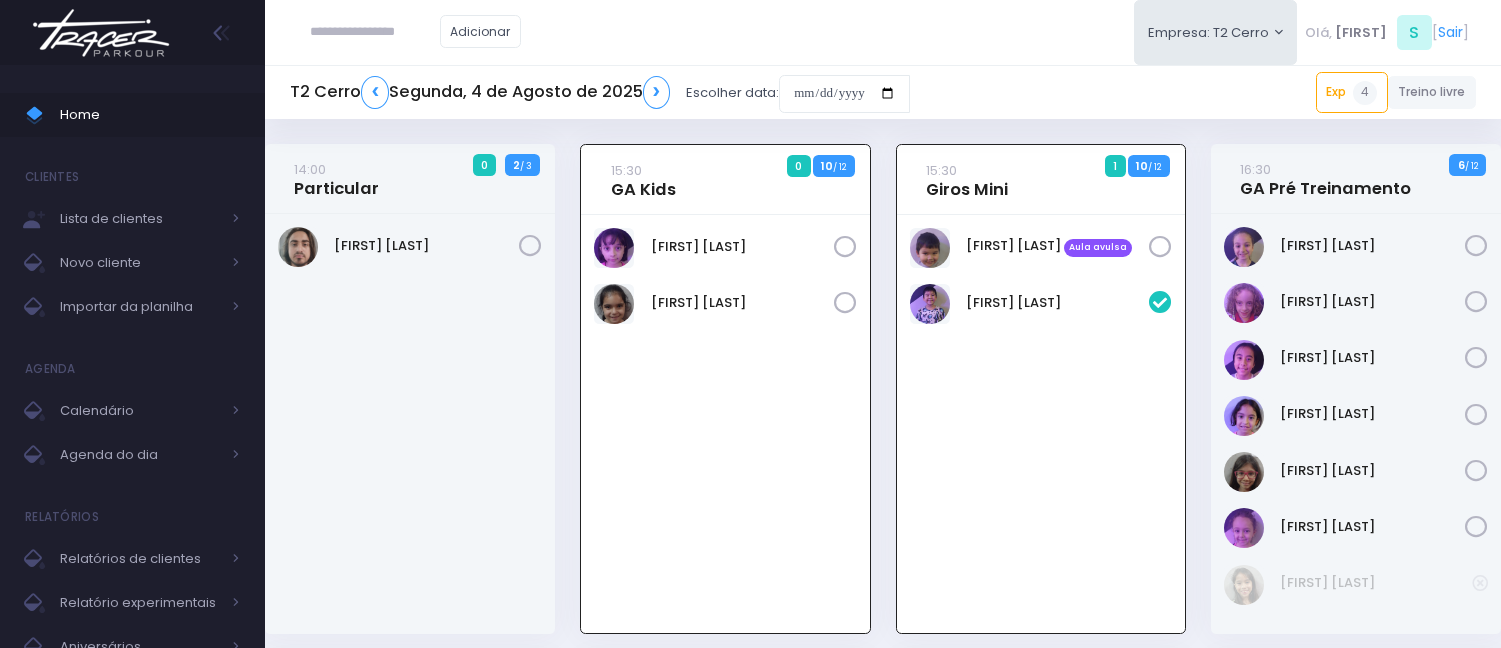 scroll, scrollTop: 144, scrollLeft: 0, axis: vertical 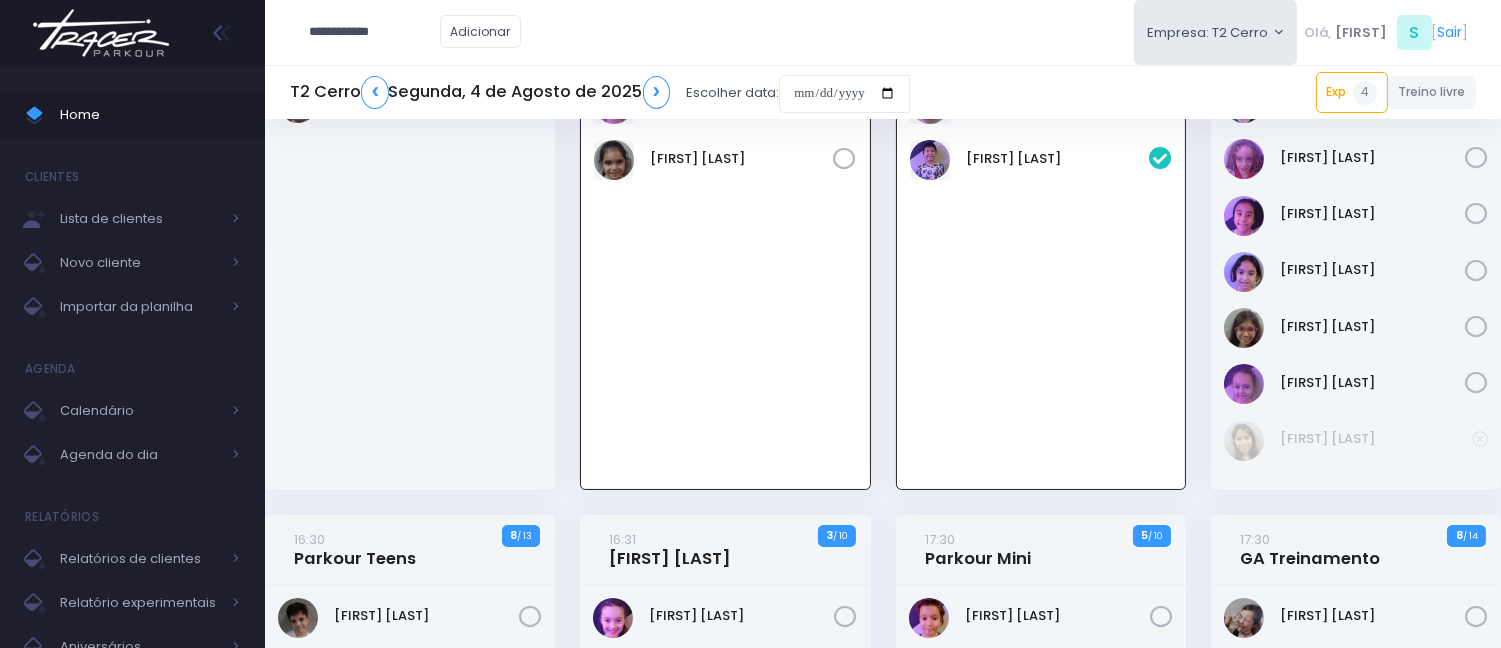 type on "**********" 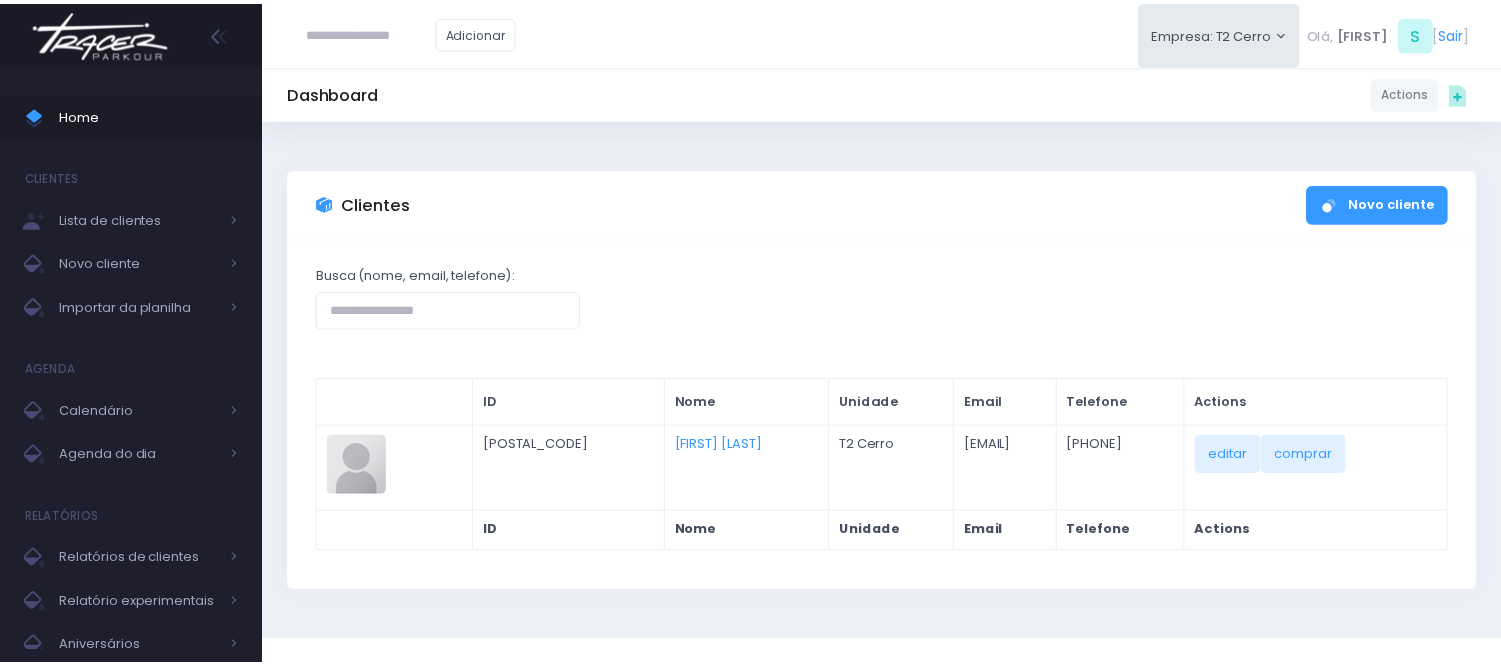 scroll, scrollTop: 0, scrollLeft: 0, axis: both 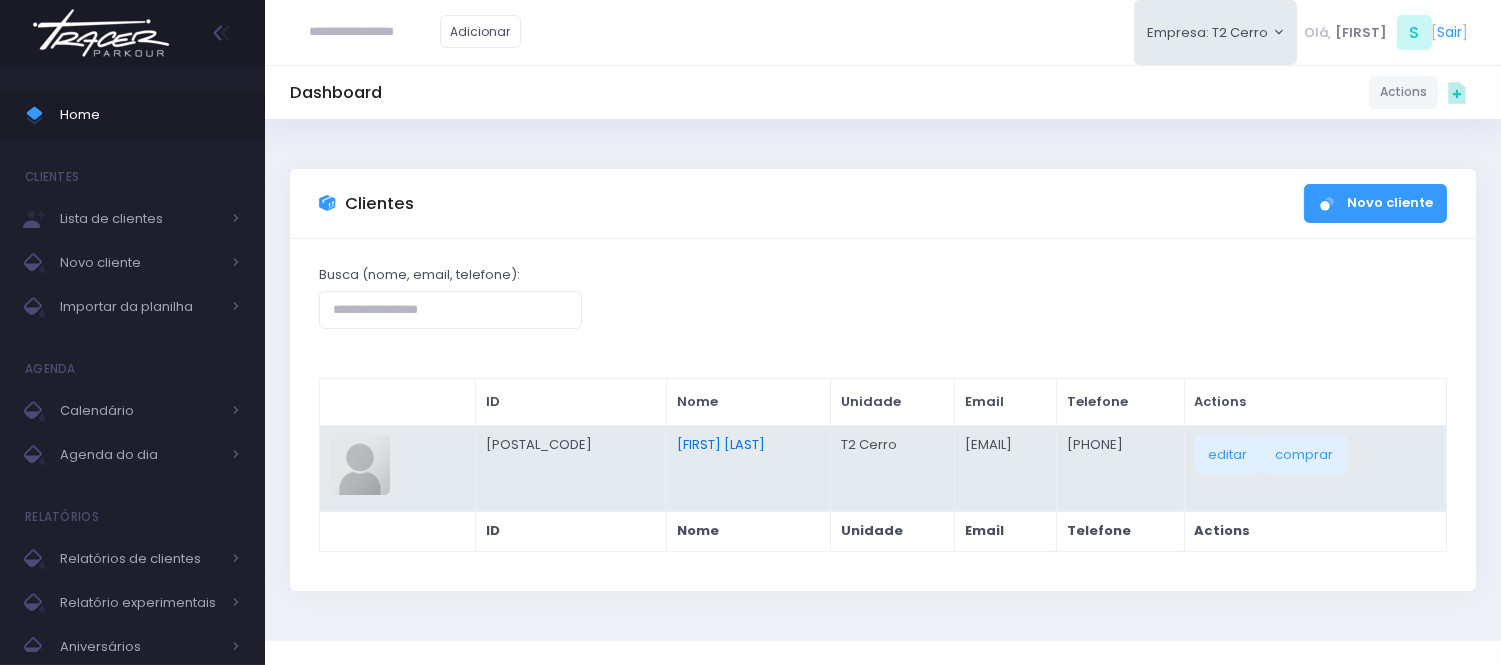 click on "[FIRST] [LAST]" at bounding box center (721, 444) 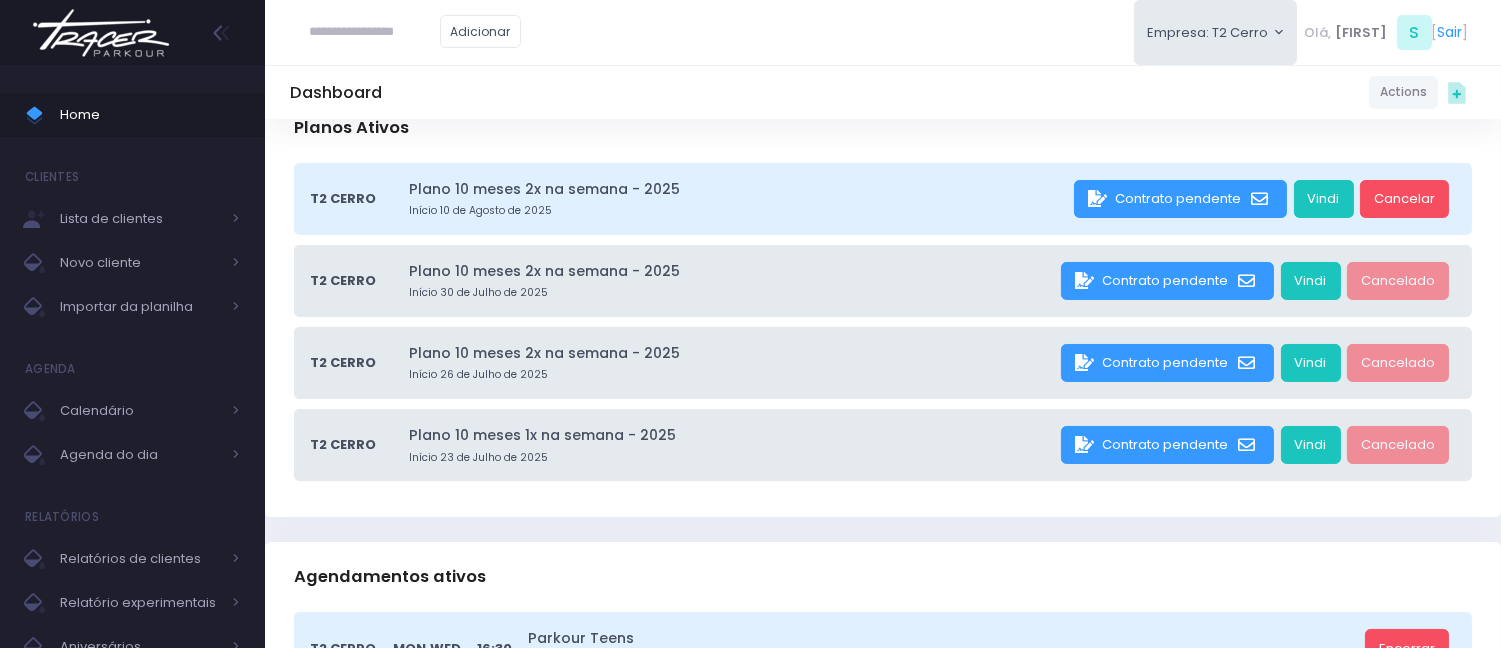 scroll, scrollTop: 222, scrollLeft: 0, axis: vertical 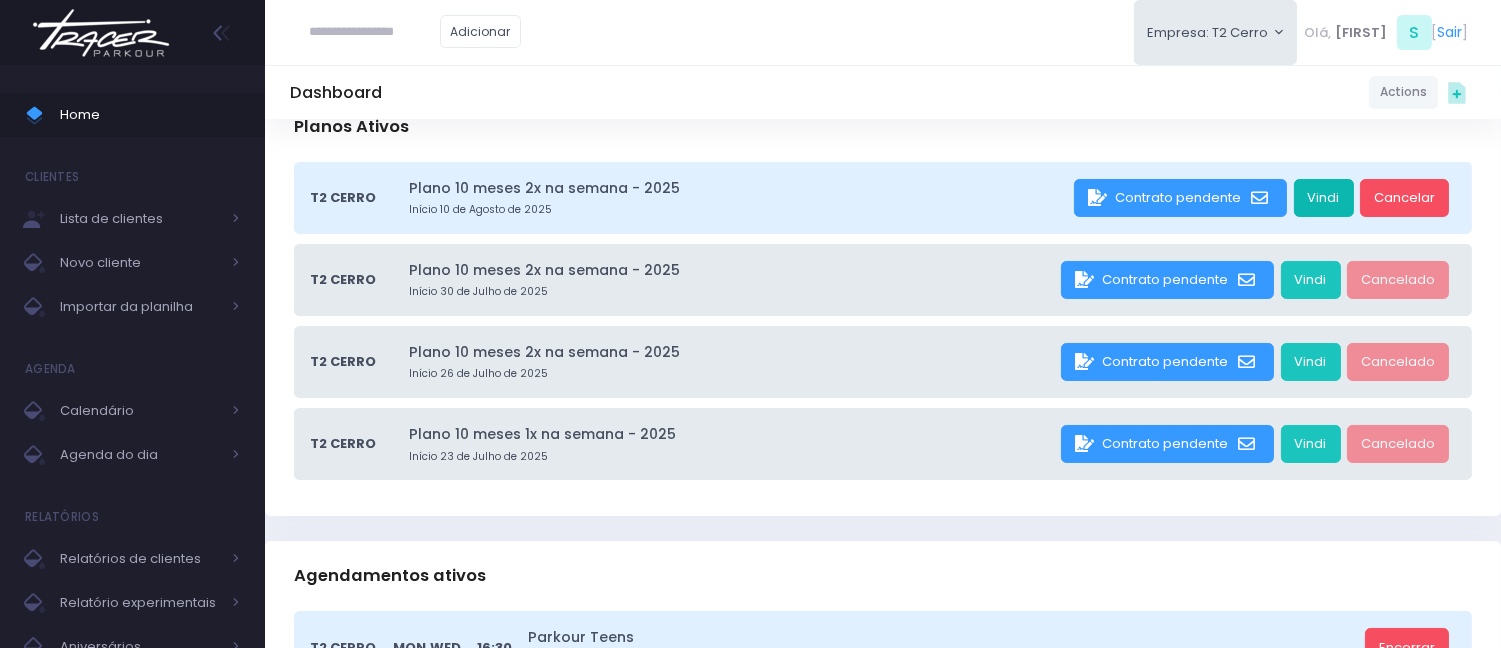 click on "Vindi" at bounding box center [1324, 198] 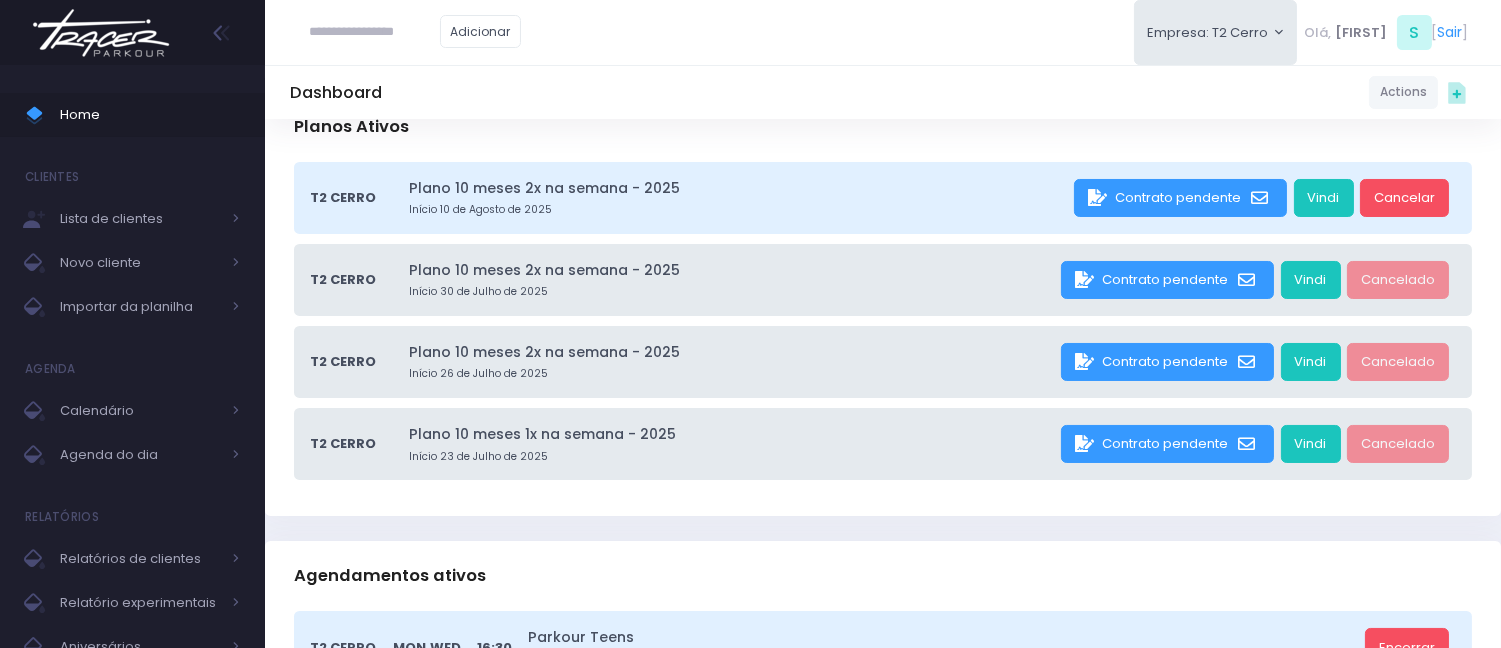 click at bounding box center [375, 32] 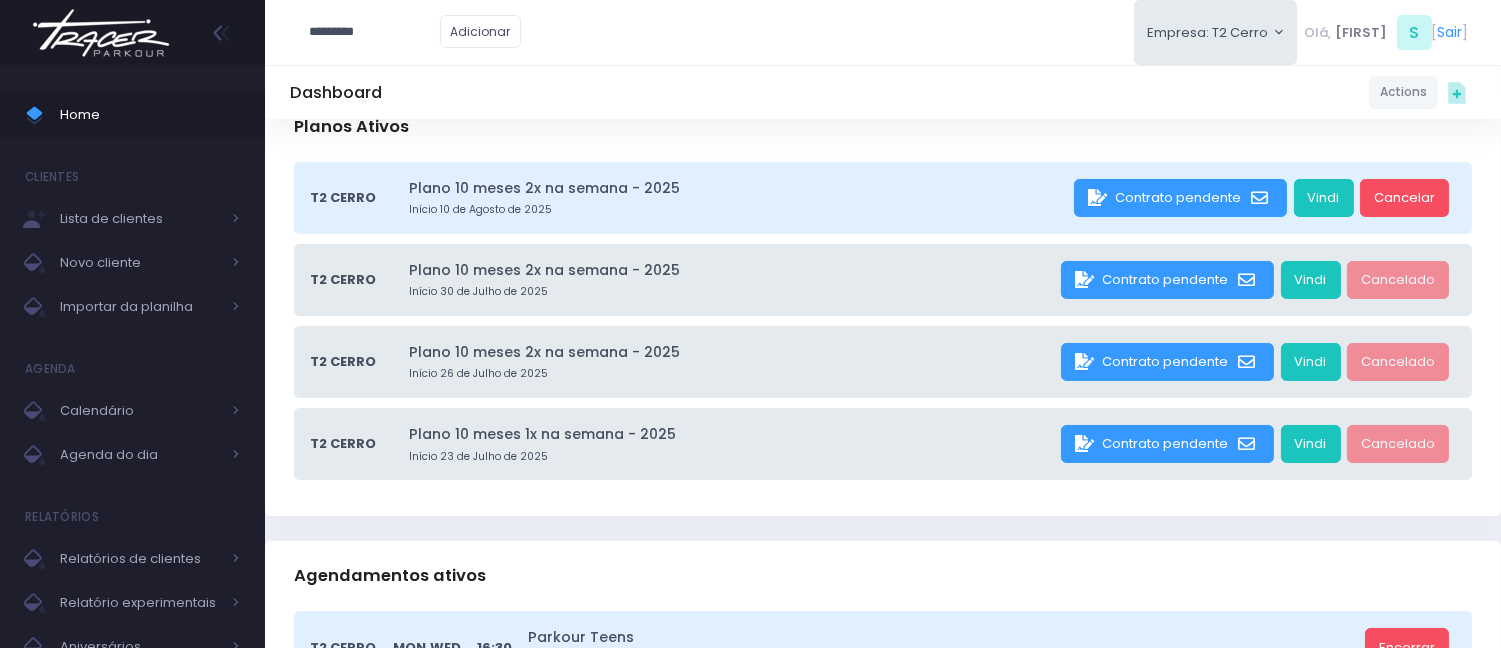 type on "*********" 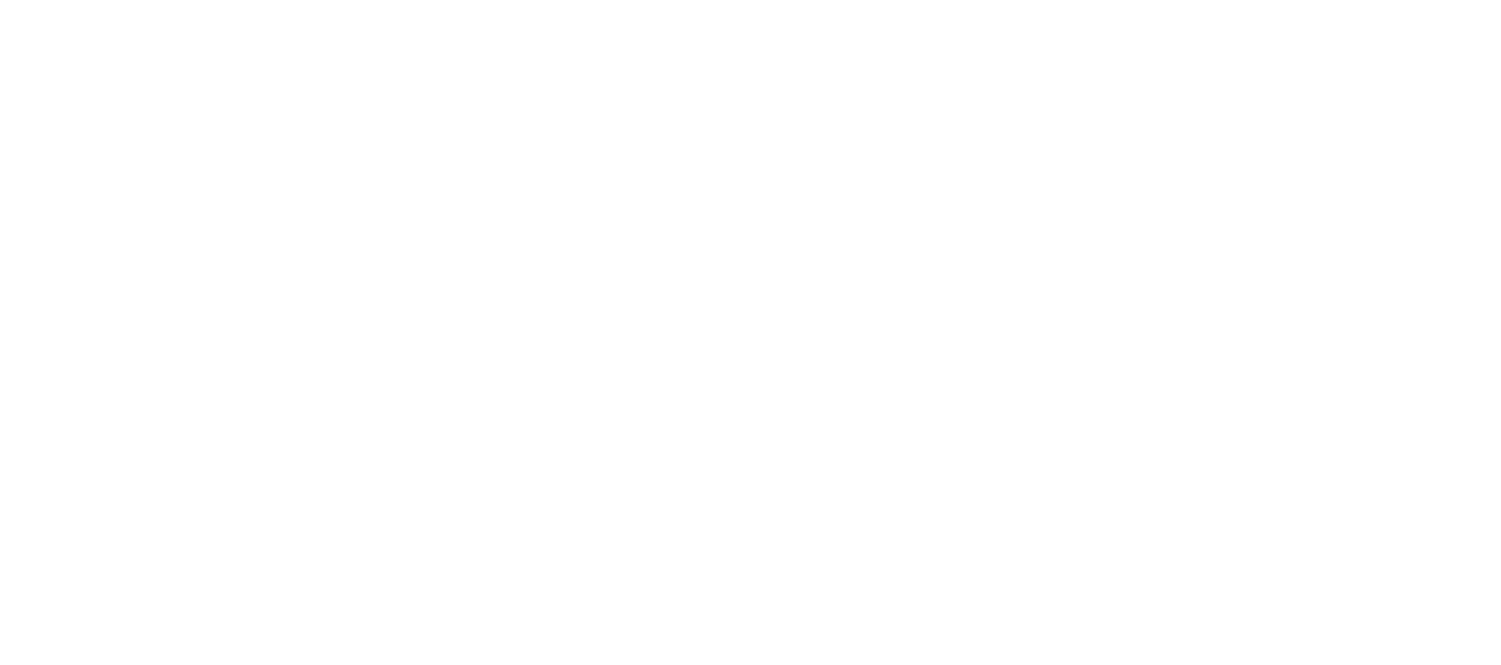 scroll, scrollTop: 0, scrollLeft: 0, axis: both 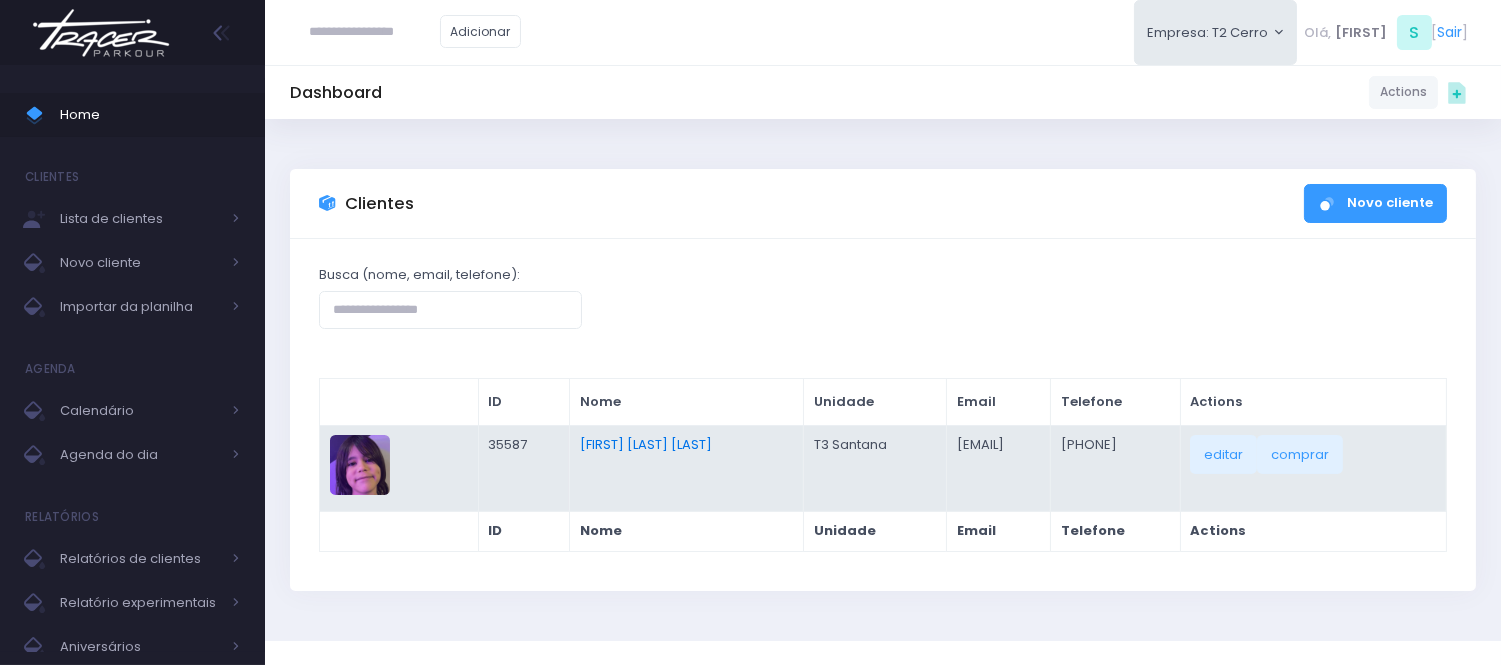 click on "Antônio Frare Claro" at bounding box center [646, 444] 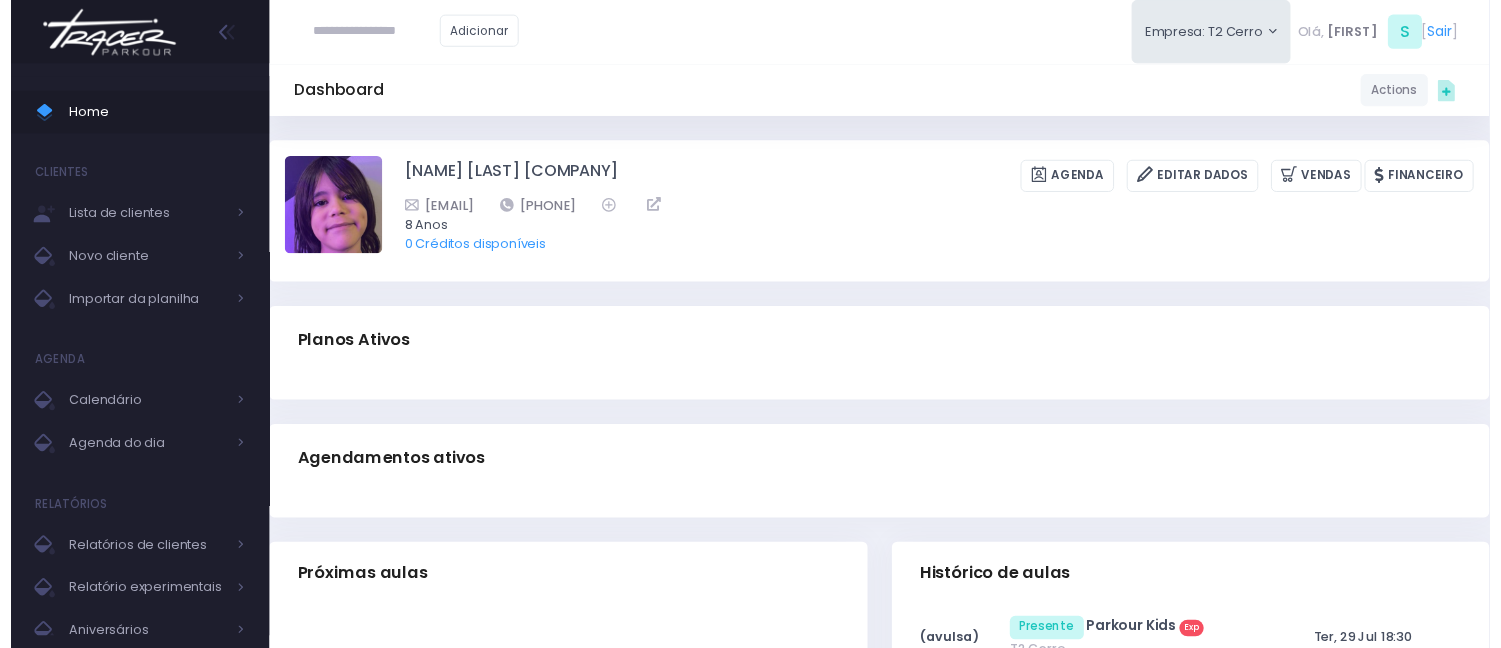 scroll, scrollTop: 0, scrollLeft: 0, axis: both 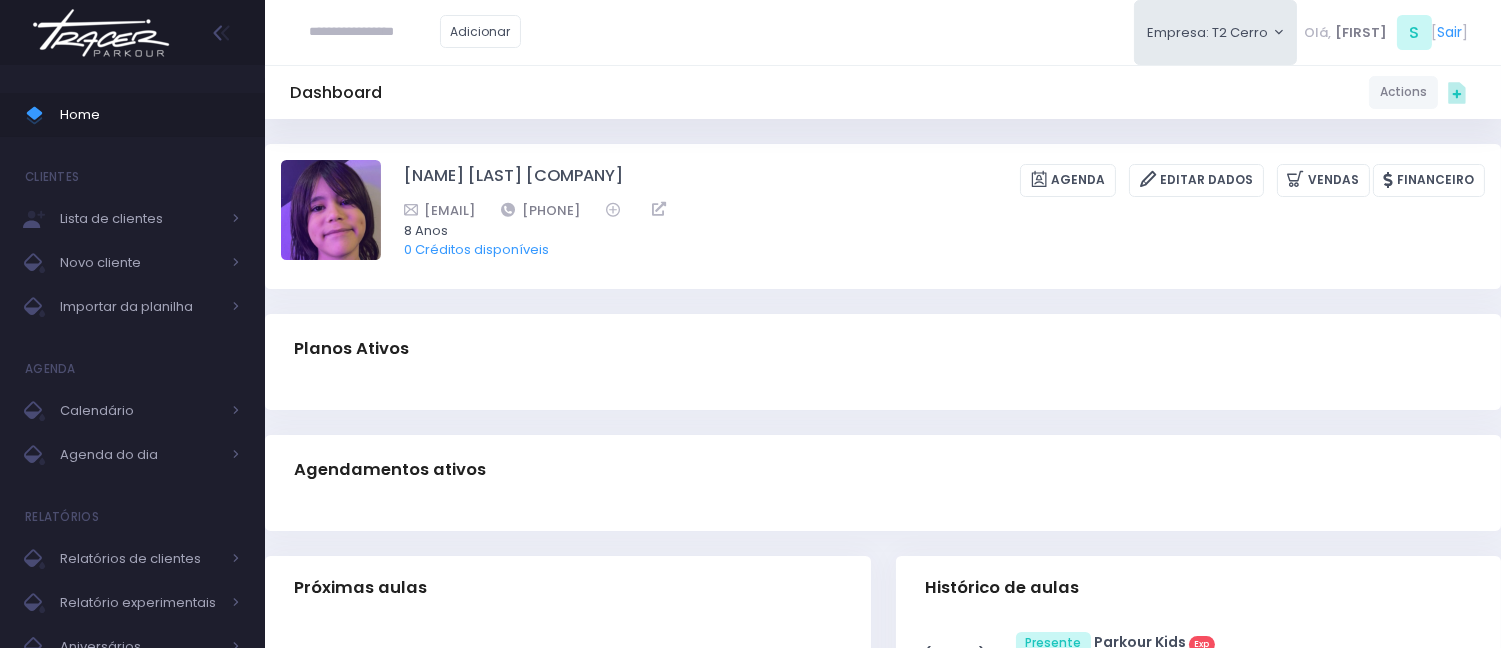 click on "Adicionar
Empresa: T2 Cerro
T2 Cerro T3 Santana T4 Pompeia Olá, S [NAME]" at bounding box center [883, 32] 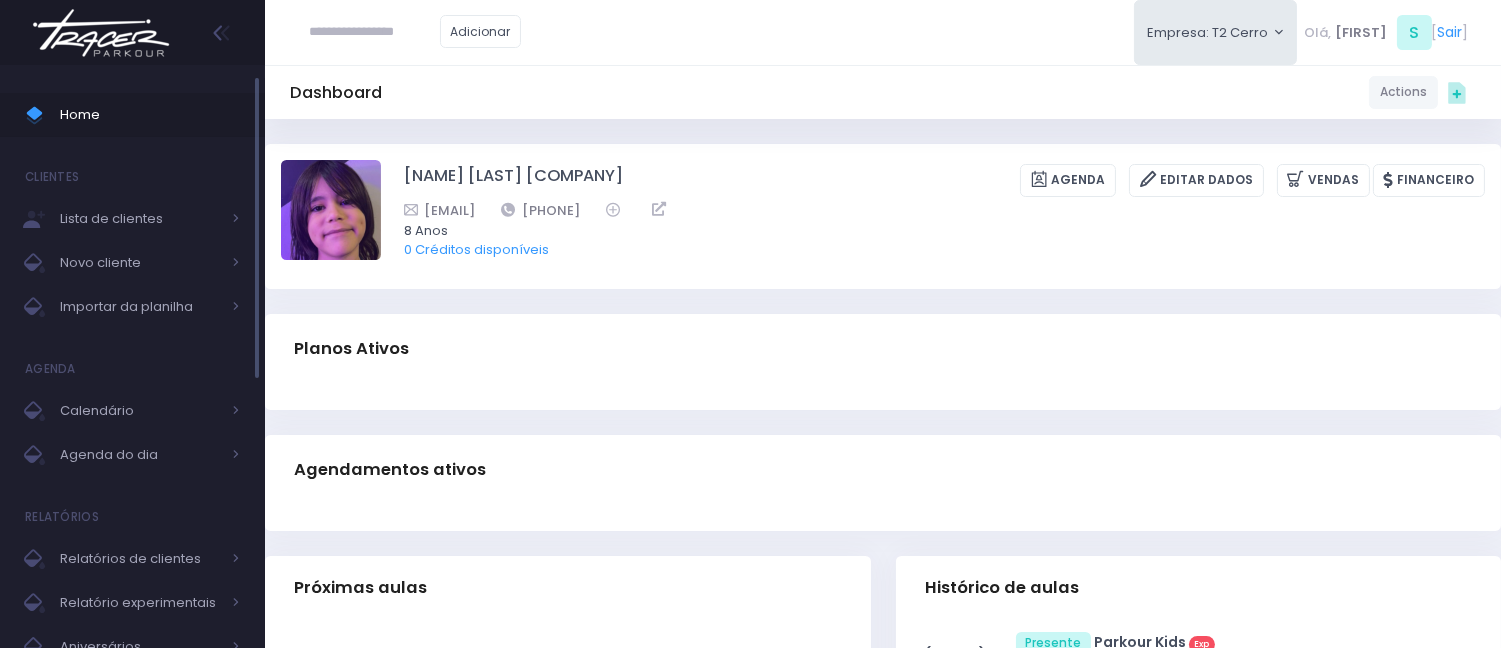 click on "Home" at bounding box center (150, 115) 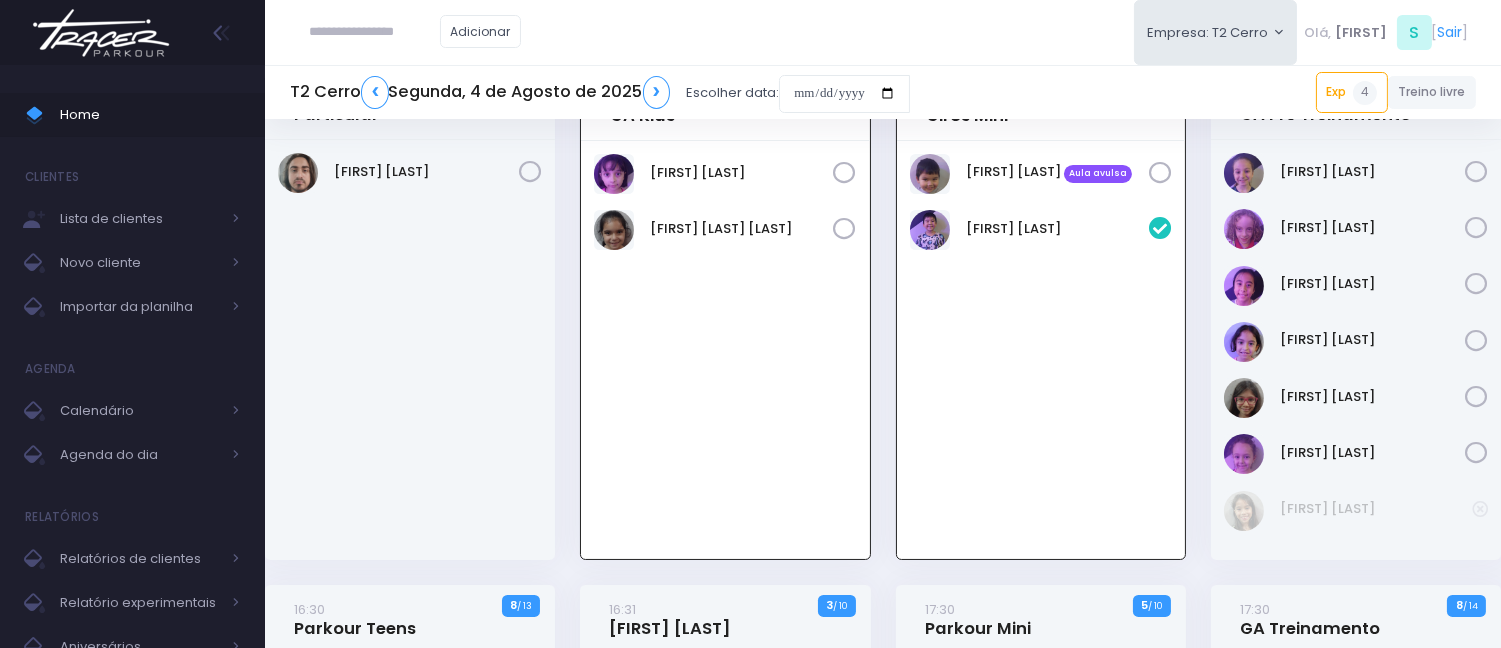 scroll, scrollTop: 0, scrollLeft: 0, axis: both 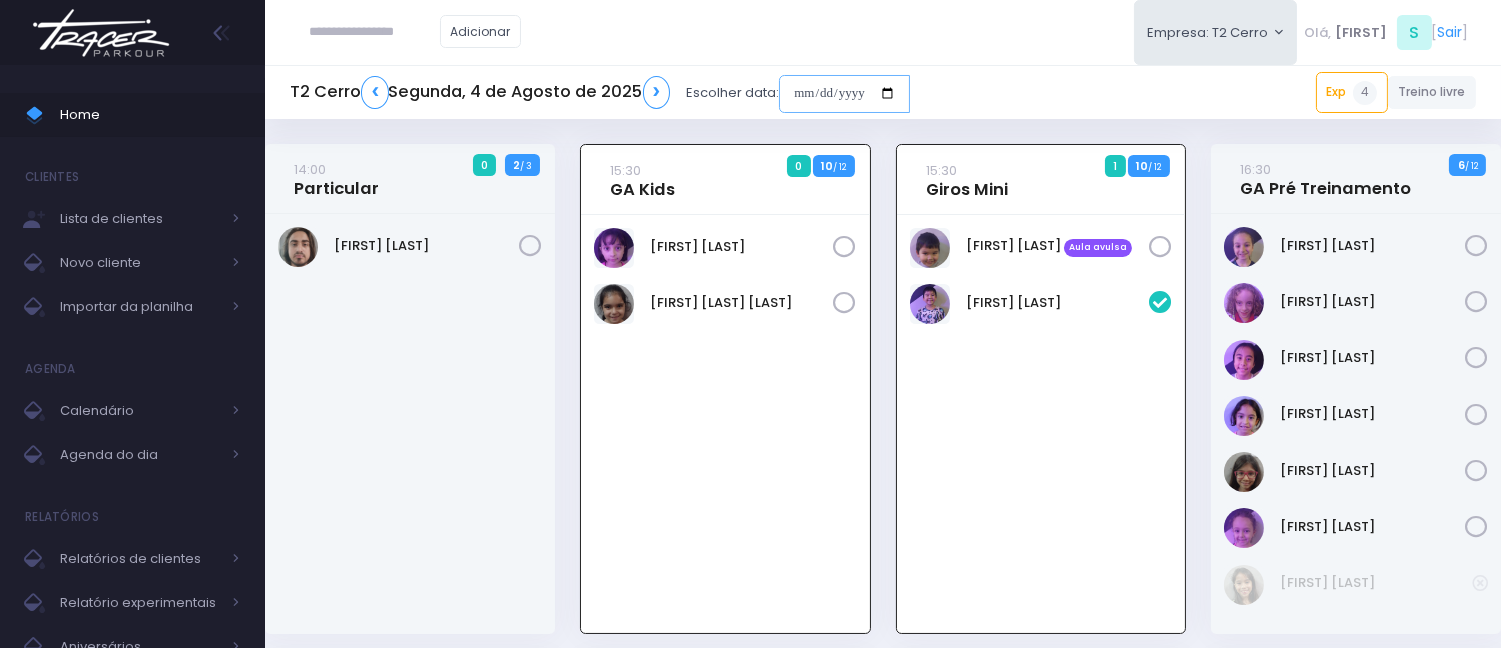 click at bounding box center [844, 94] 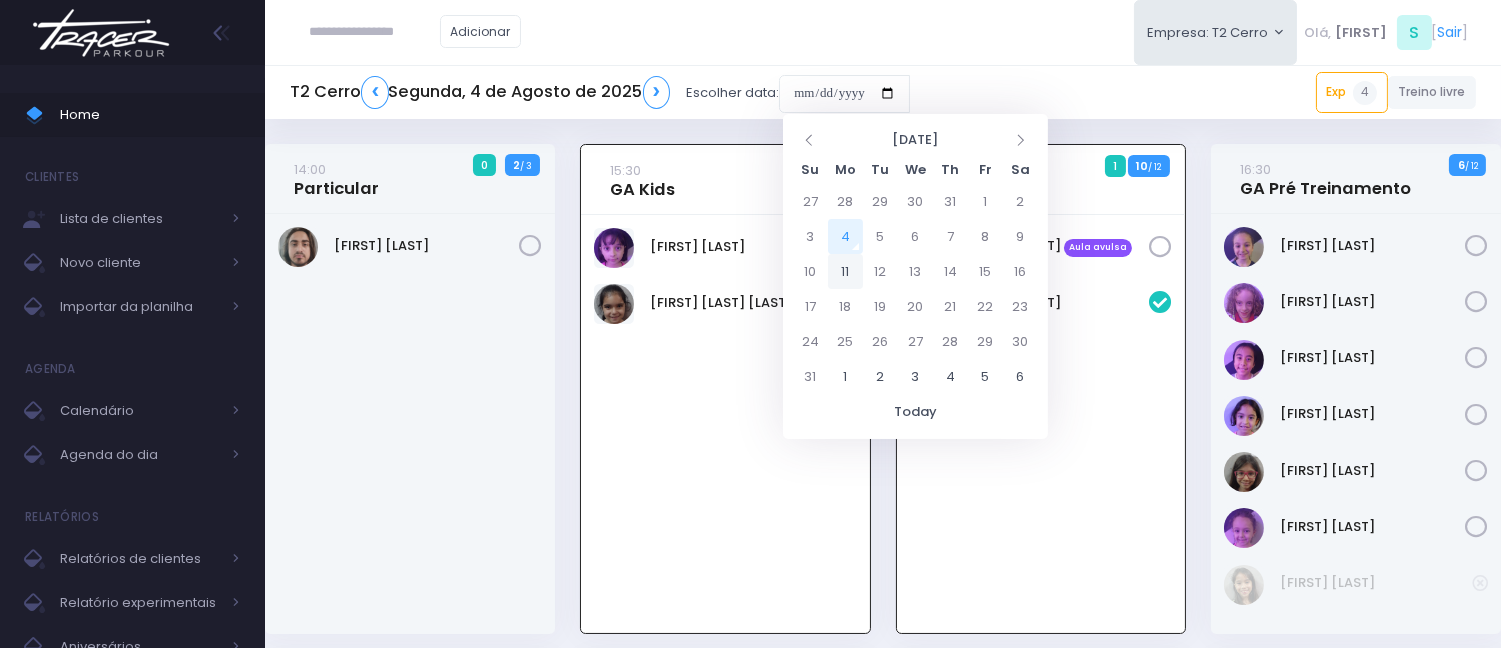 click on "11" at bounding box center (845, 271) 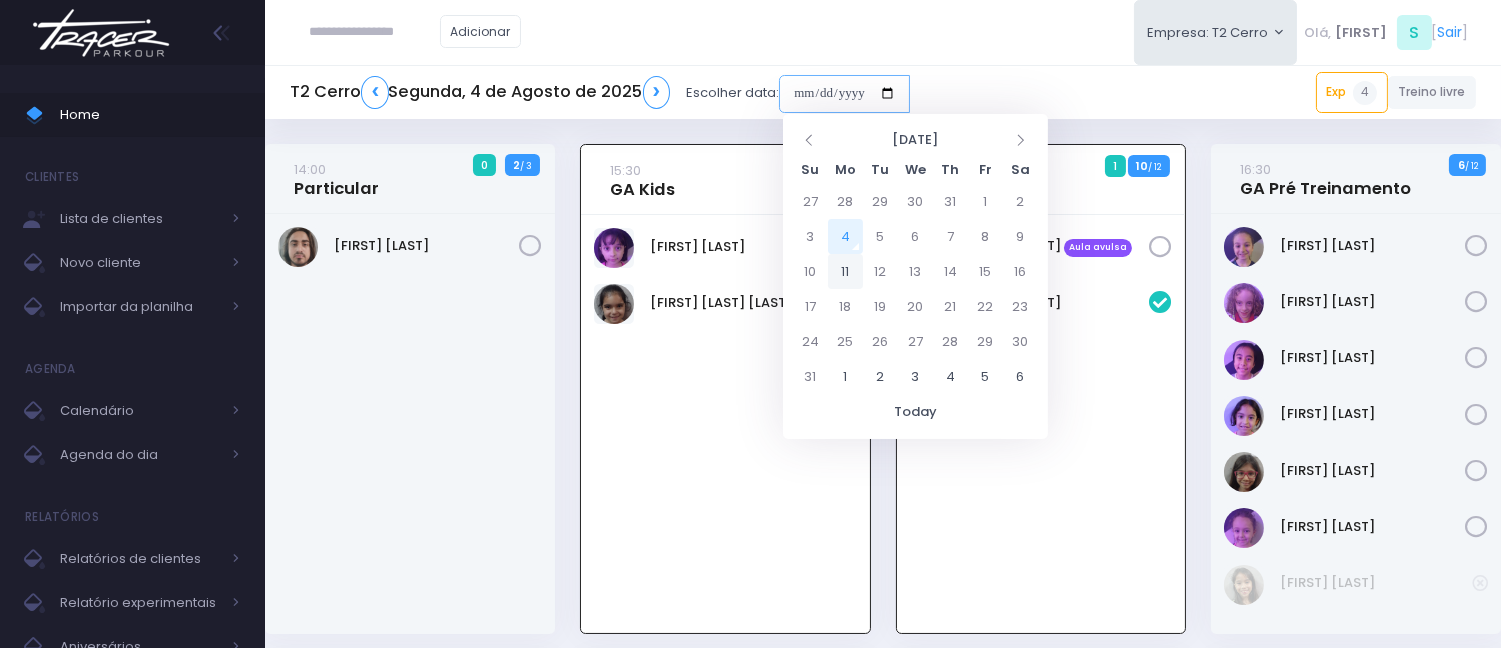 type on "**********" 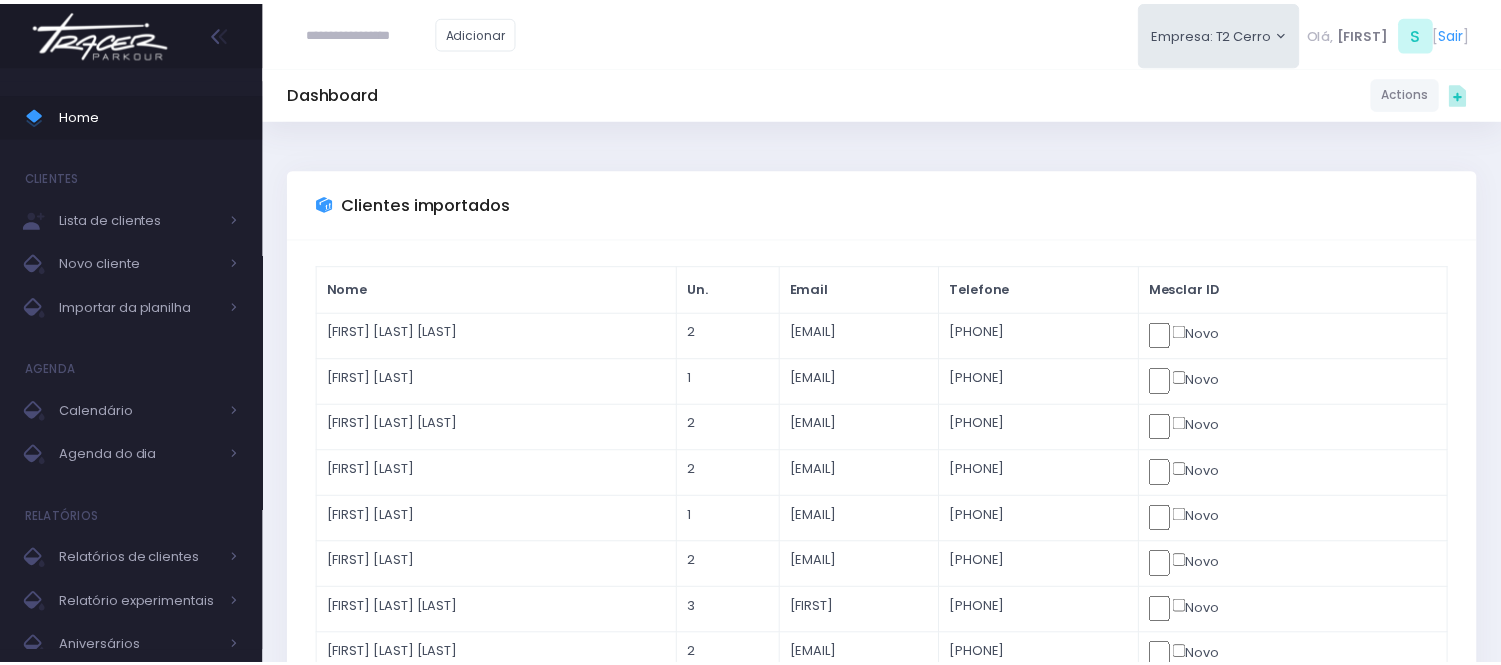 scroll, scrollTop: 0, scrollLeft: 0, axis: both 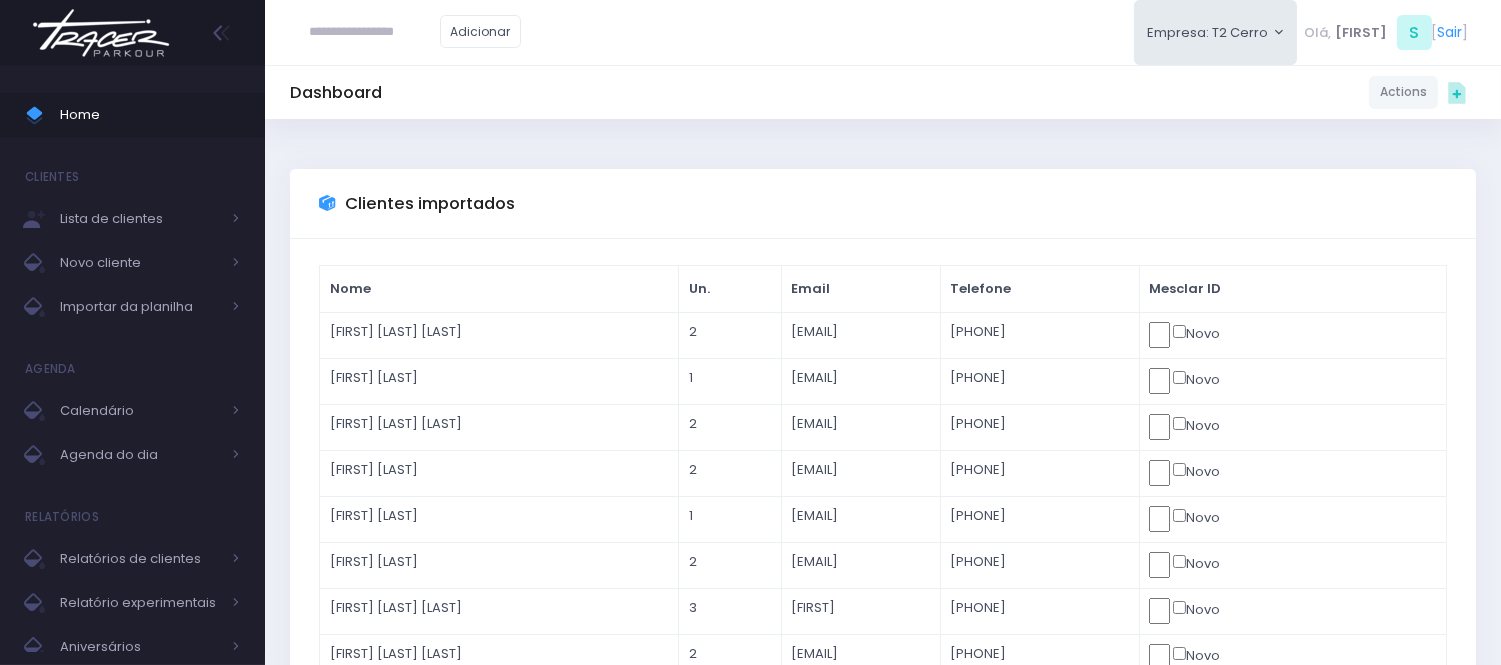 click at bounding box center [375, 32] 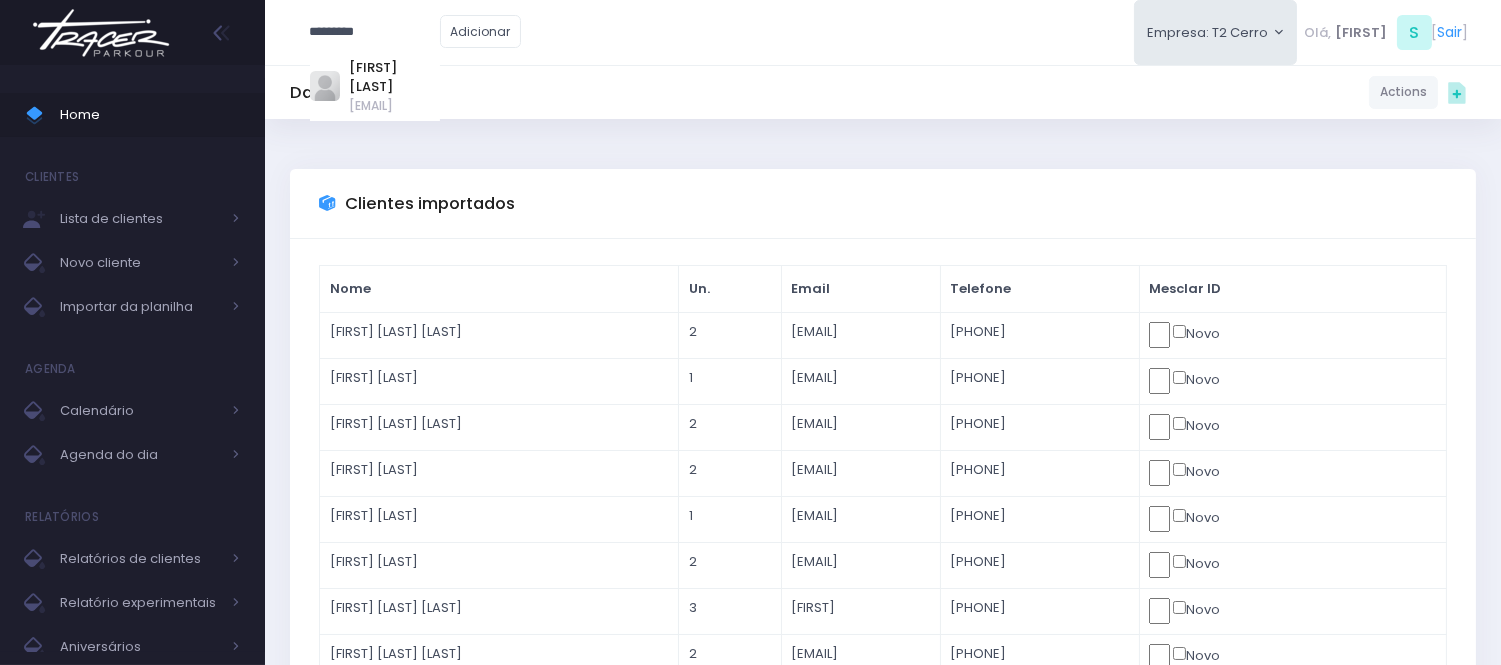 type on "*********" 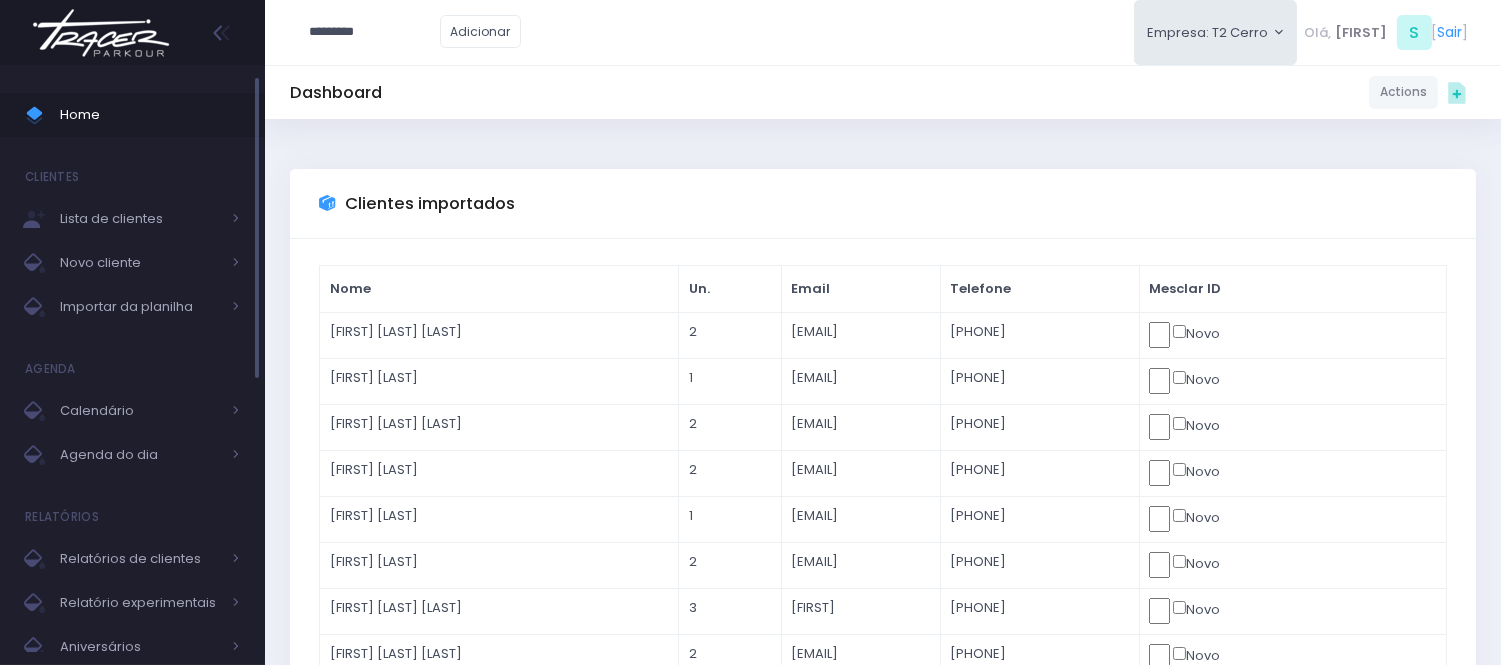 click on "Home" at bounding box center [150, 115] 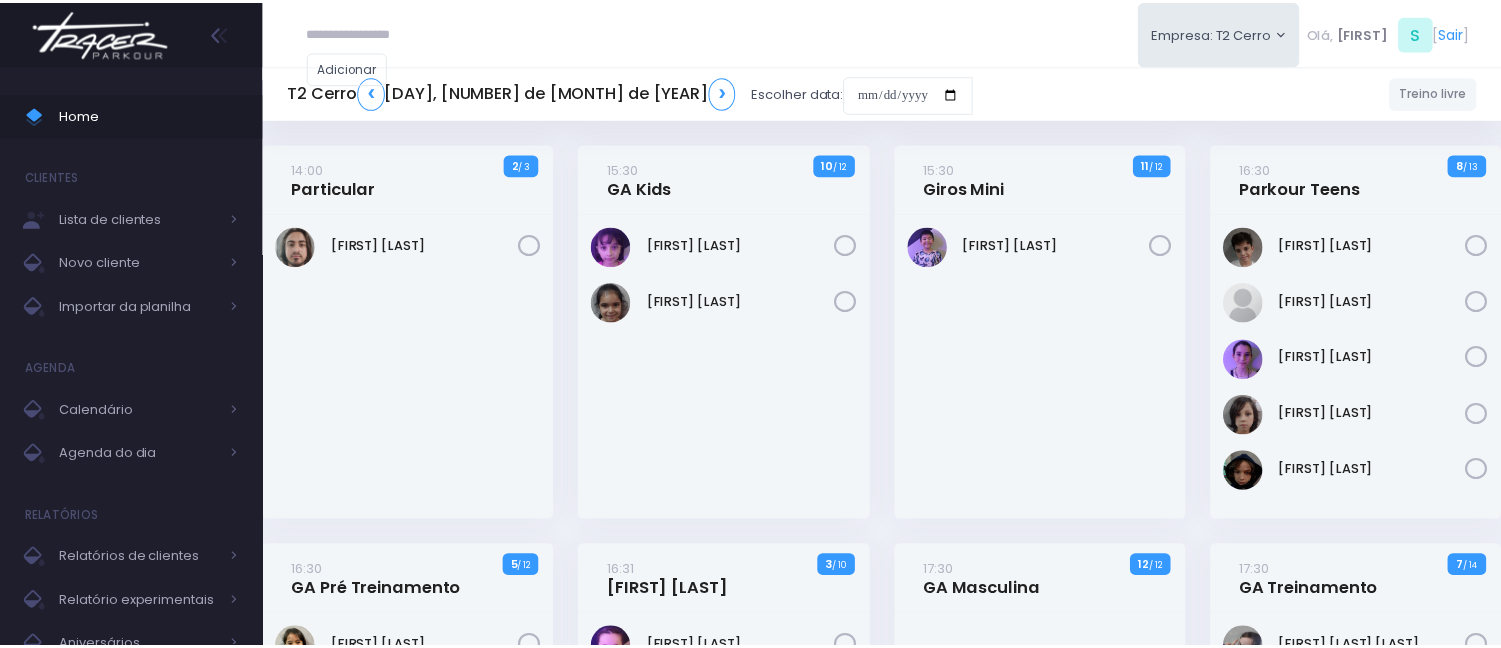 scroll, scrollTop: 0, scrollLeft: 0, axis: both 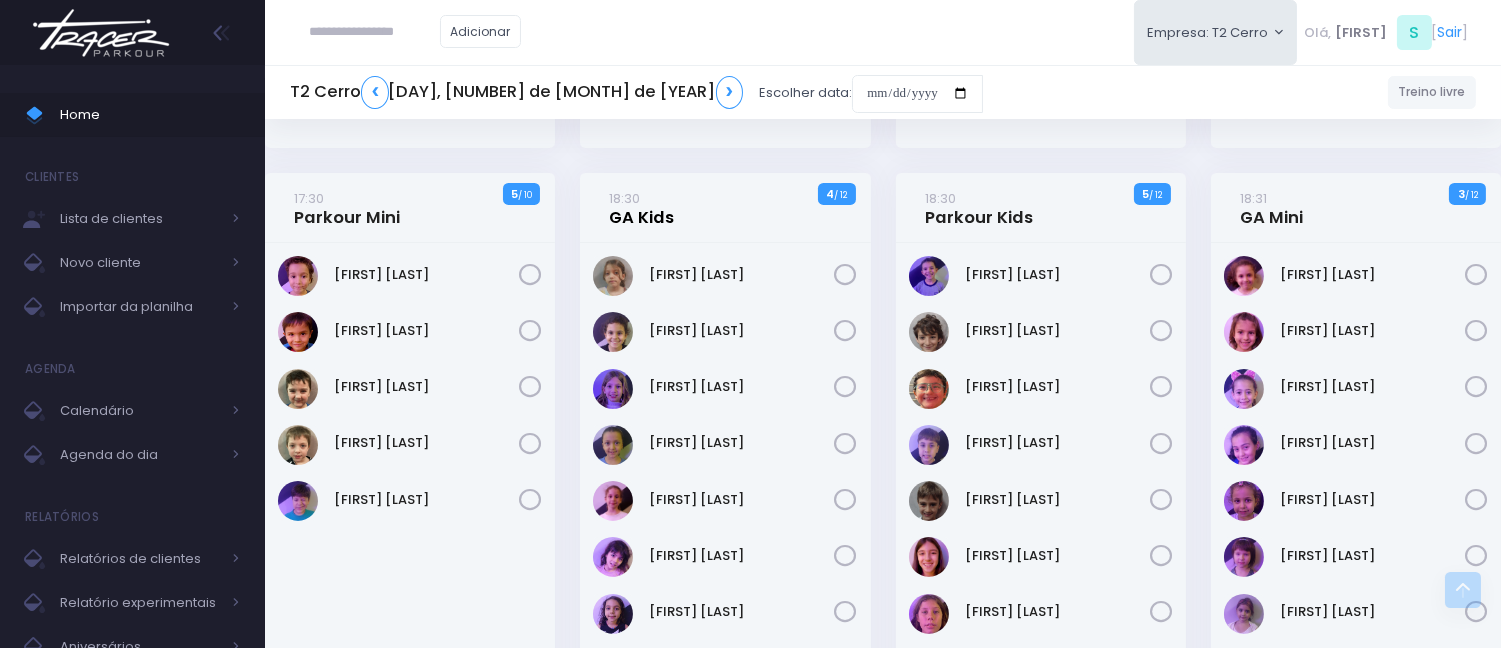 click on "18:30" at bounding box center (625, 198) 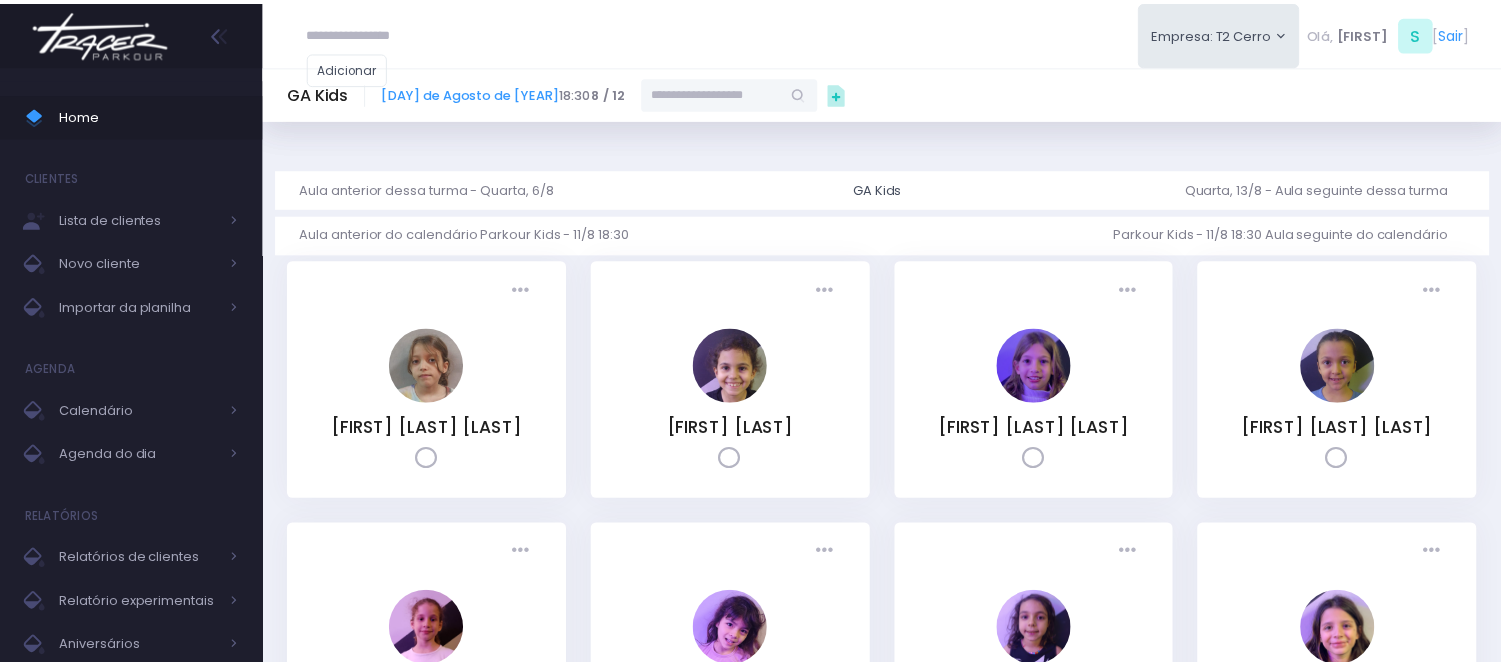 scroll, scrollTop: 0, scrollLeft: 0, axis: both 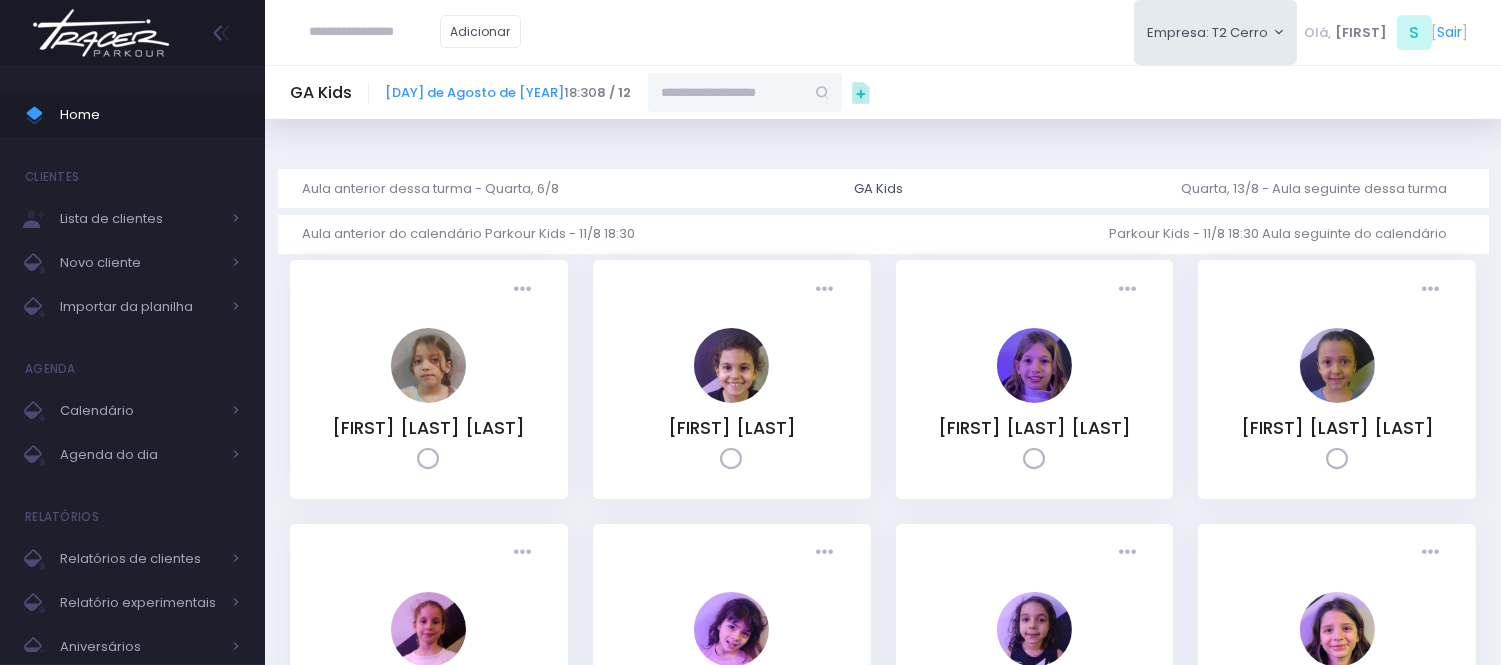 click at bounding box center (726, 92) 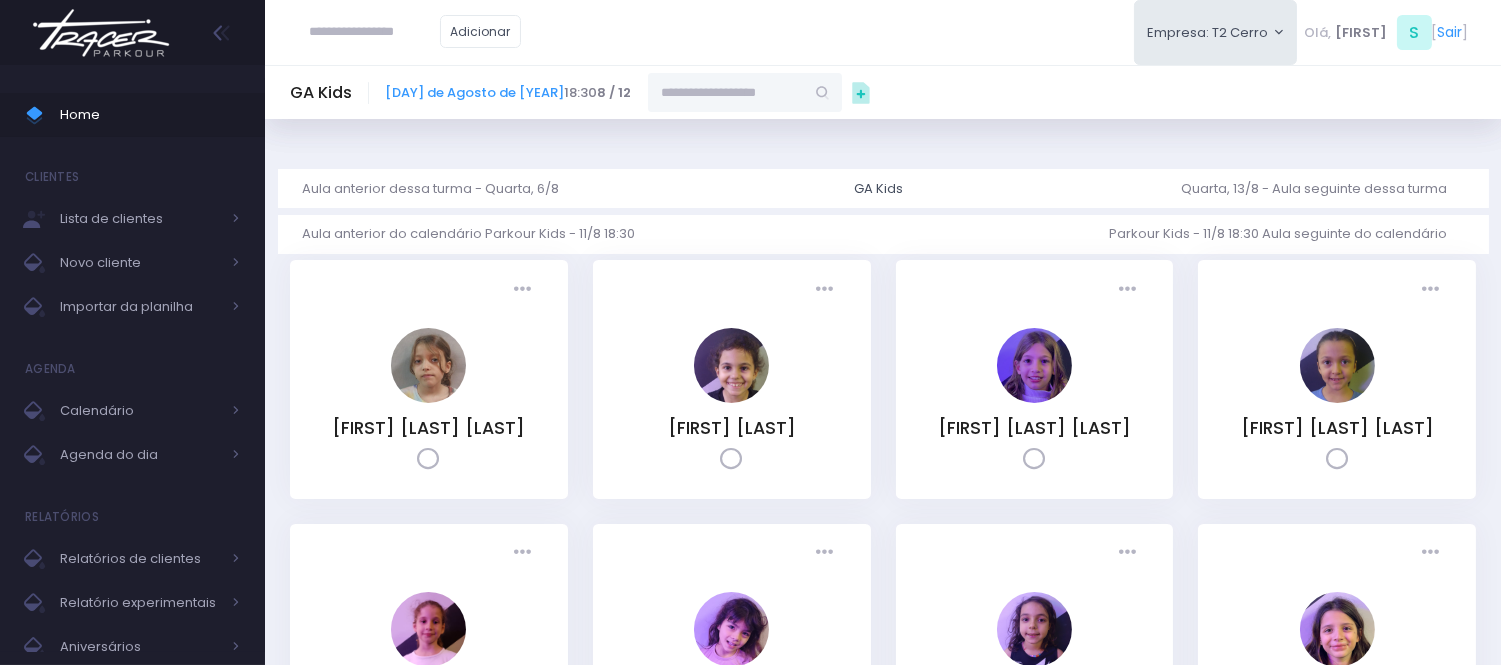 paste on "*********" 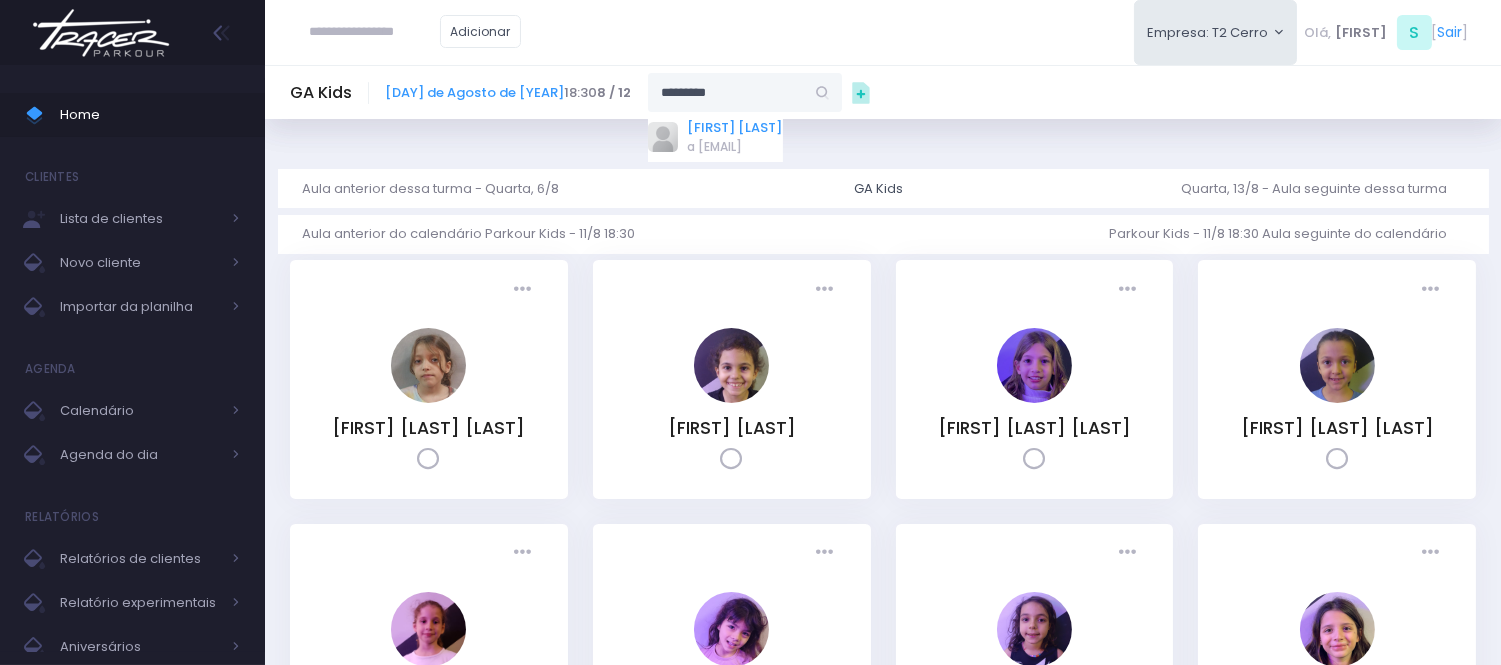 click on "[FIRST] [LAST]" at bounding box center [735, 128] 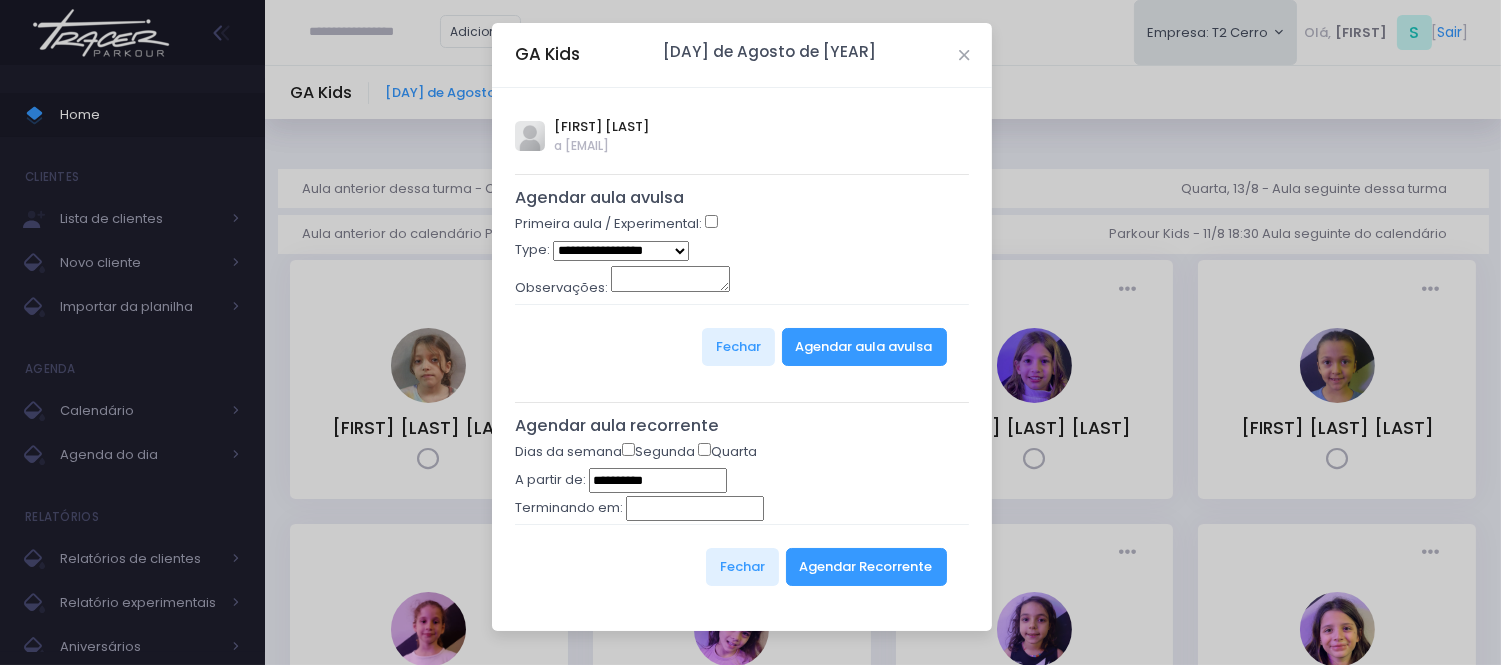 type on "**********" 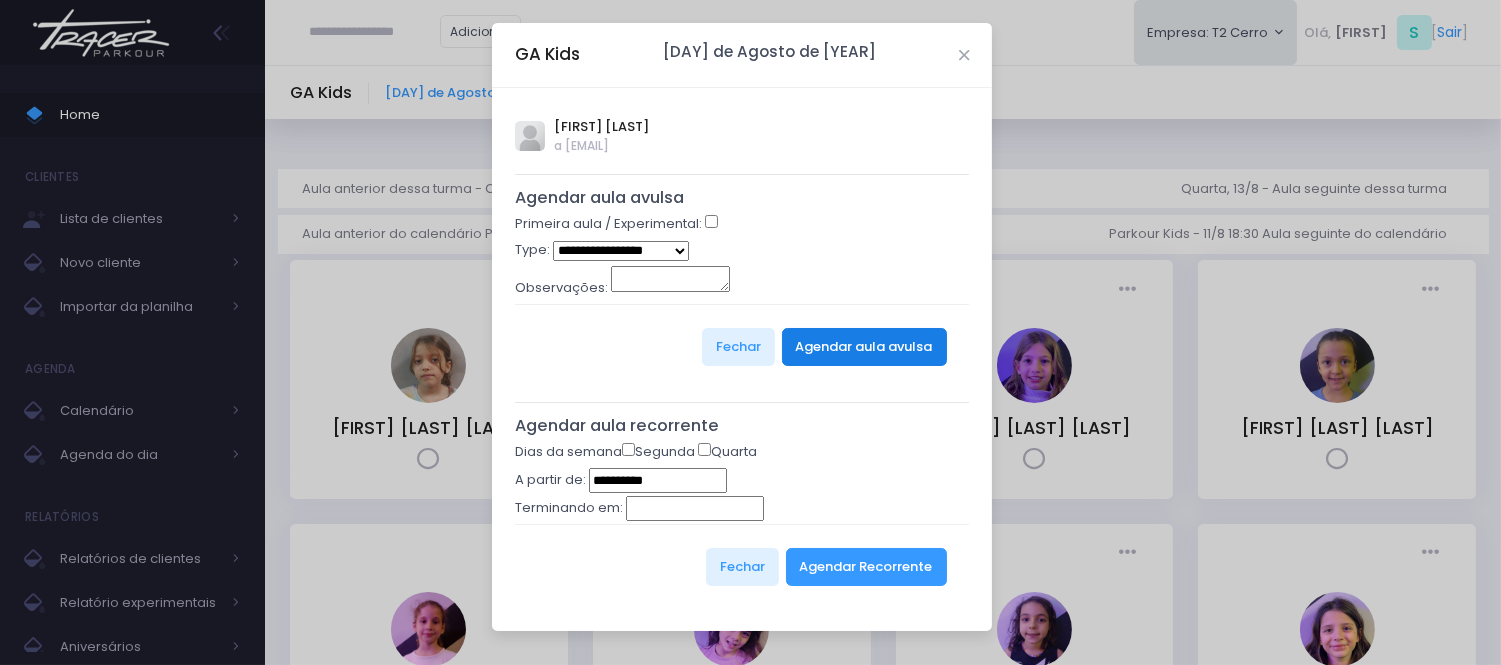 drag, startPoint x: 818, startPoint y: 317, endPoint x: 824, endPoint y: 328, distance: 12.529964 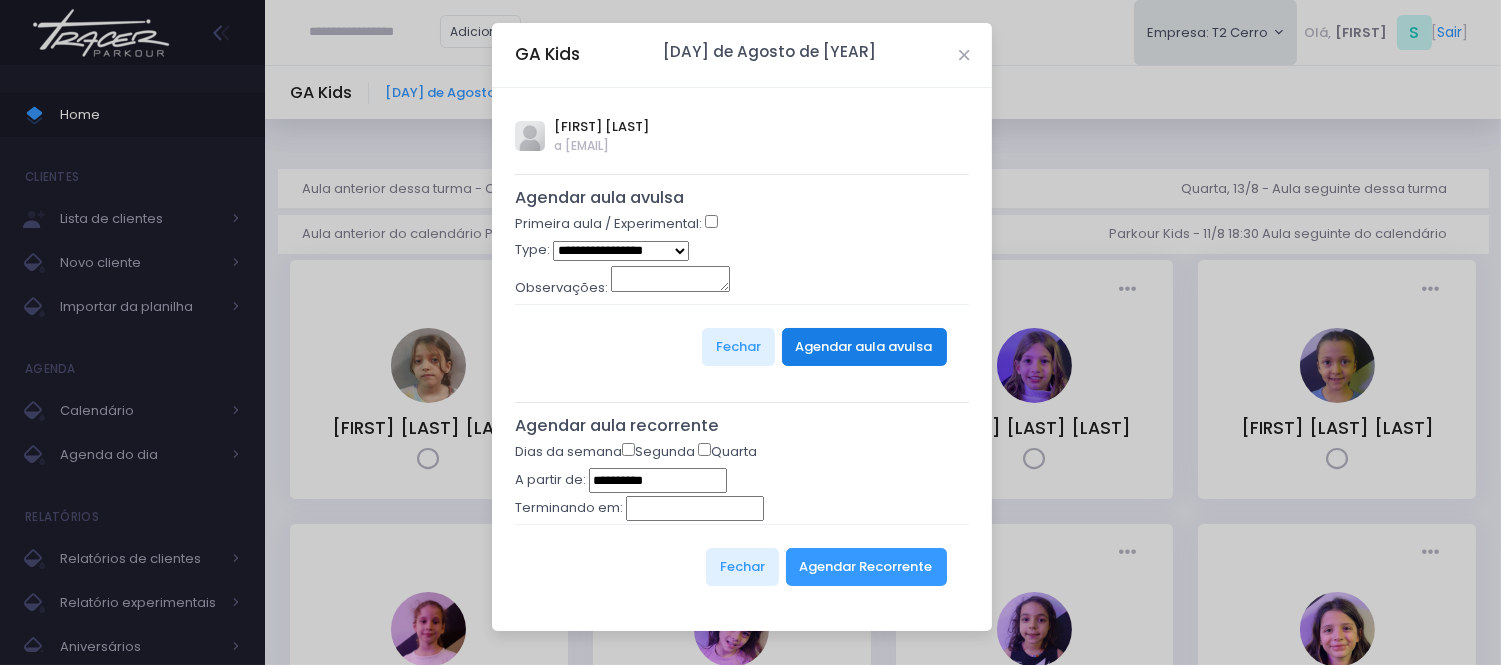 click on "Agendar aula avulsa" at bounding box center (864, 347) 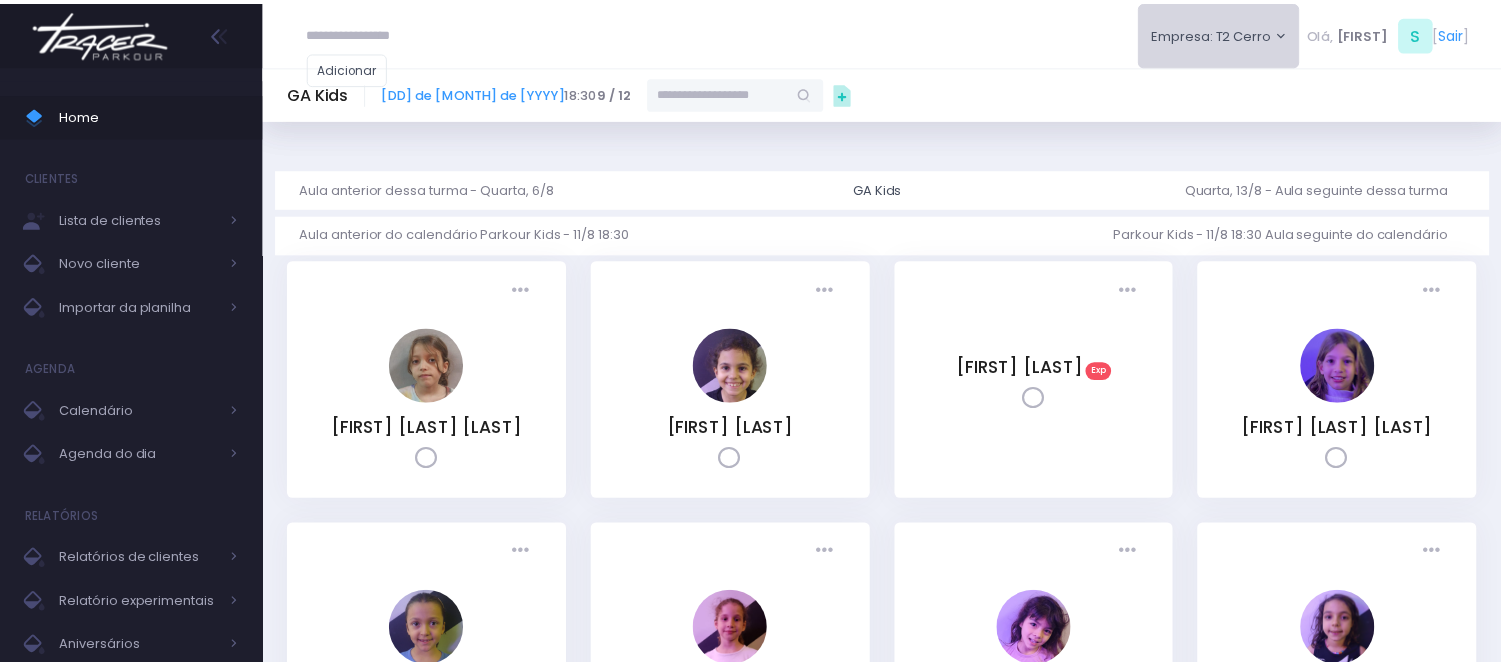 scroll, scrollTop: 0, scrollLeft: 0, axis: both 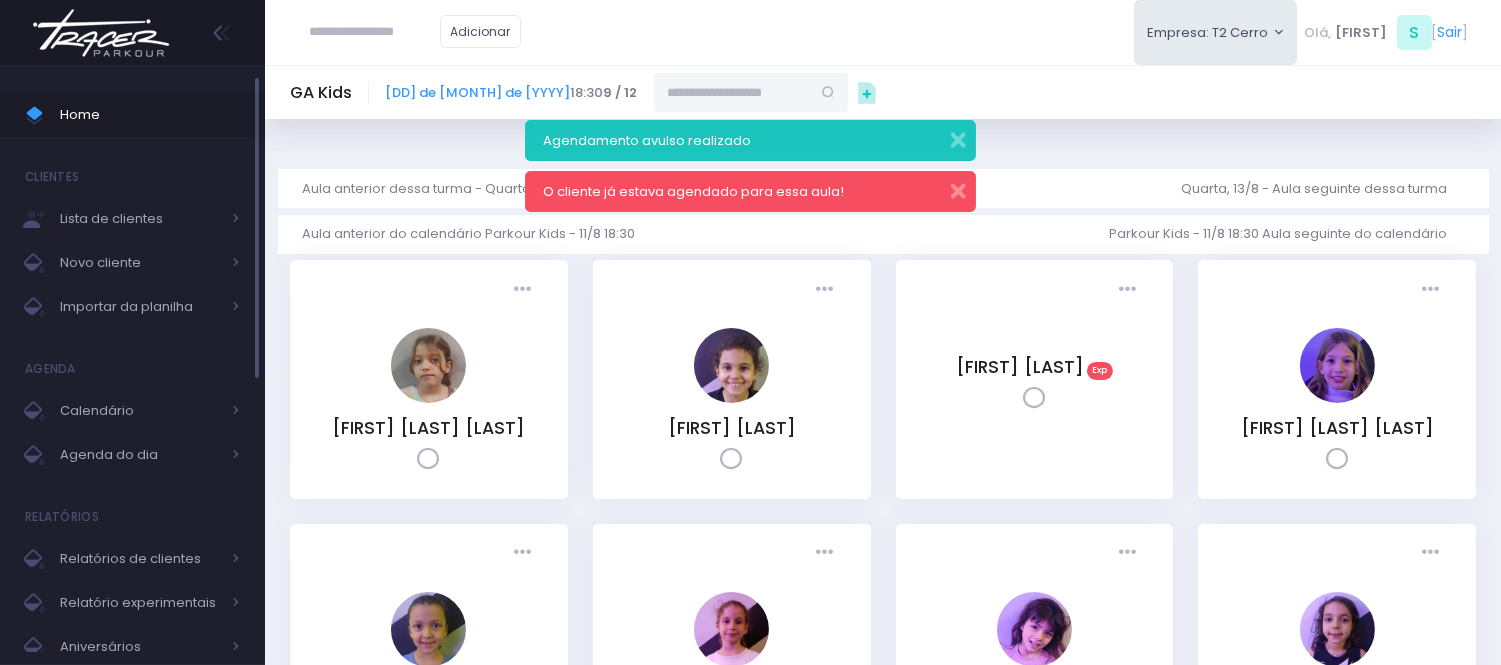 click on "Home" at bounding box center (150, 115) 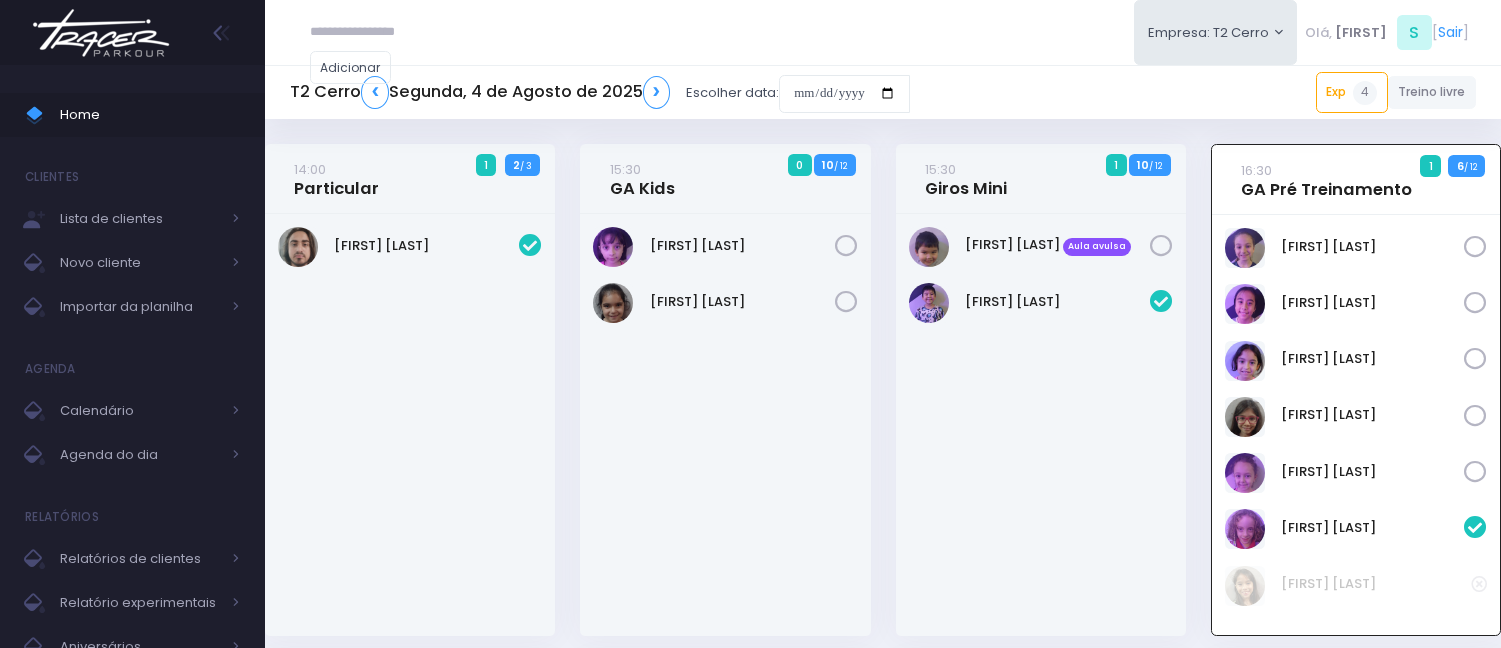 scroll, scrollTop: 144, scrollLeft: 0, axis: vertical 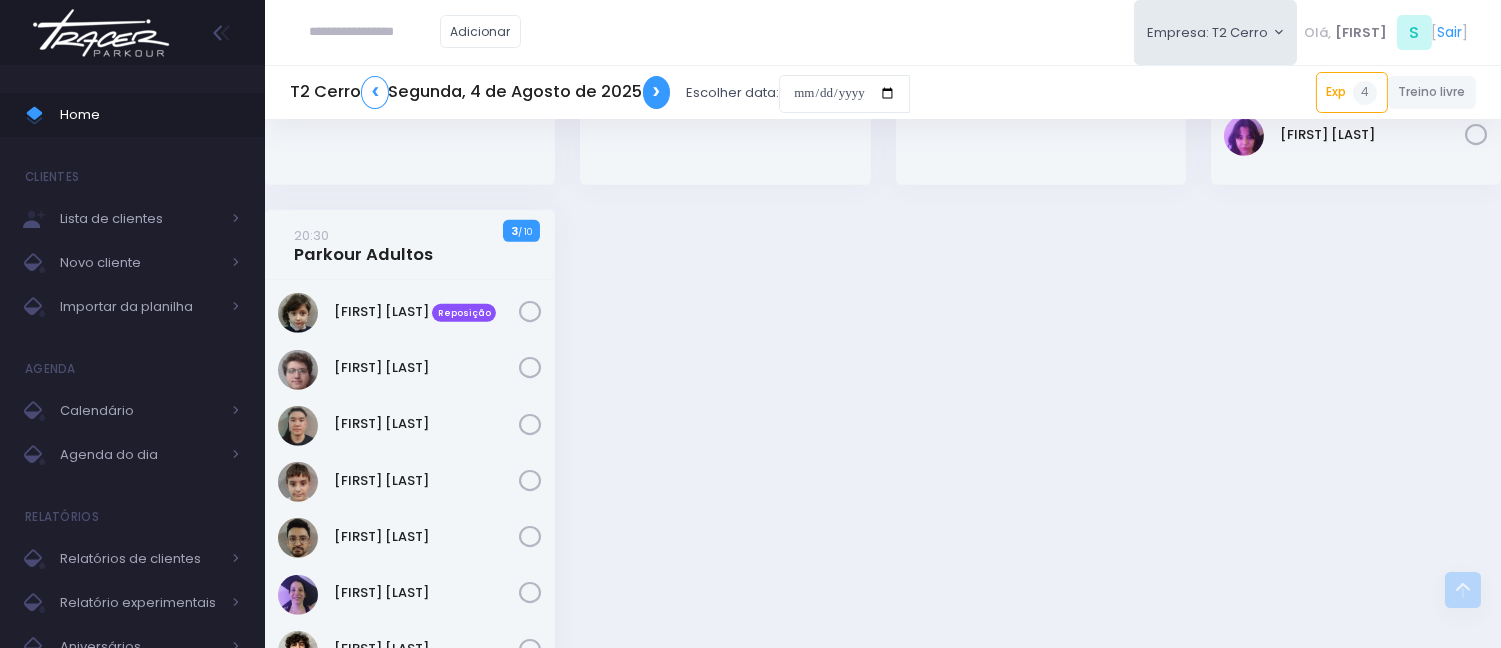 click on "❯" at bounding box center [657, 92] 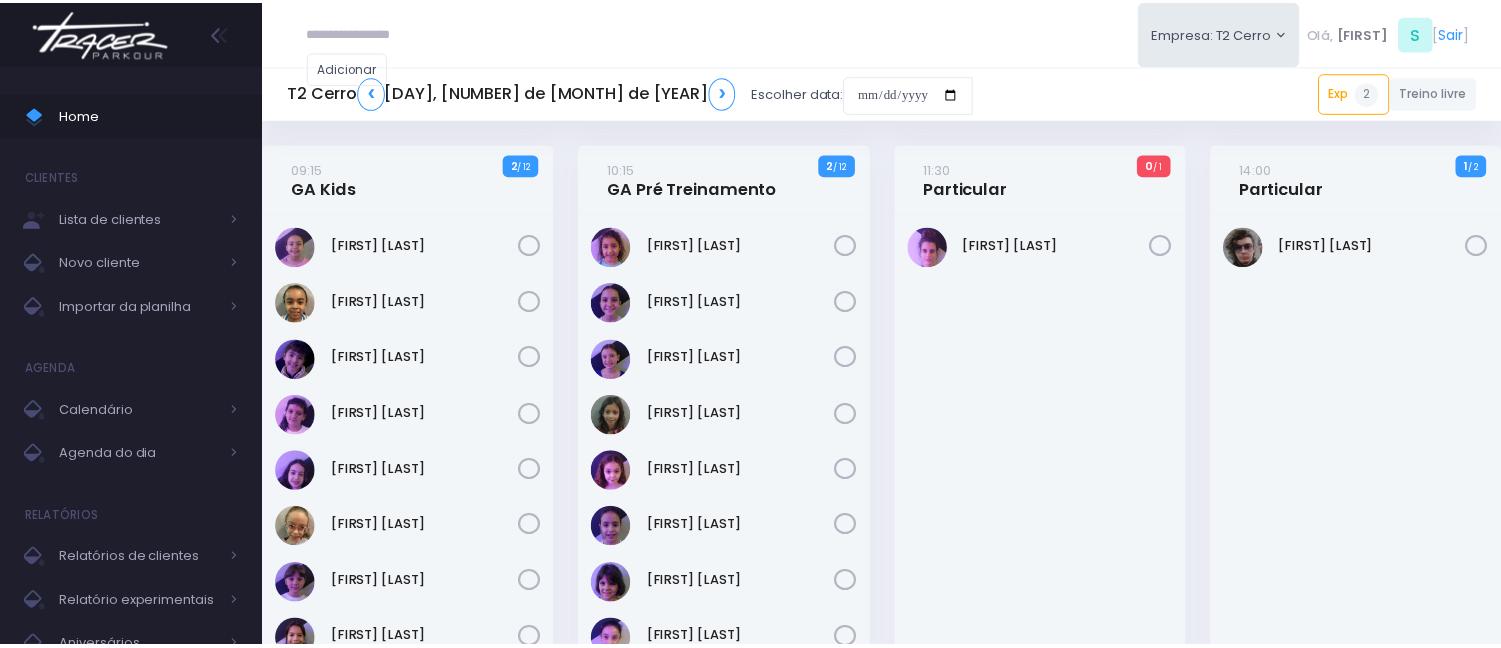 scroll, scrollTop: 0, scrollLeft: 0, axis: both 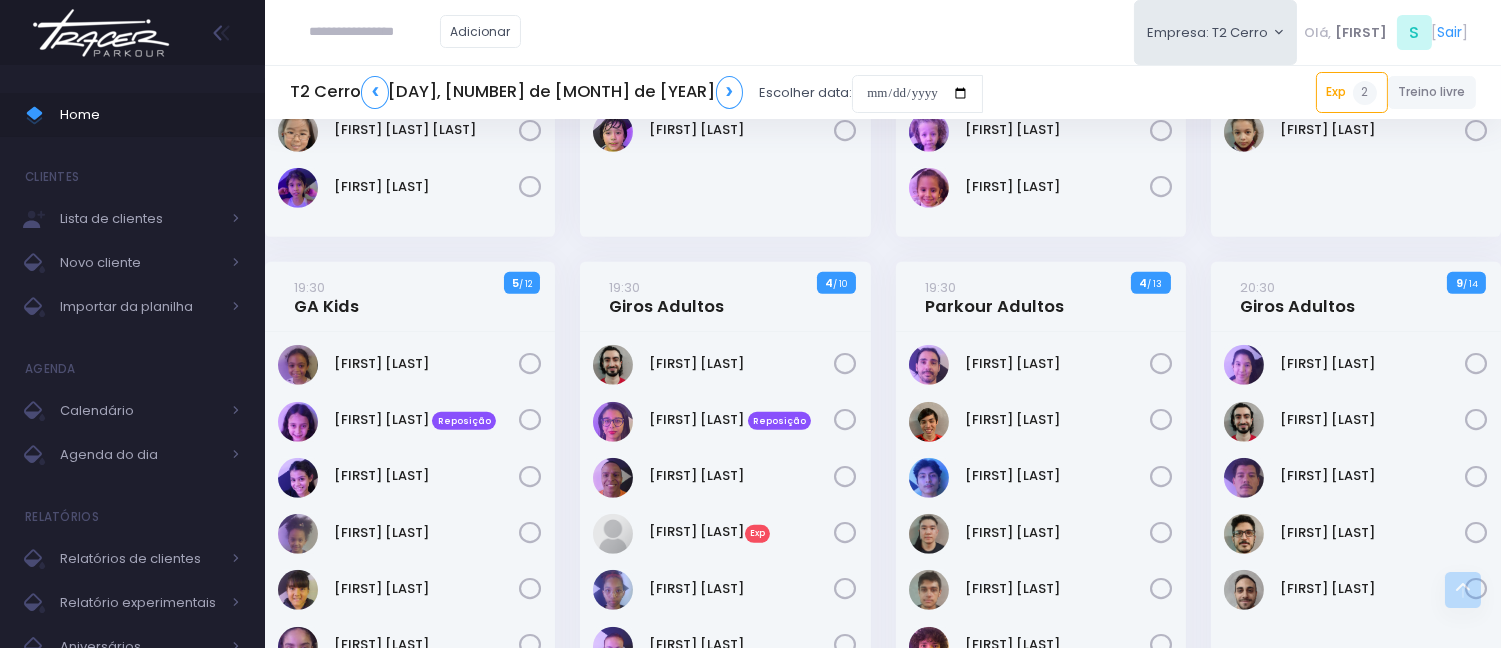 click on "Arthur Parrini" at bounding box center (725, 28) 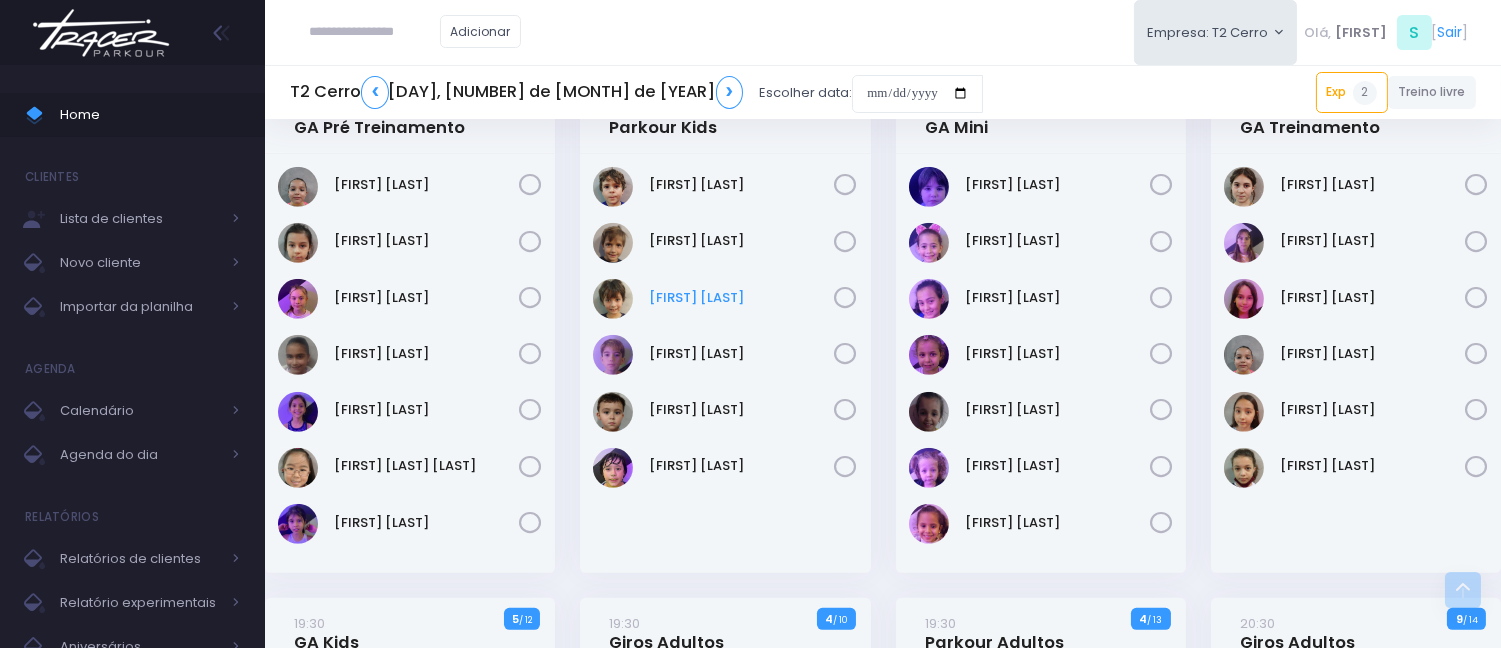 scroll, scrollTop: 1888, scrollLeft: 0, axis: vertical 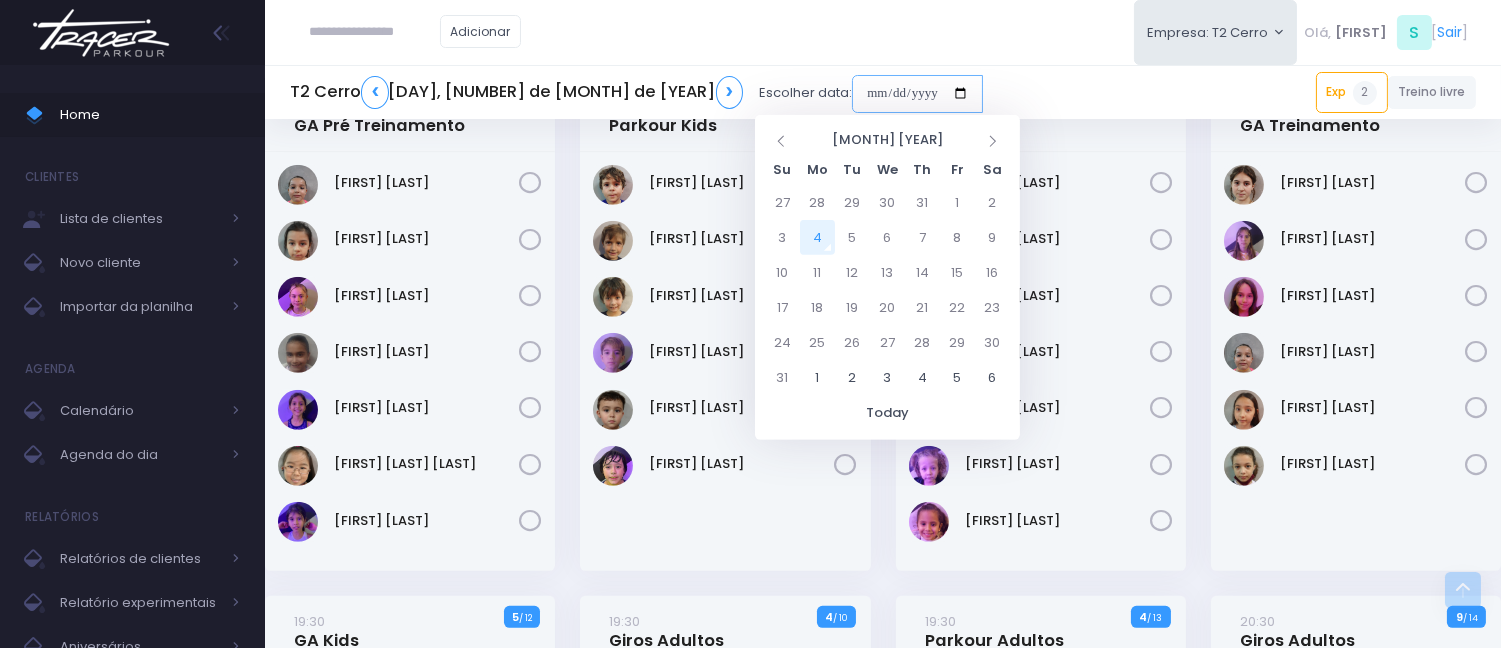 click at bounding box center [917, 94] 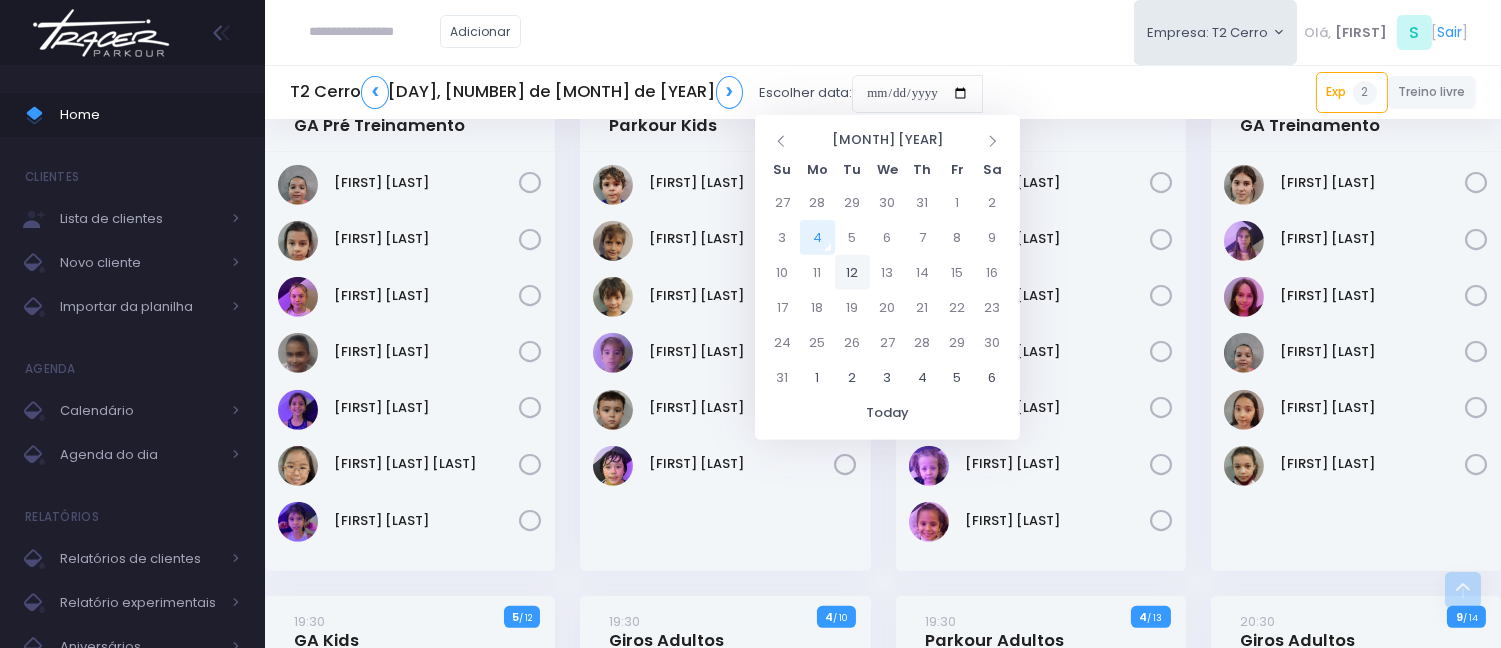 drag, startPoint x: 912, startPoint y: 232, endPoint x: 860, endPoint y: 253, distance: 56.0803 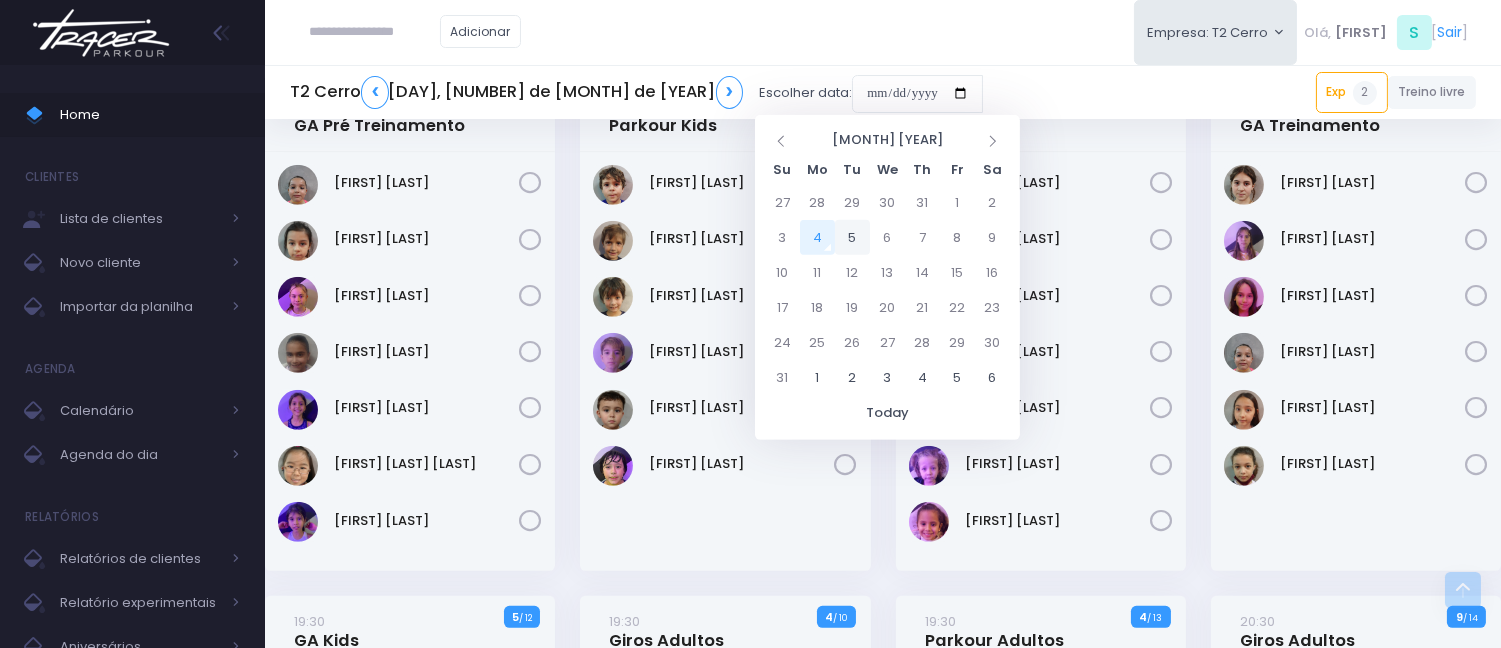click on "5" at bounding box center (852, 237) 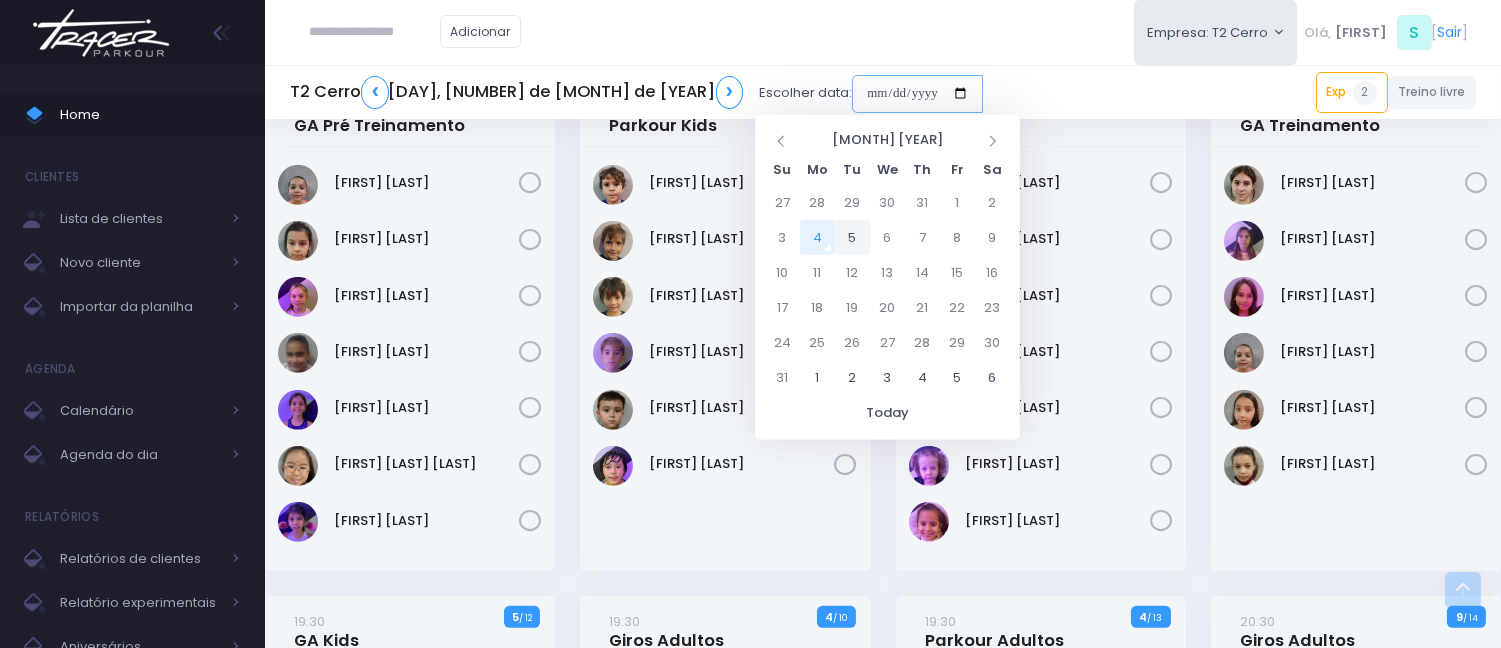 type on "**********" 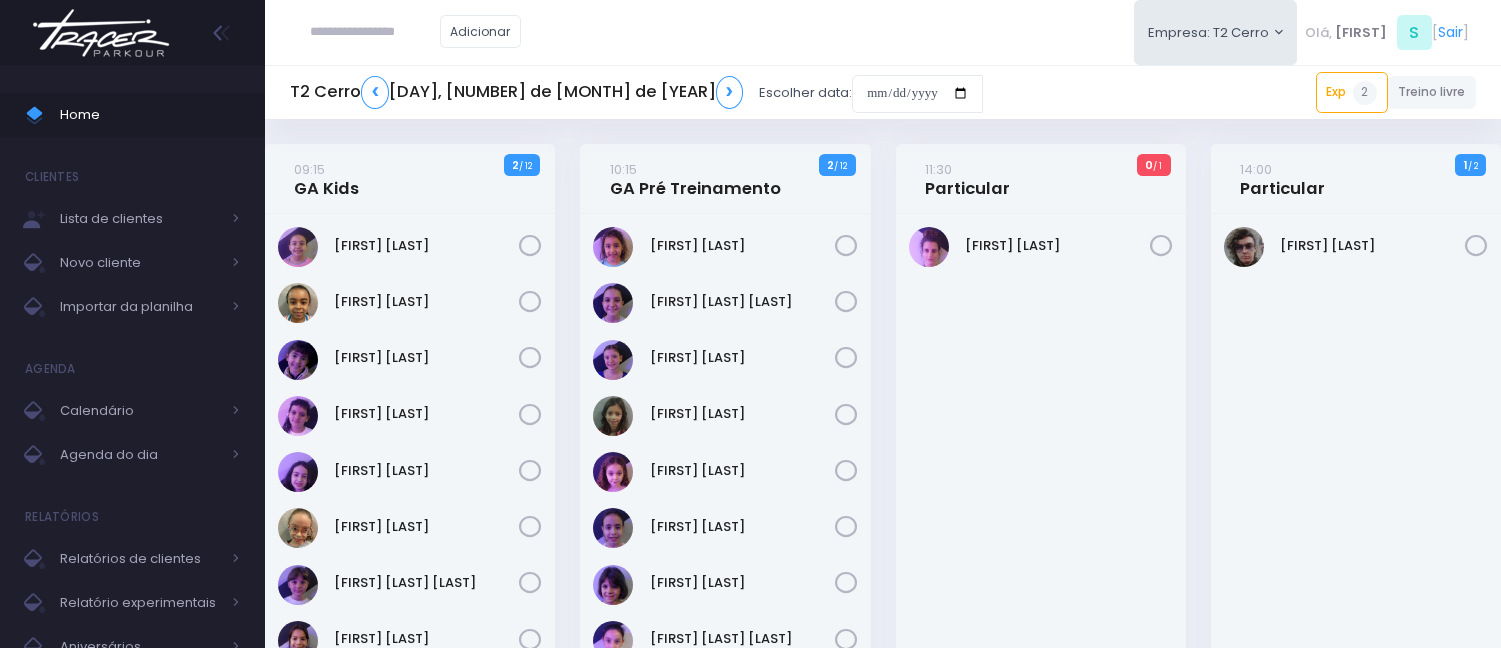 scroll, scrollTop: 0, scrollLeft: 0, axis: both 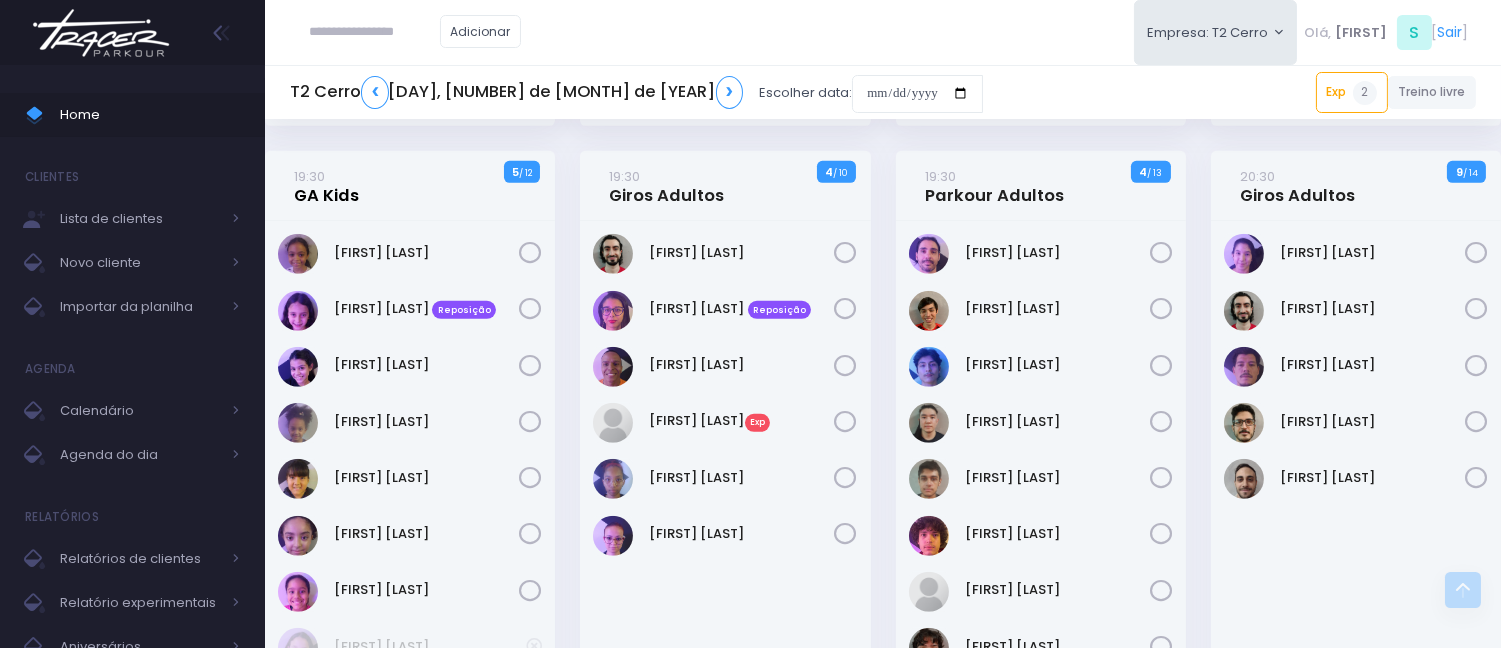 click on "19:30 GA Kids" at bounding box center (326, 186) 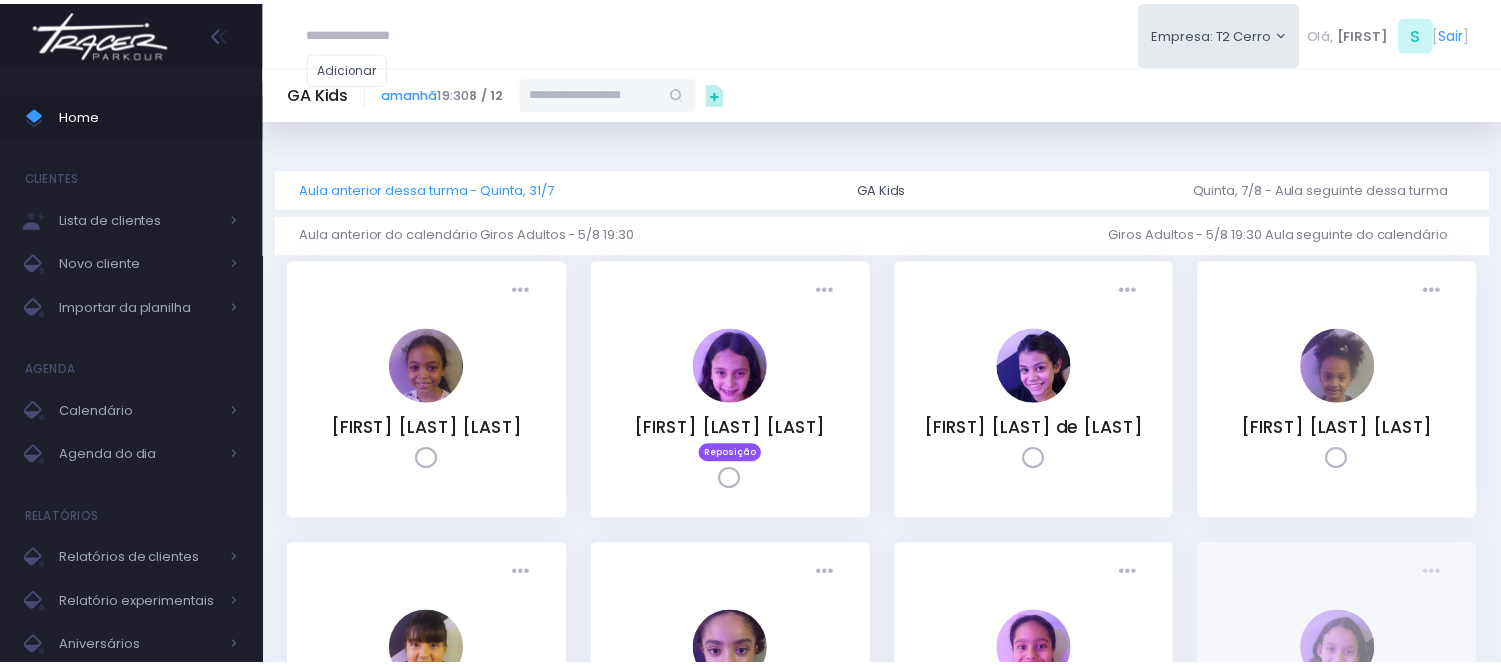 scroll, scrollTop: 0, scrollLeft: 0, axis: both 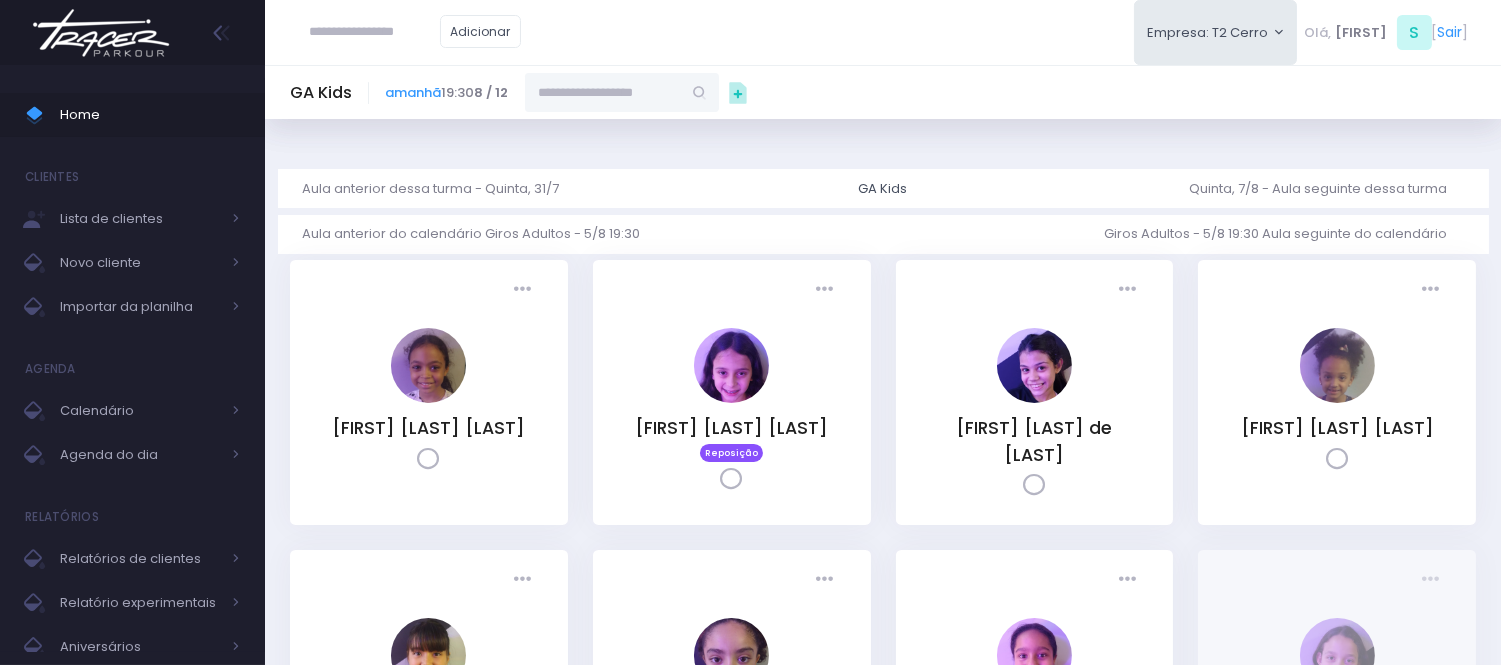 click at bounding box center [603, 92] 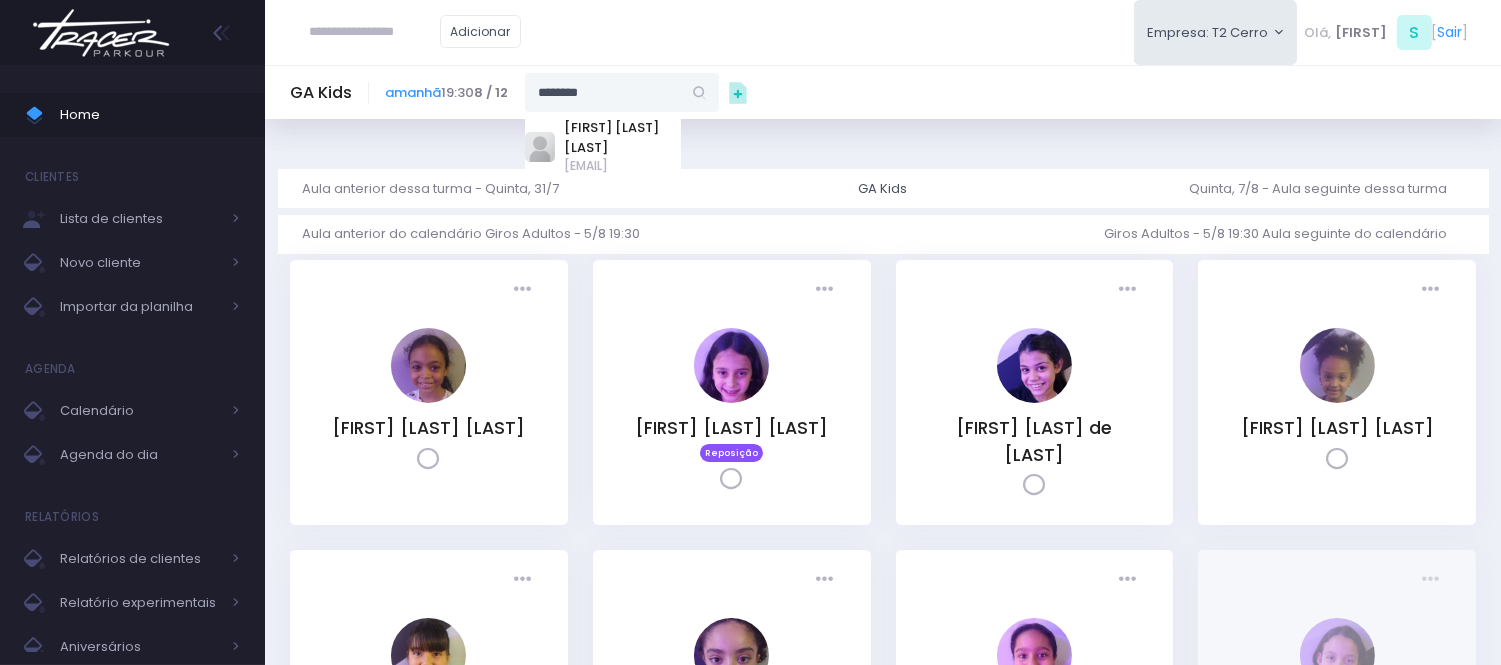 click on "[FIRST] [LAST] [LAST]
[EMAIL]" at bounding box center [603, 147] 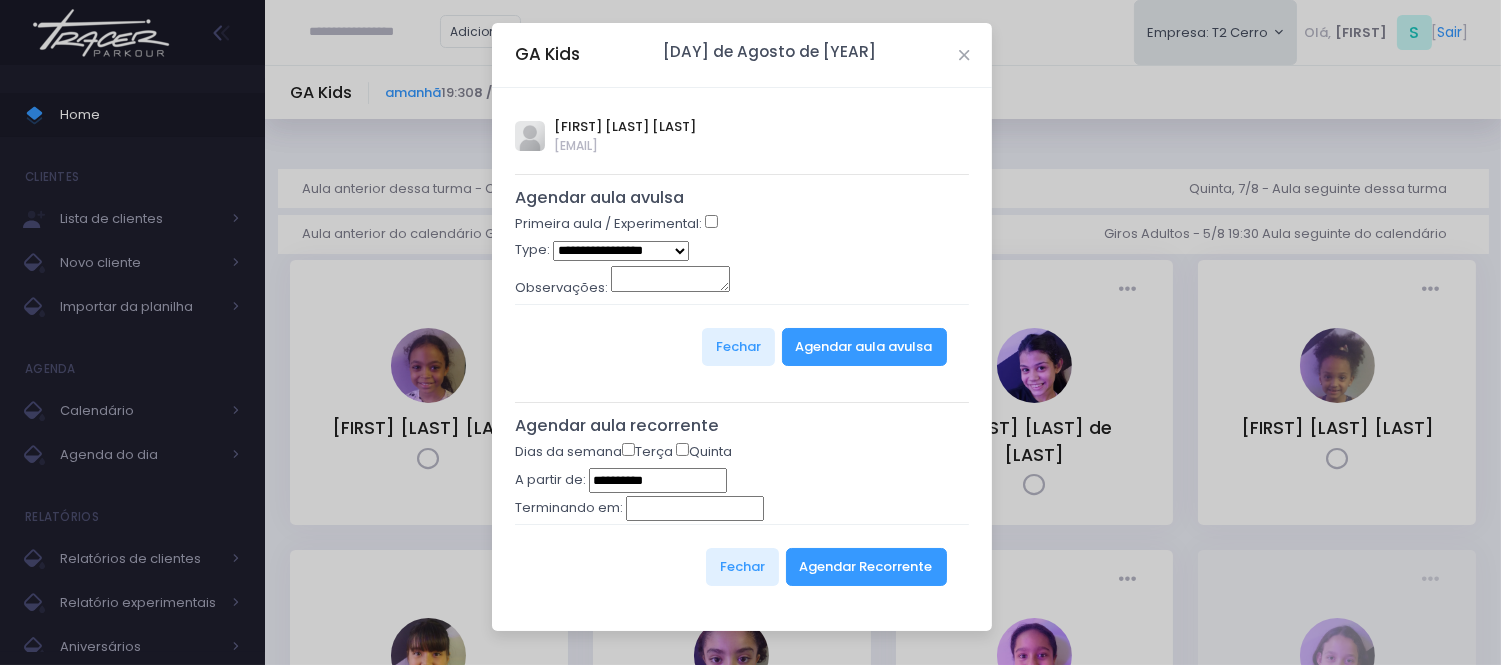 type on "**********" 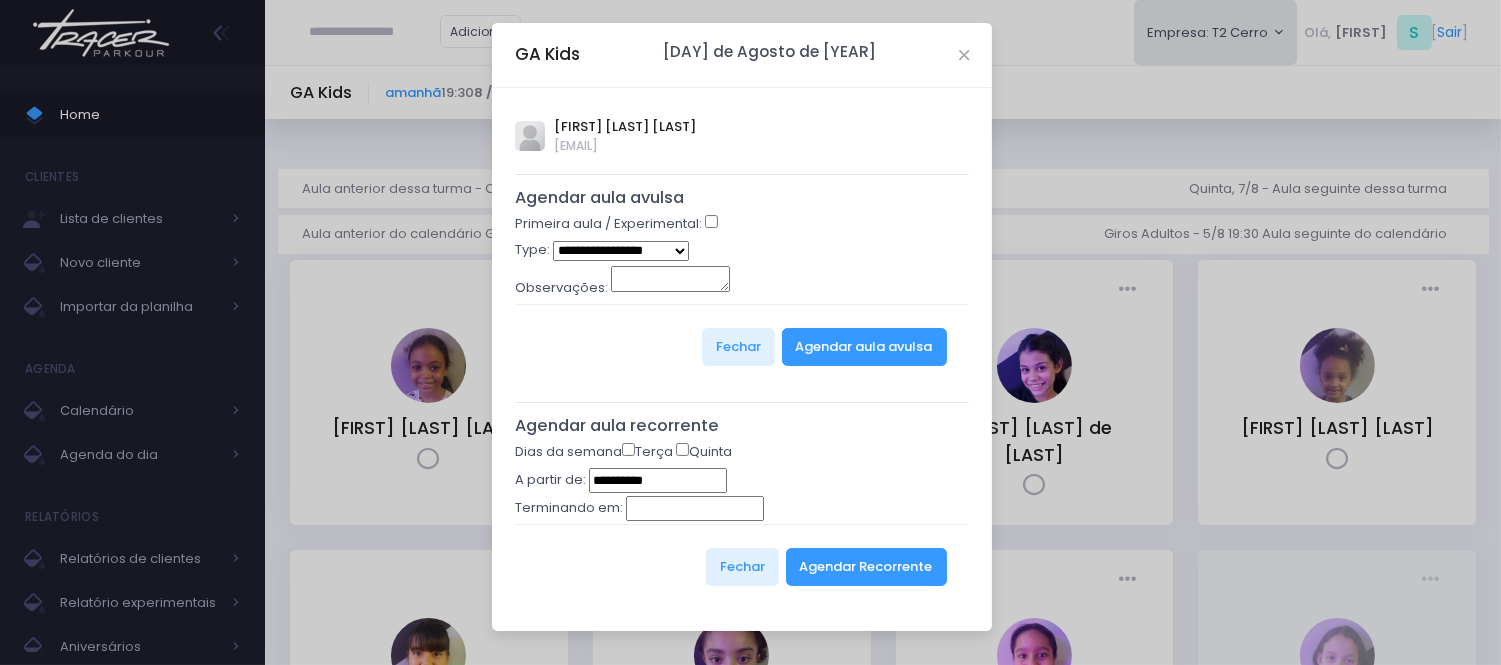 select on "*" 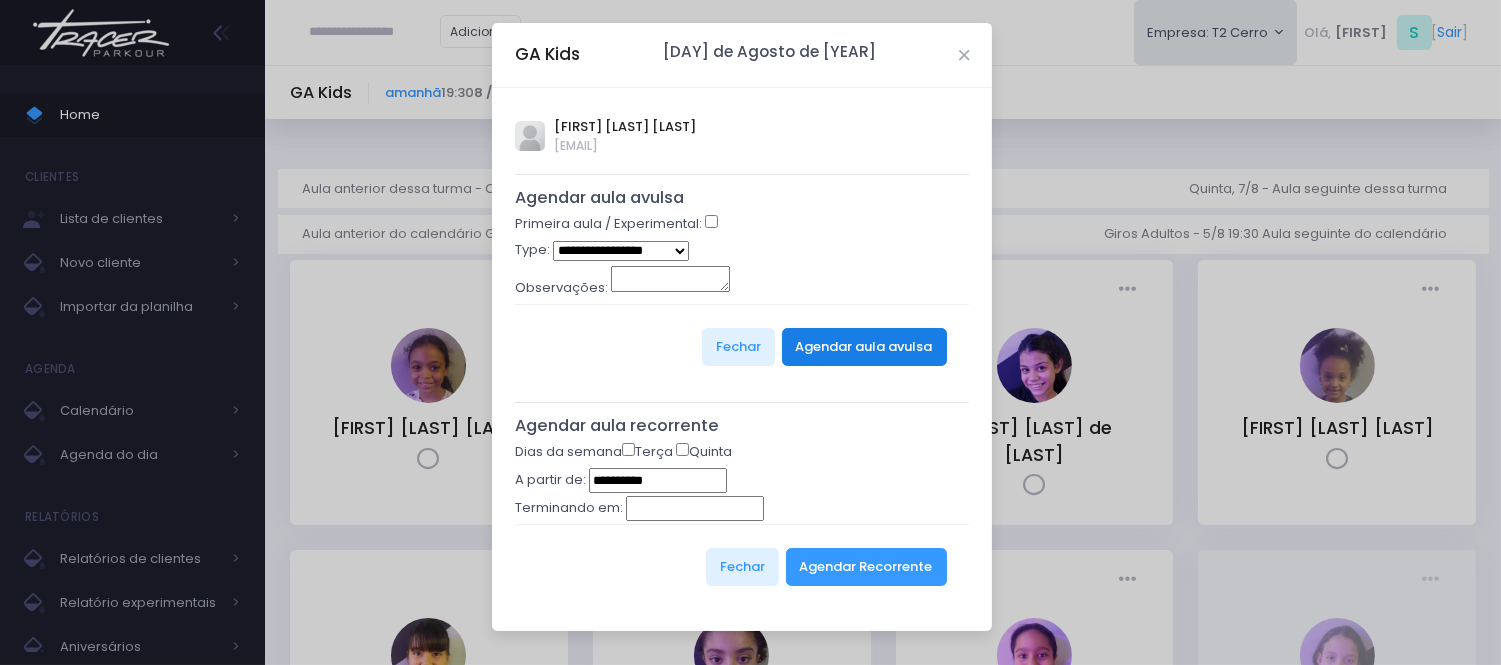 click on "Agendar aula avulsa" at bounding box center [864, 347] 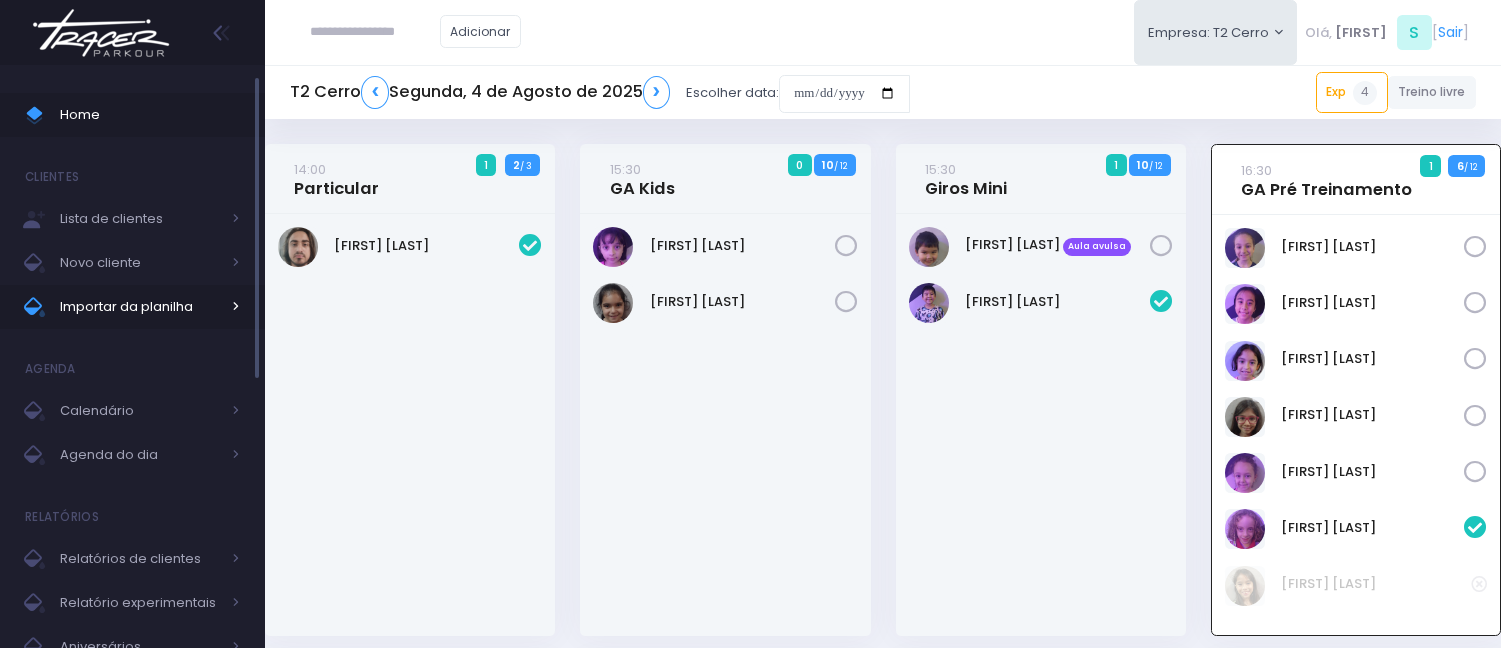 scroll, scrollTop: 144, scrollLeft: 0, axis: vertical 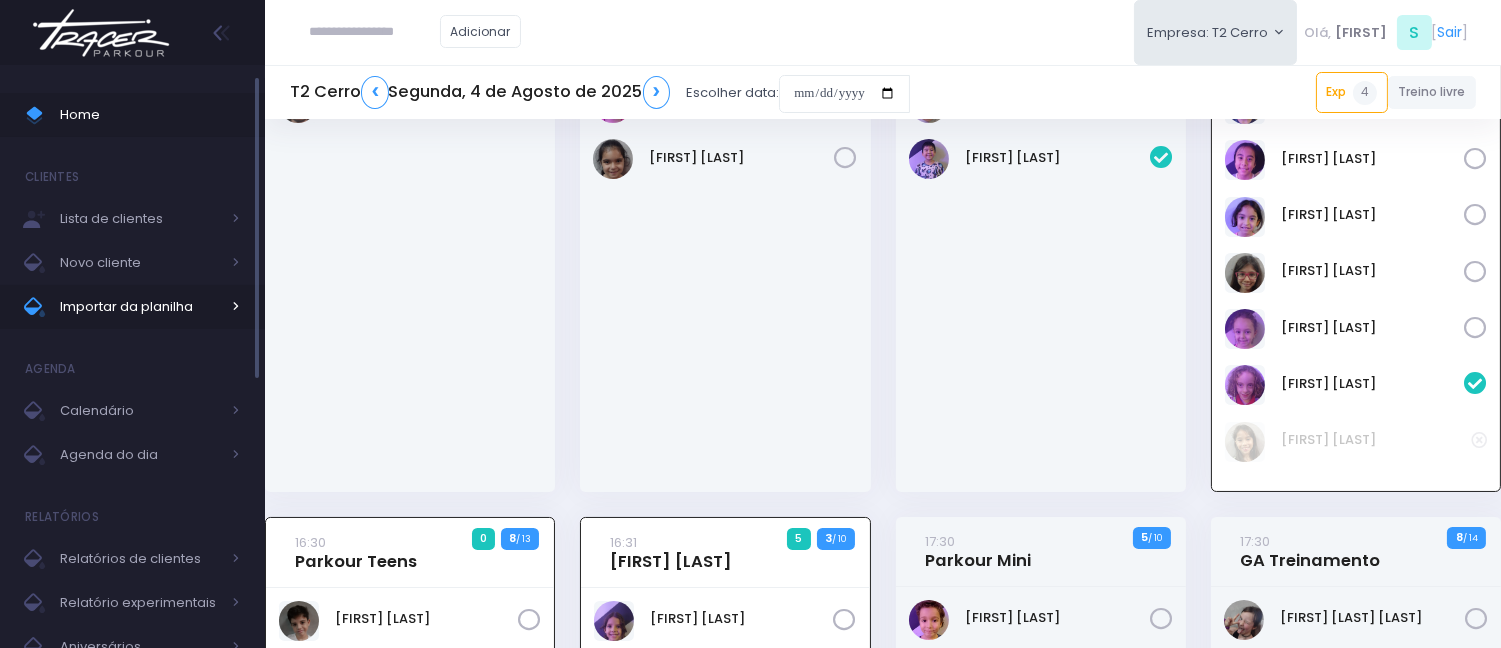 click on "Importar da planilha" at bounding box center (140, 307) 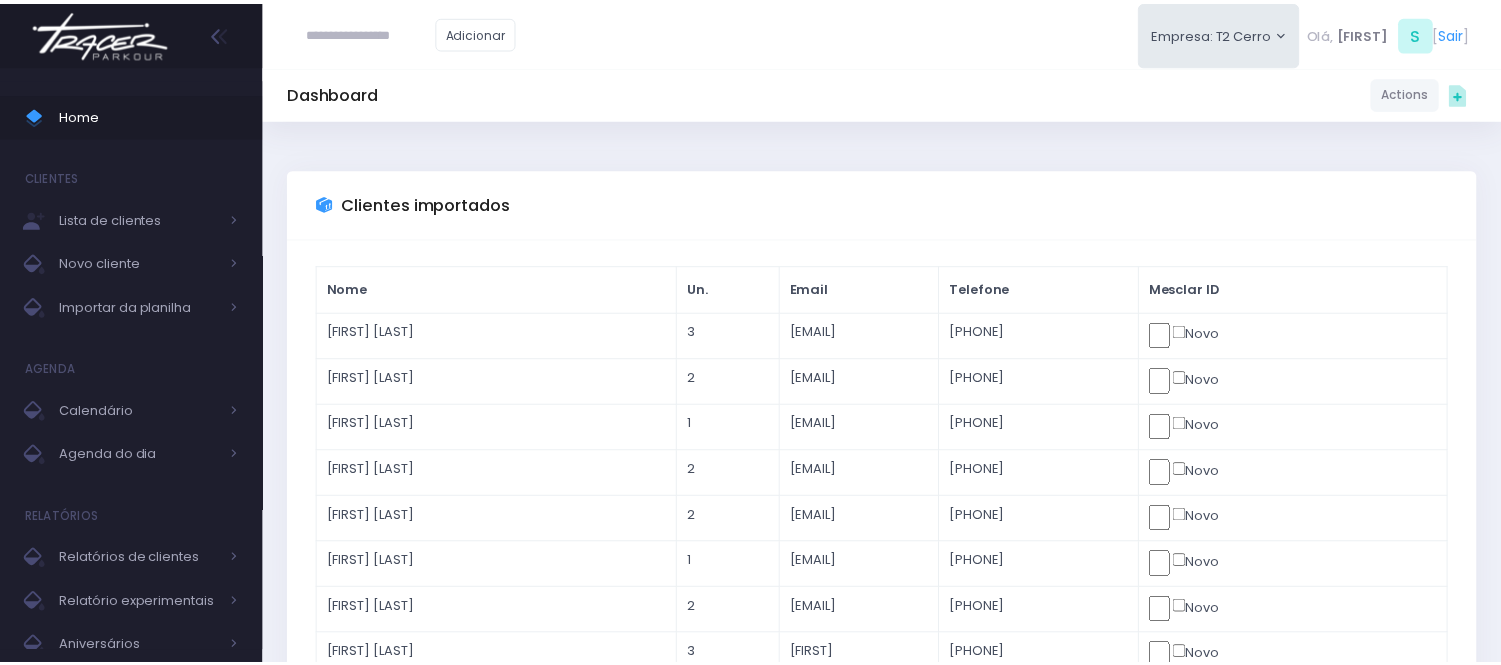 scroll, scrollTop: 0, scrollLeft: 0, axis: both 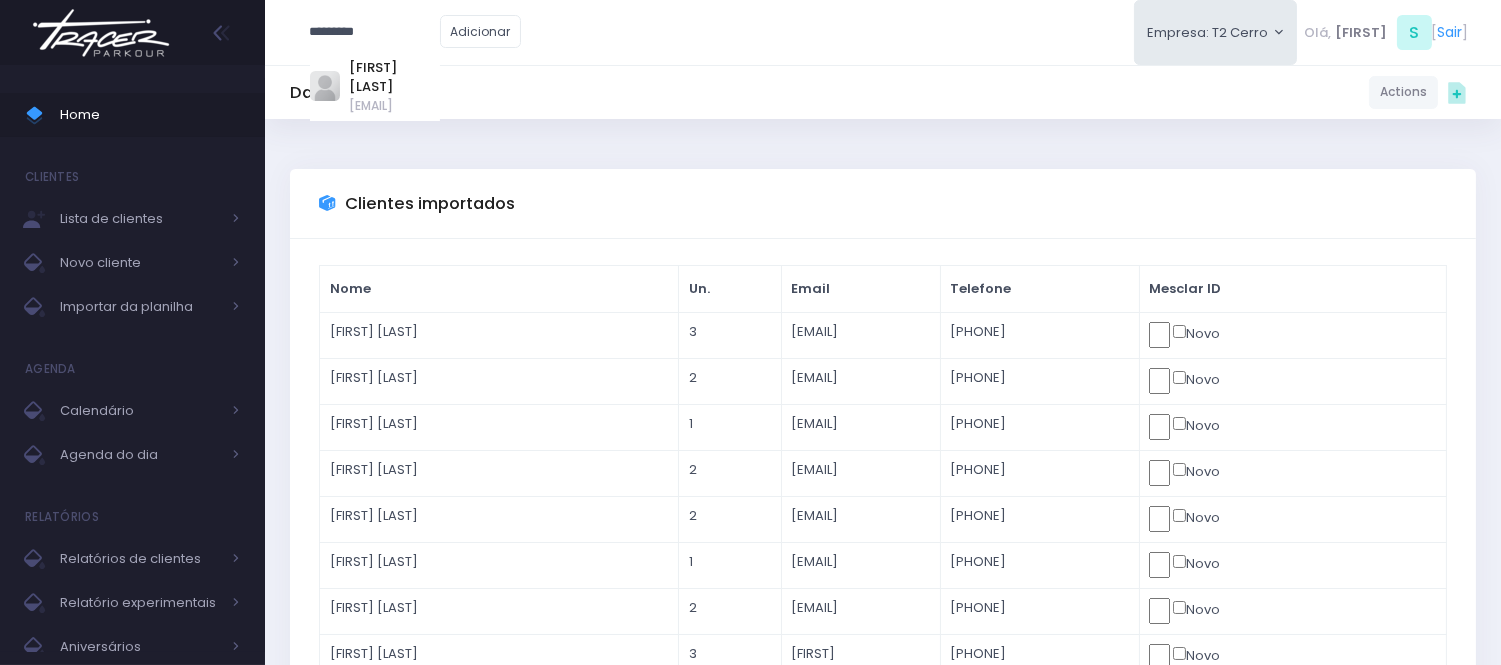 type on "*********" 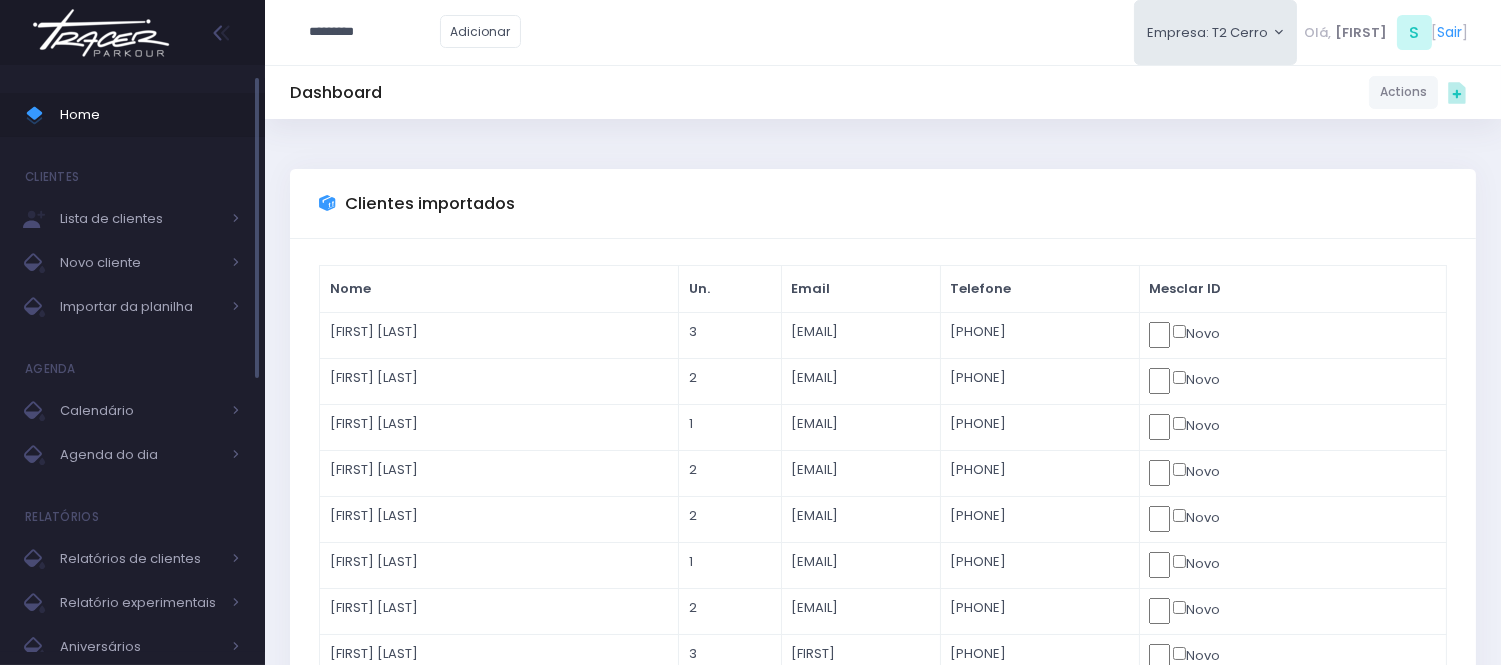 click on "Home" at bounding box center [150, 115] 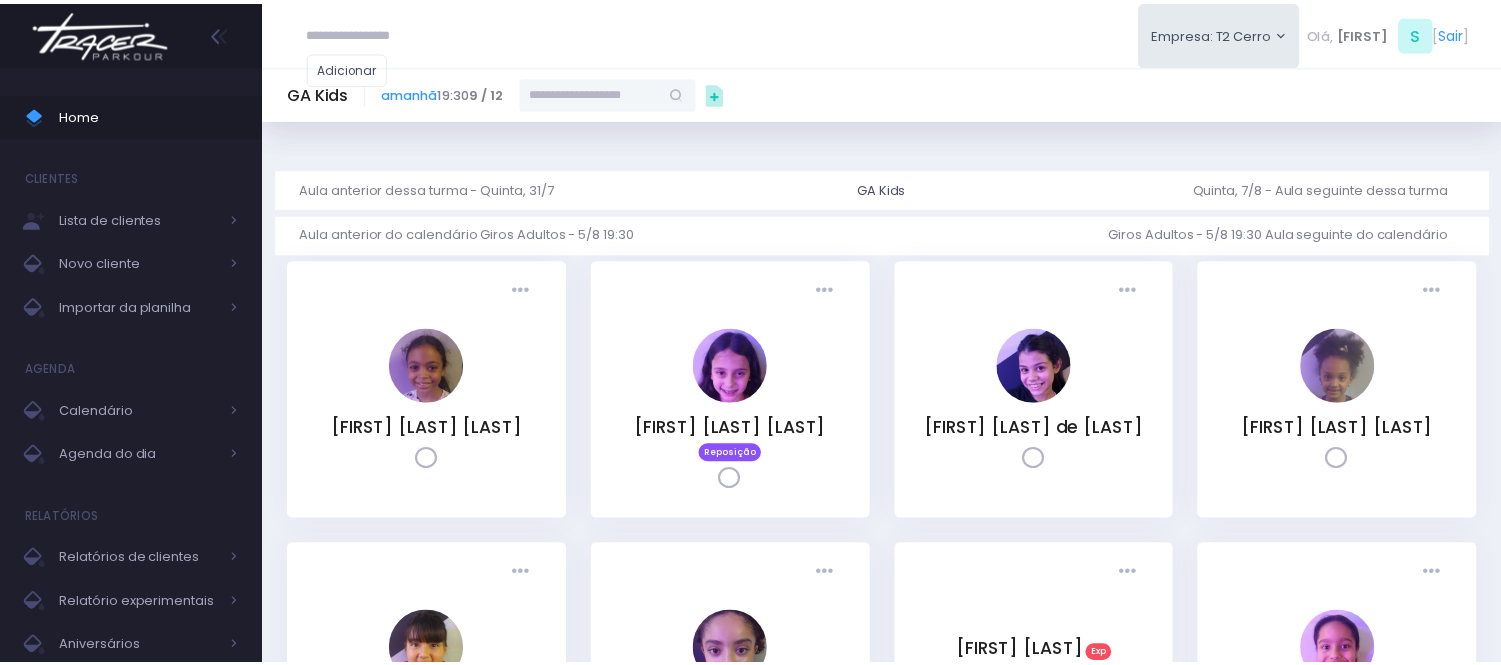 scroll, scrollTop: 0, scrollLeft: 0, axis: both 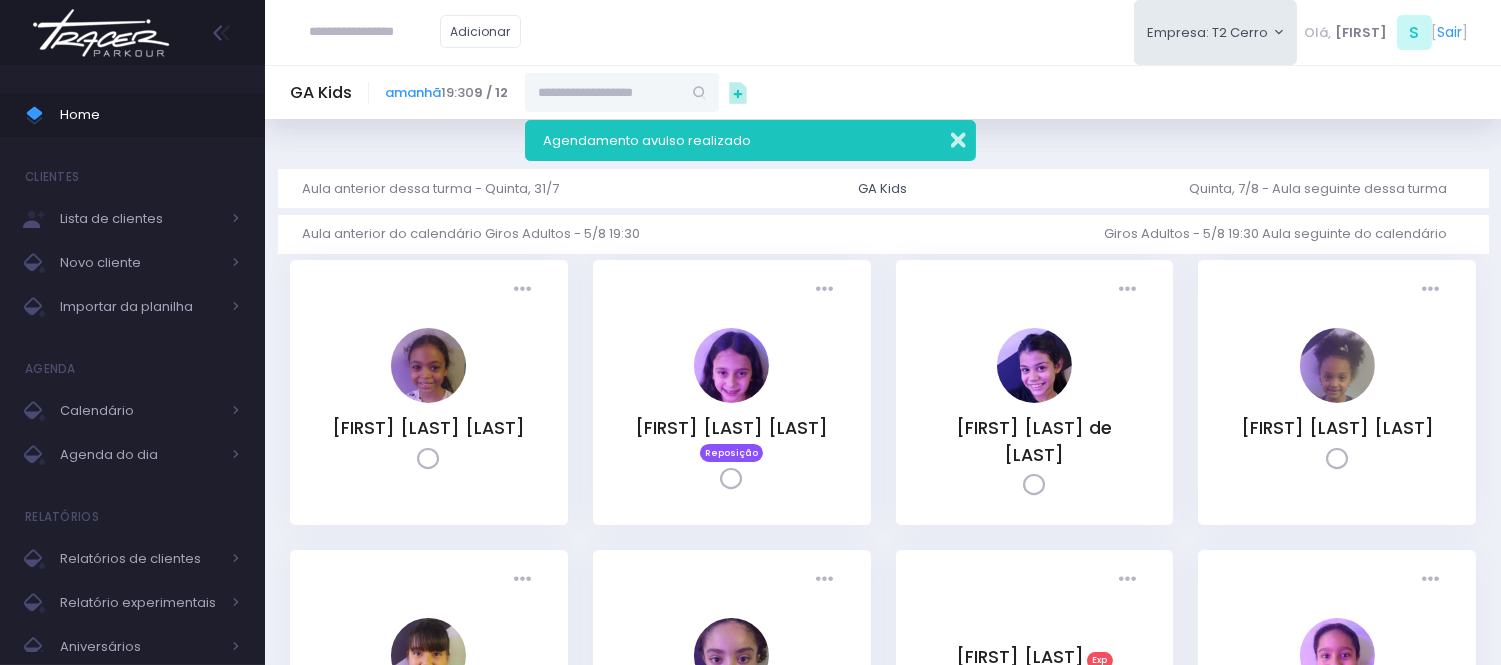 click at bounding box center [945, 137] 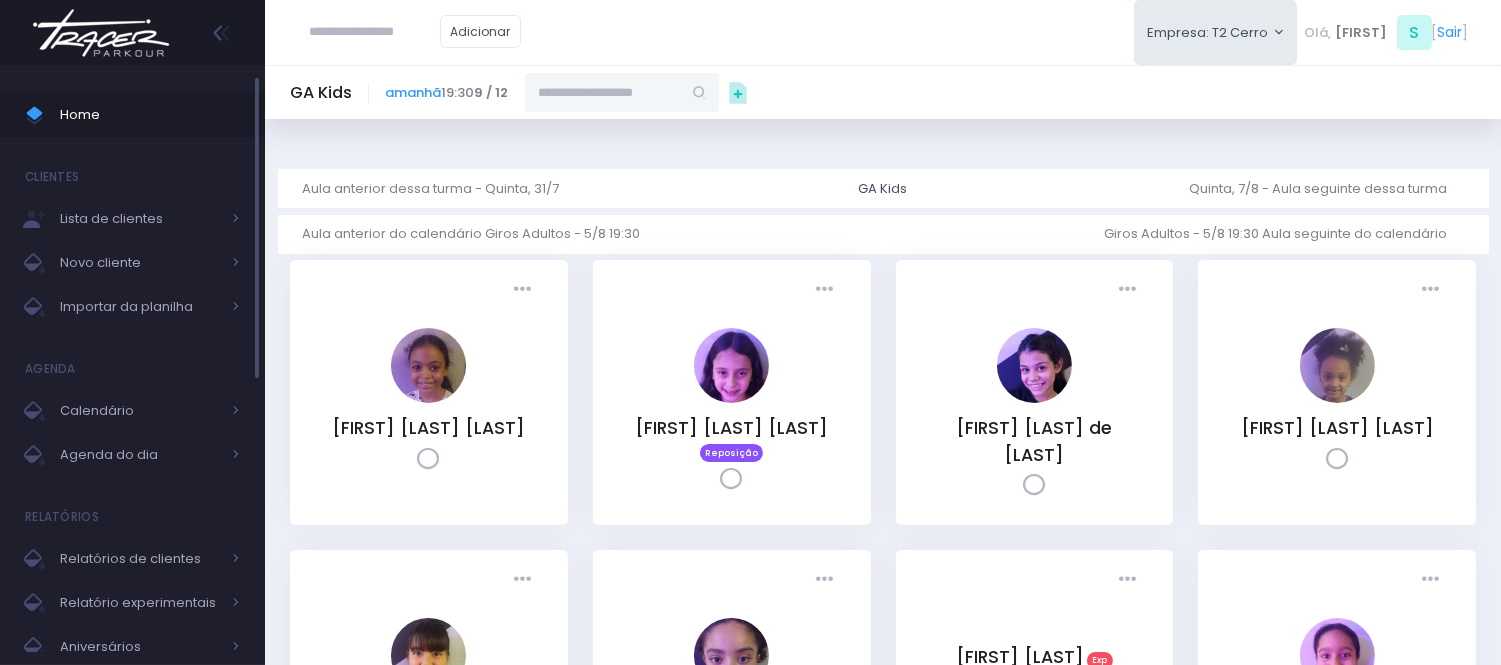 click on "Home" at bounding box center (150, 115) 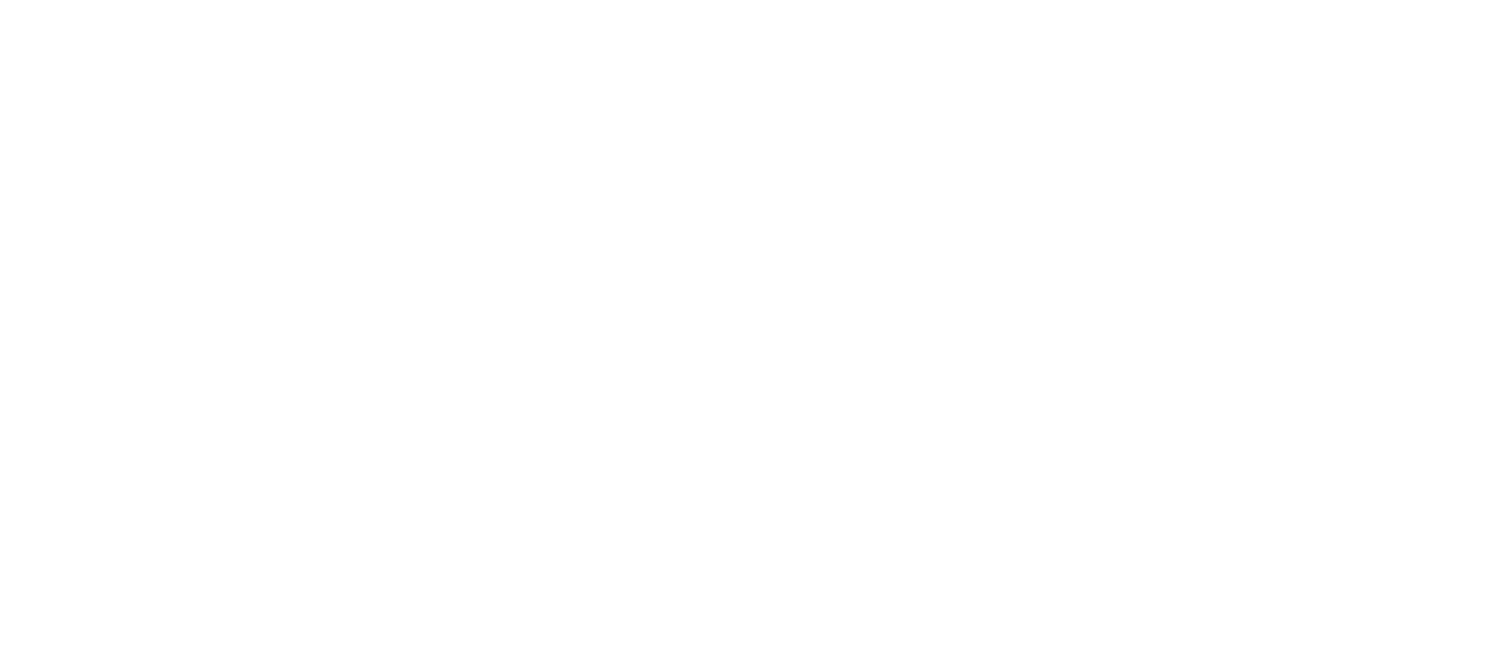 scroll, scrollTop: 0, scrollLeft: 0, axis: both 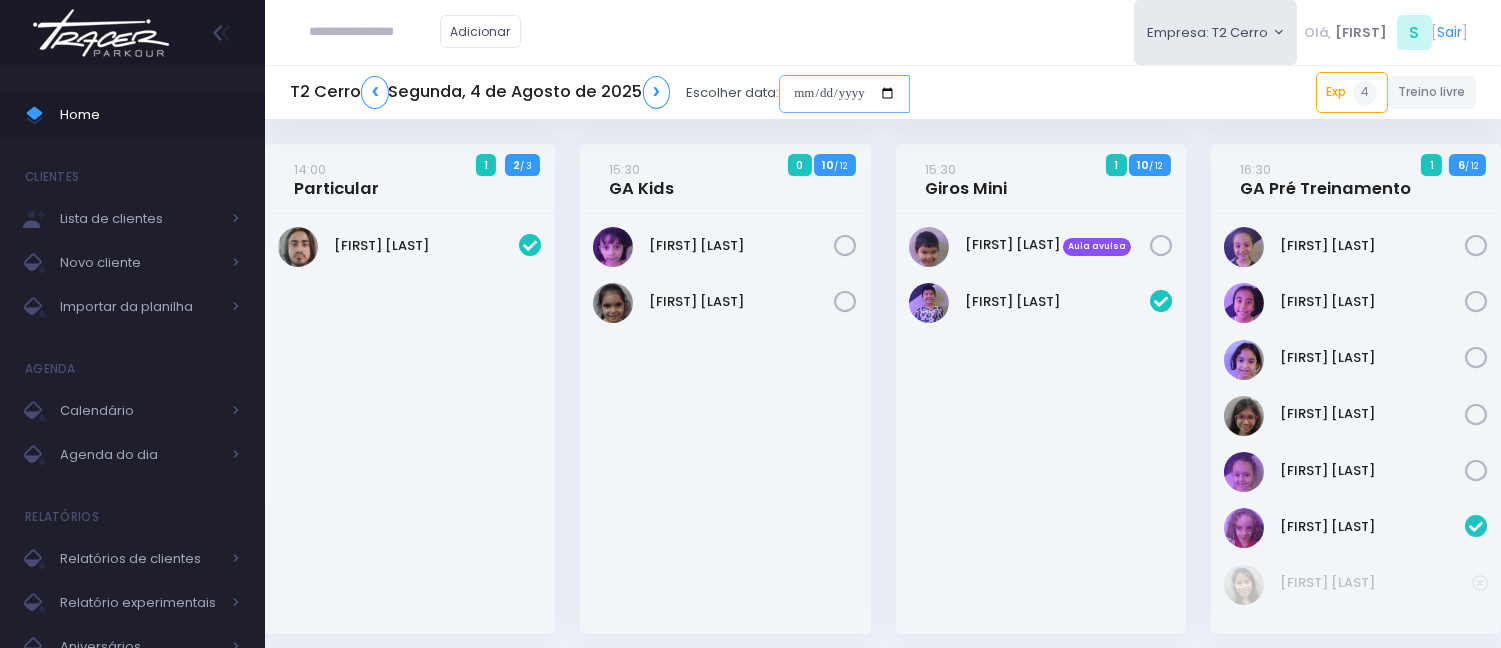 click at bounding box center [844, 94] 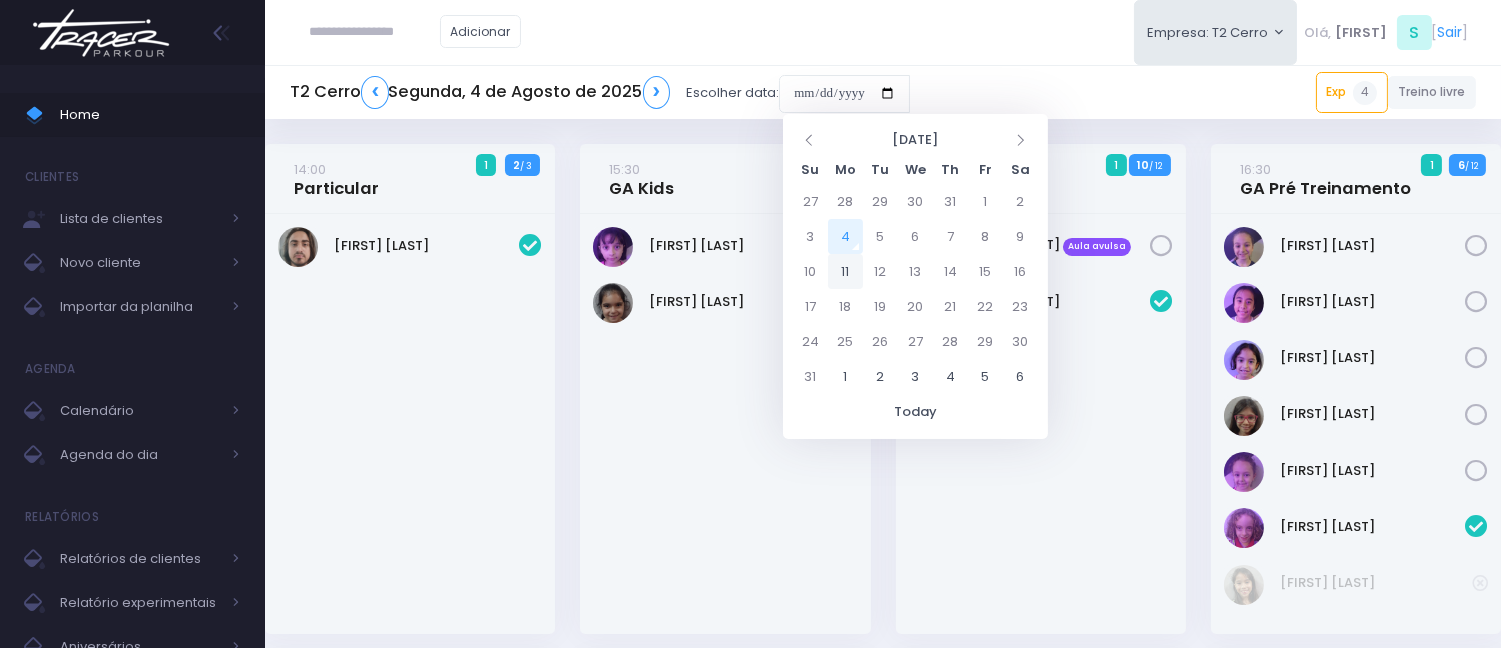click on "11" at bounding box center (845, 271) 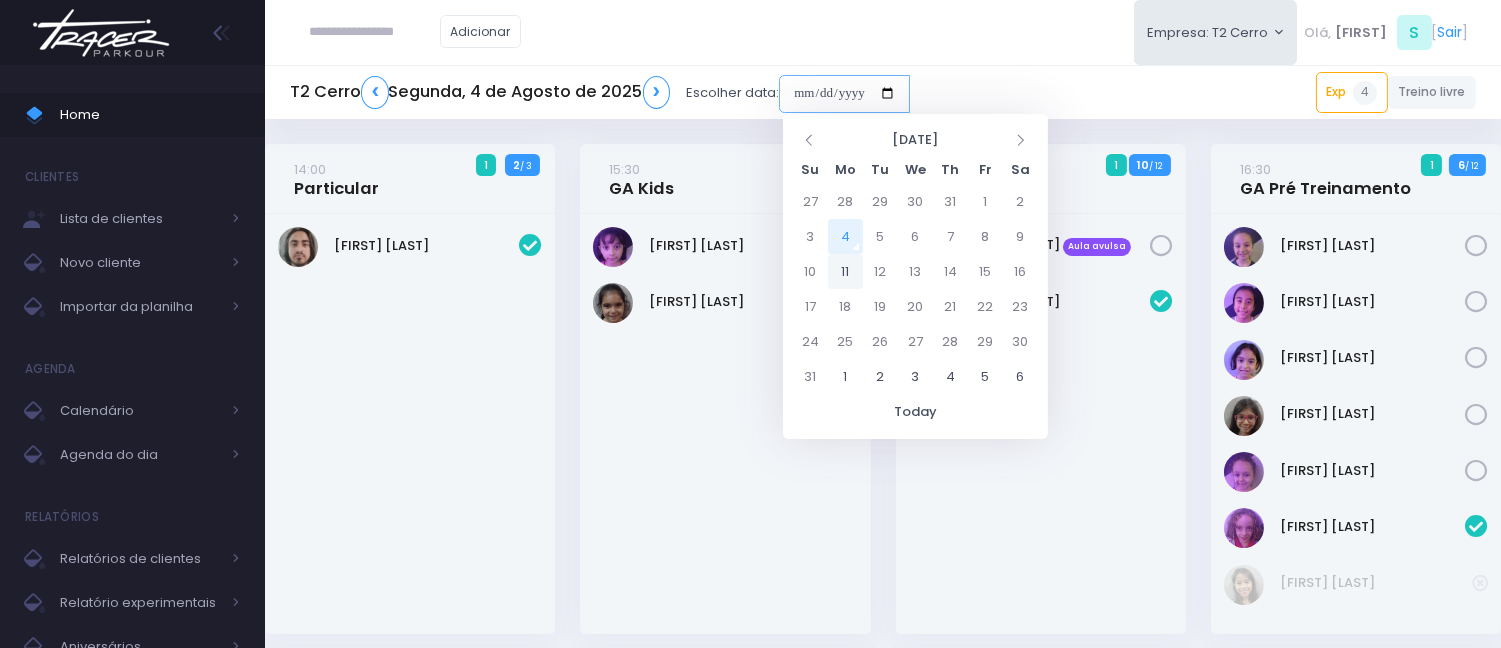 type on "**********" 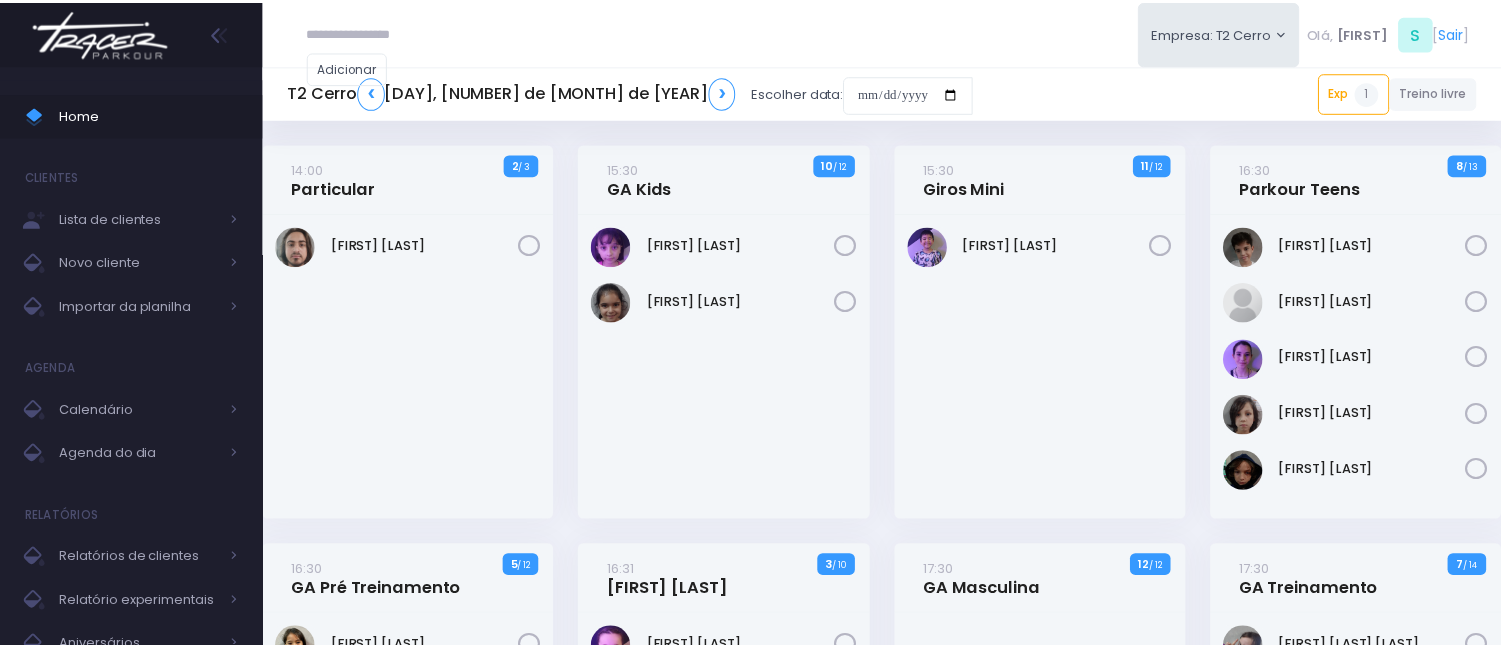 scroll, scrollTop: 0, scrollLeft: 0, axis: both 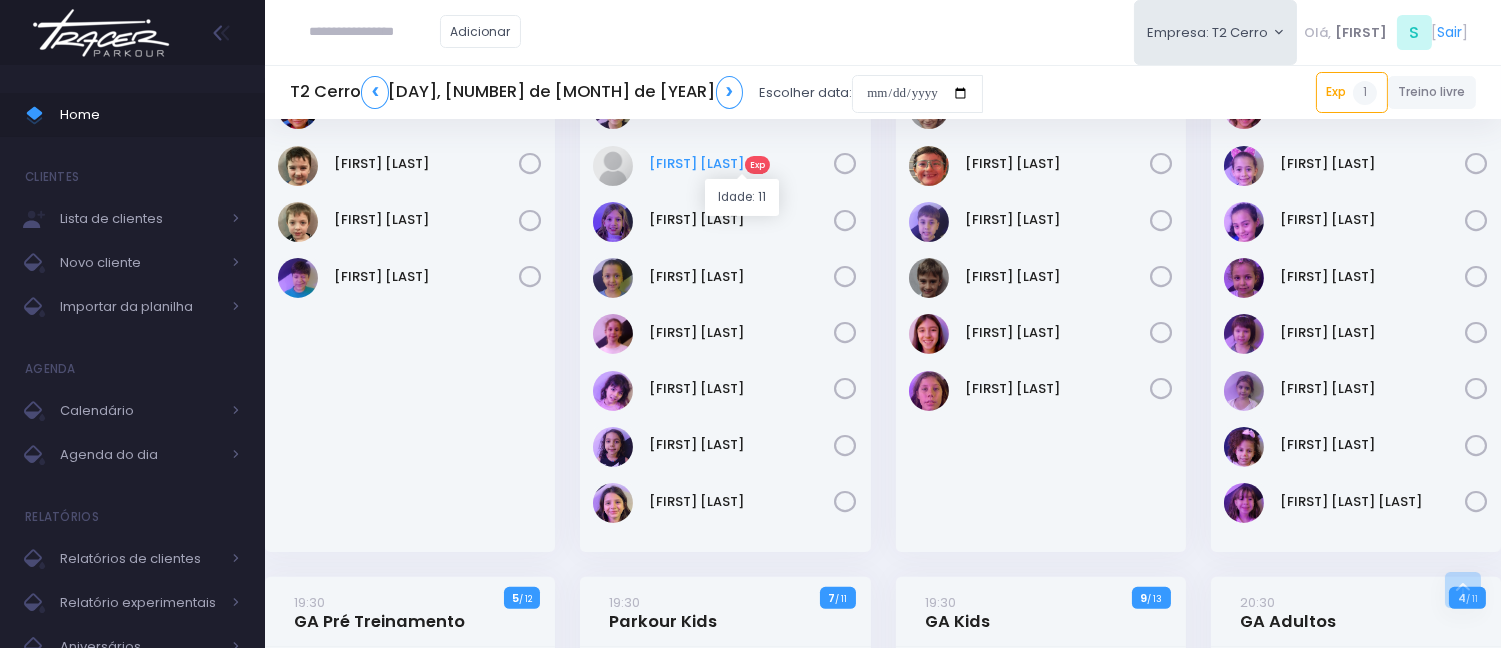 click on "[FIRST] [LAST]
Exp" at bounding box center [742, 164] 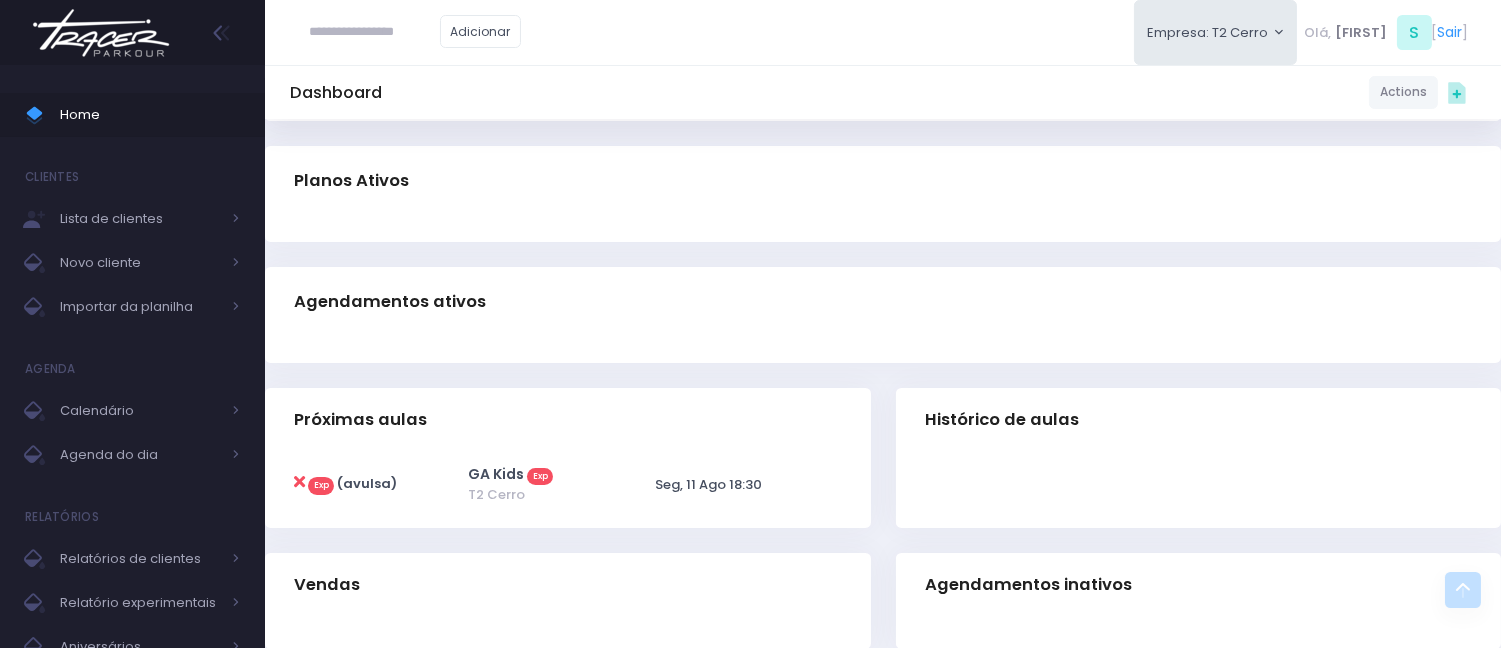 scroll, scrollTop: 0, scrollLeft: 0, axis: both 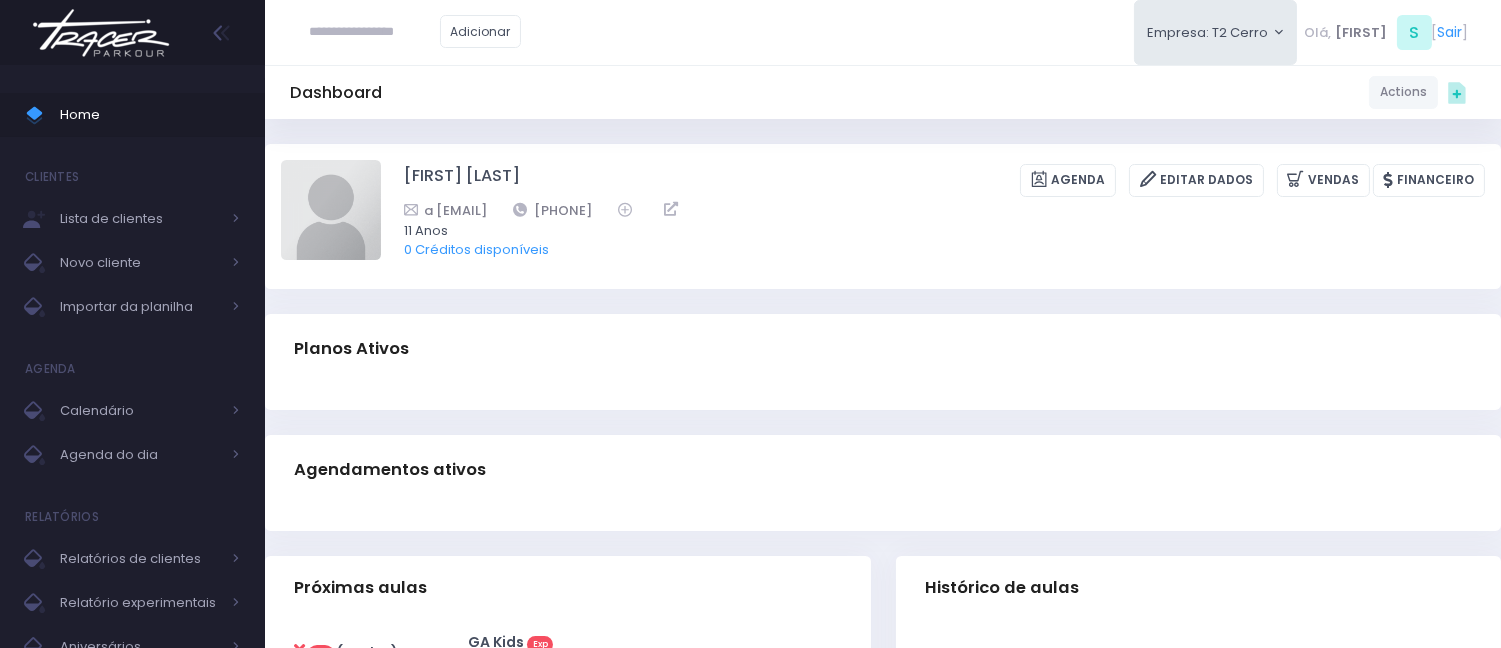 drag, startPoint x: 744, startPoint y: 207, endPoint x: 657, endPoint y: 196, distance: 87.69264 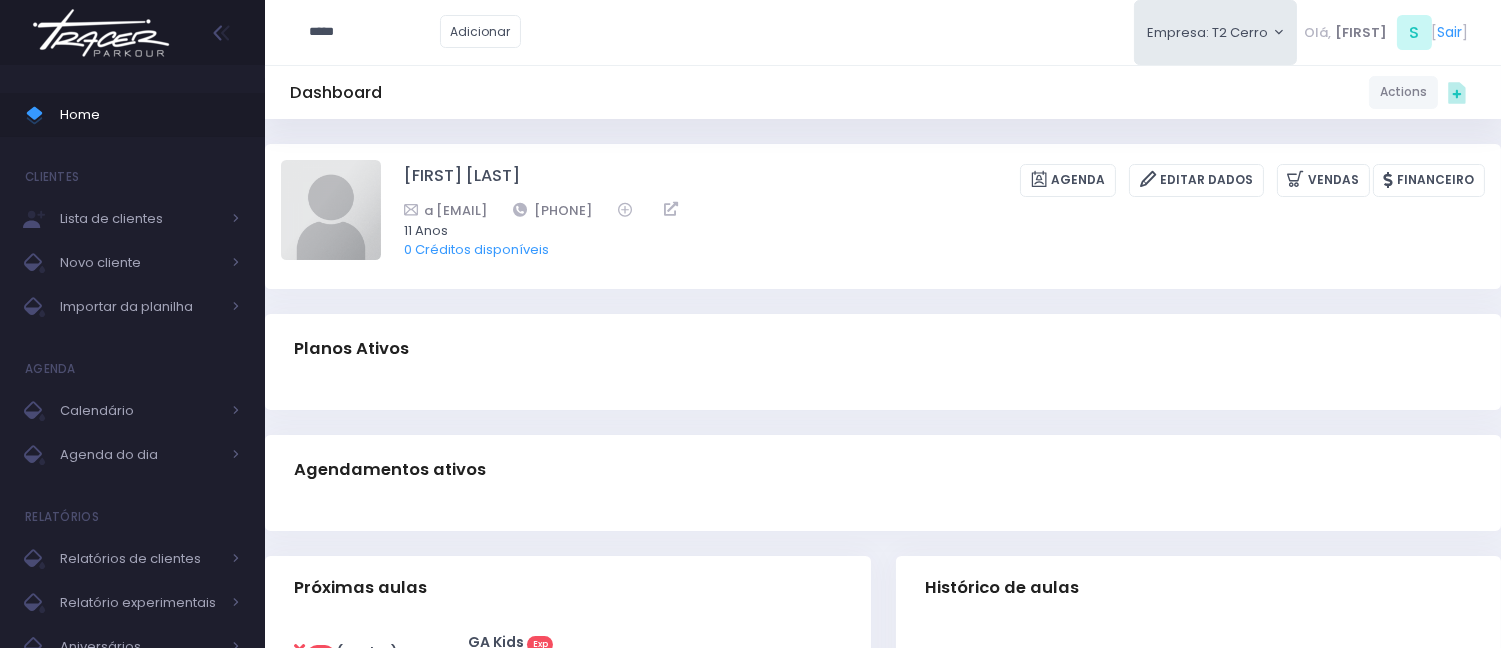 type on "*****" 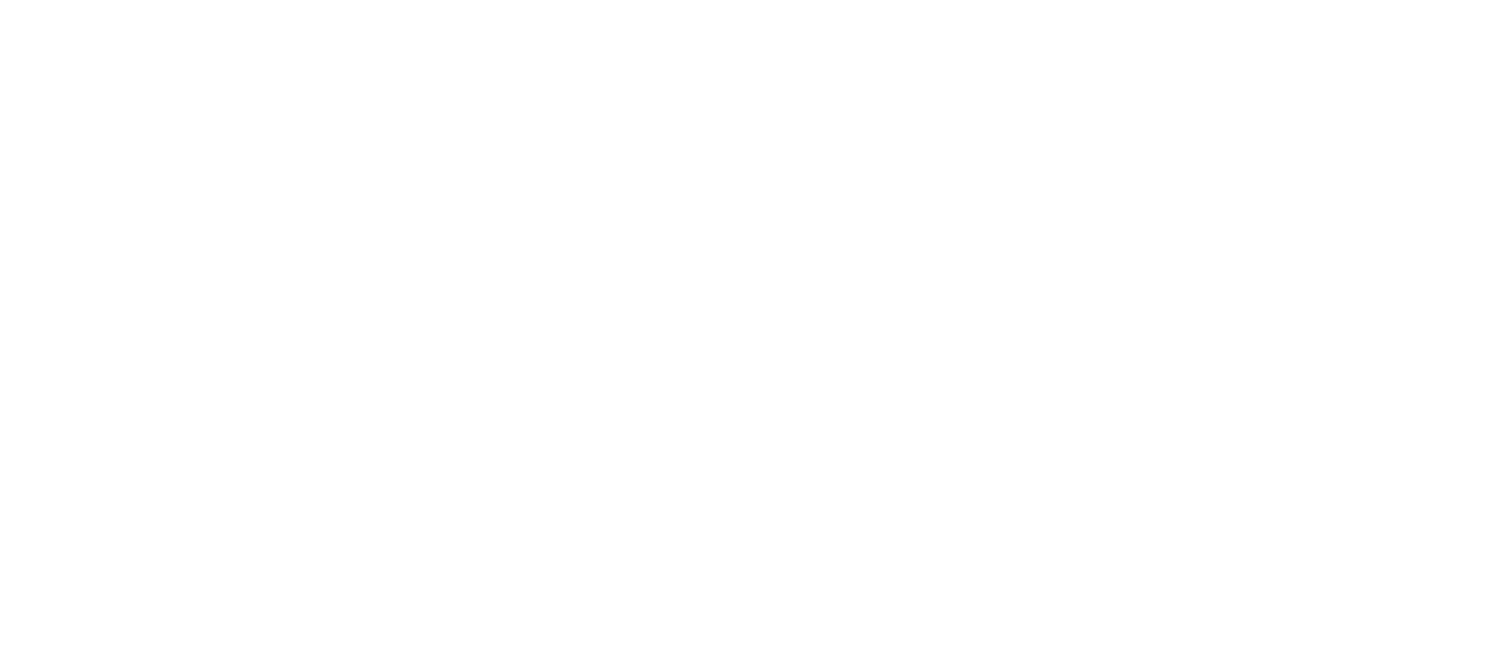 scroll, scrollTop: 0, scrollLeft: 0, axis: both 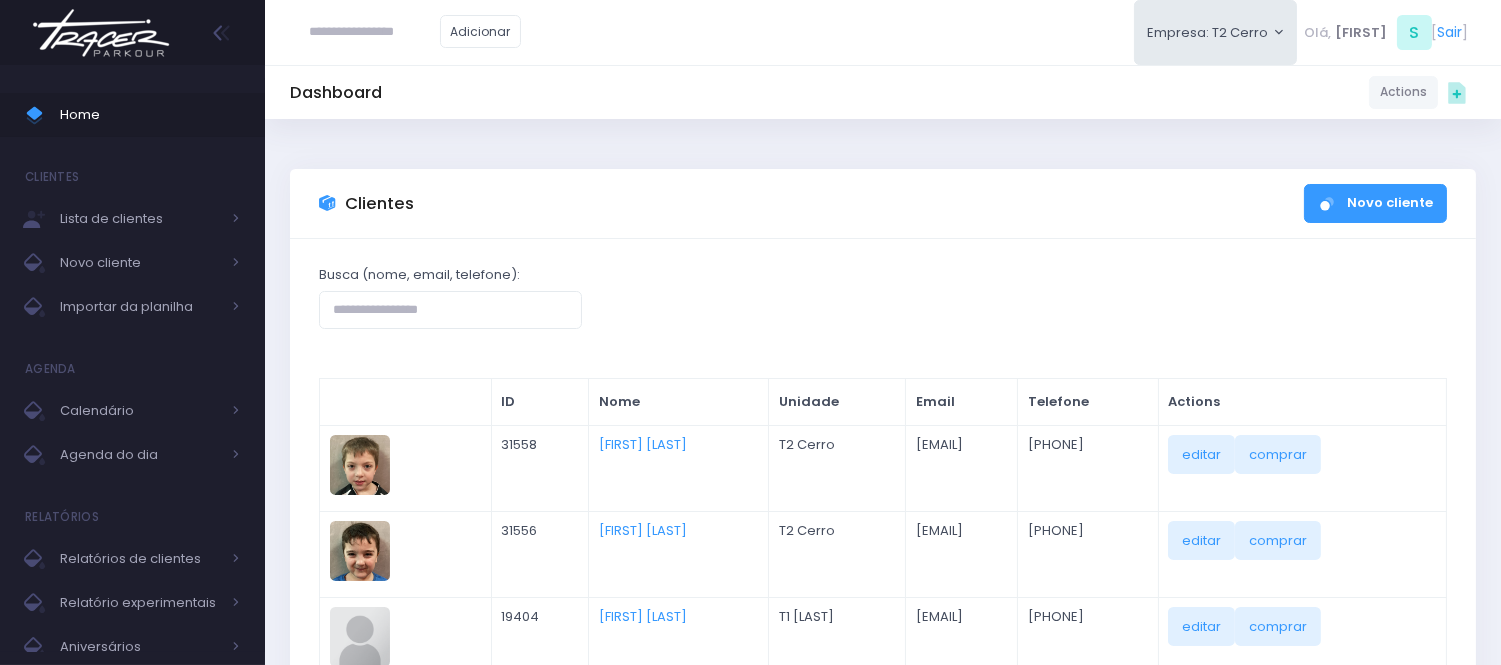 drag, startPoint x: 773, startPoint y: 248, endPoint x: 755, endPoint y: 304, distance: 58.821766 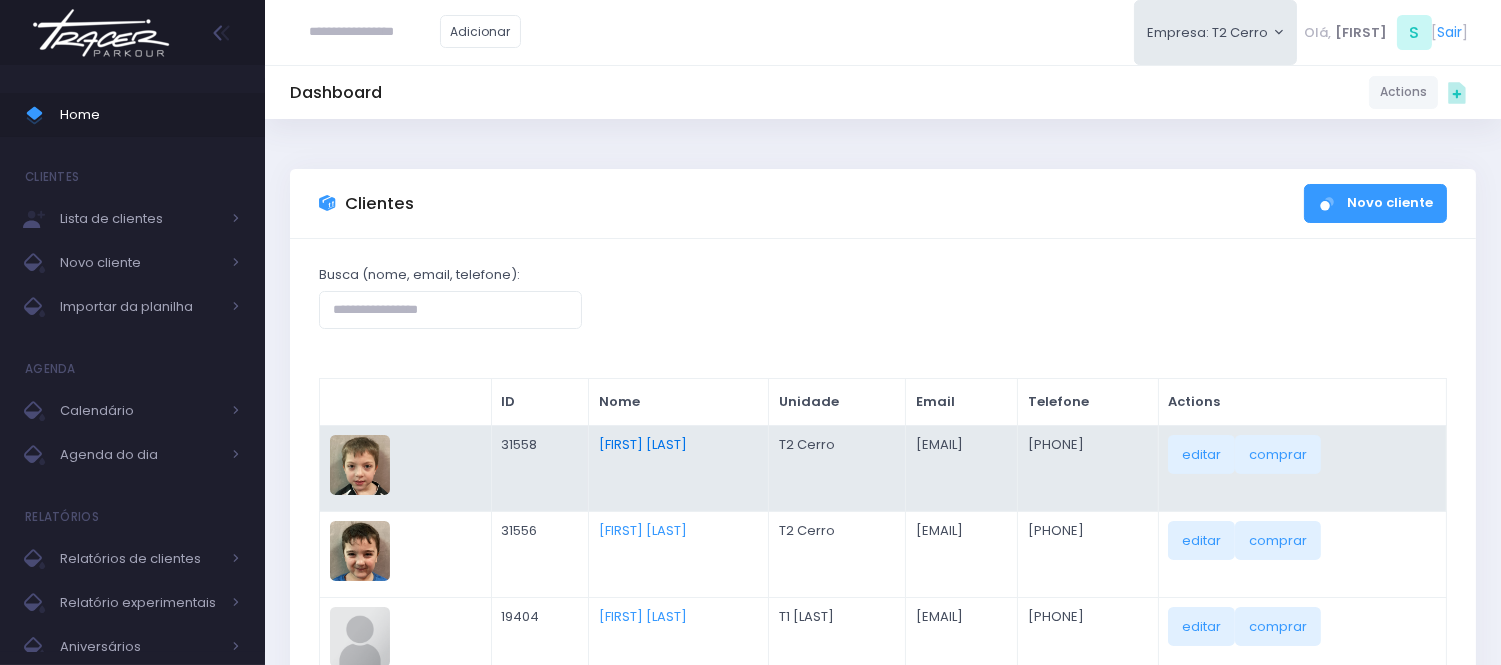 click on "[FIRST] [LAST]" at bounding box center (643, 444) 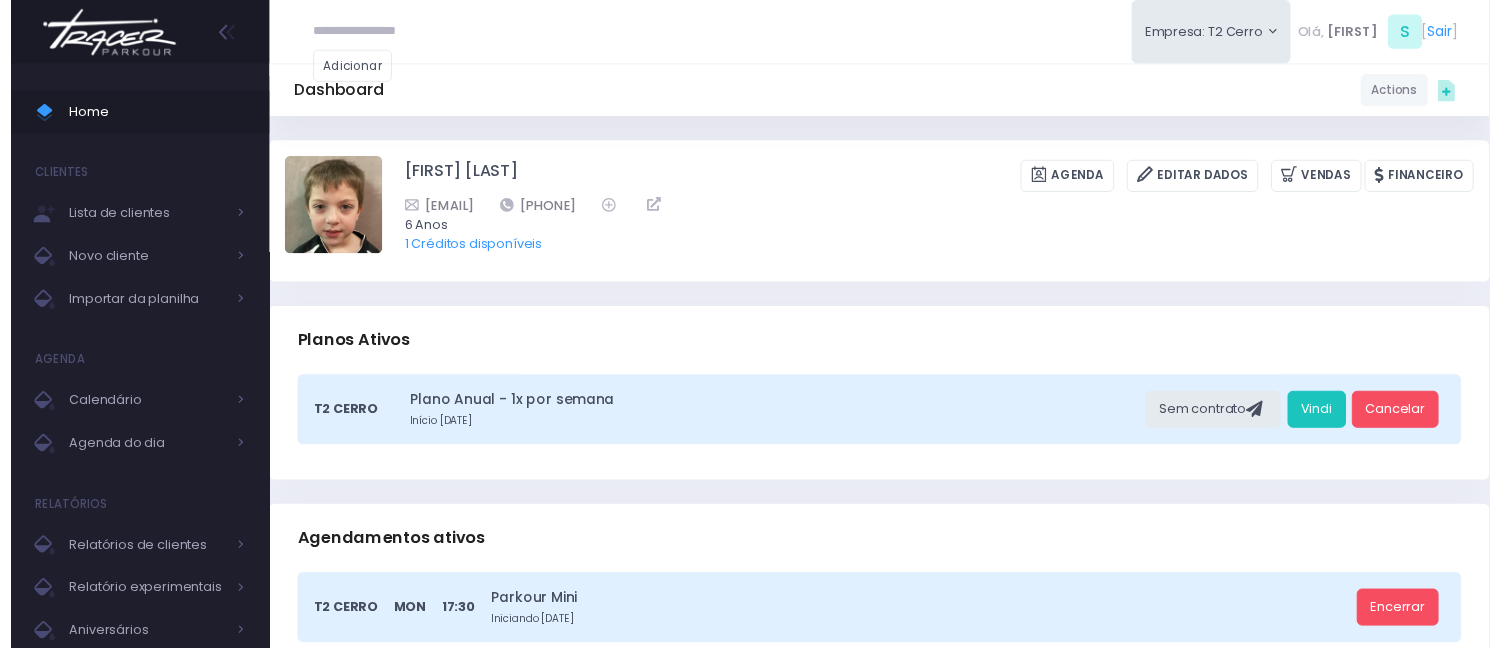 scroll, scrollTop: 0, scrollLeft: 0, axis: both 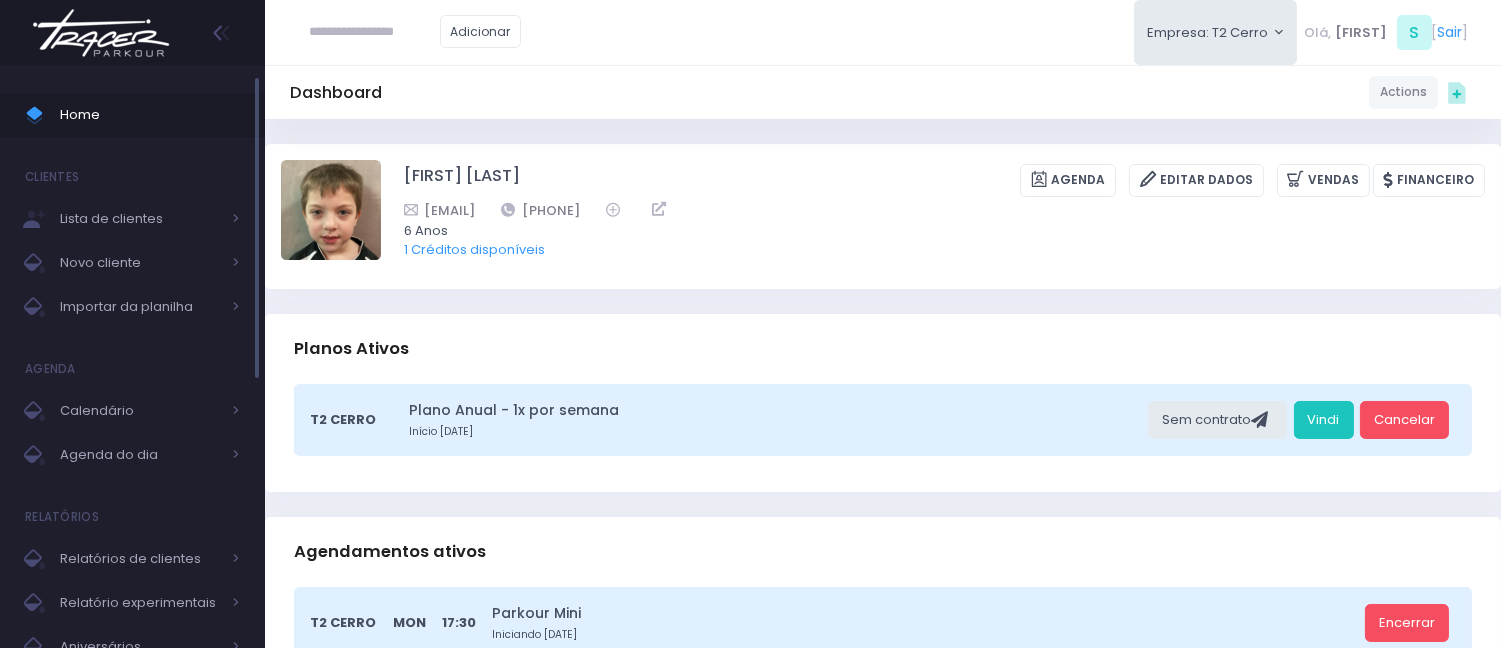 click on "Home" at bounding box center [132, 115] 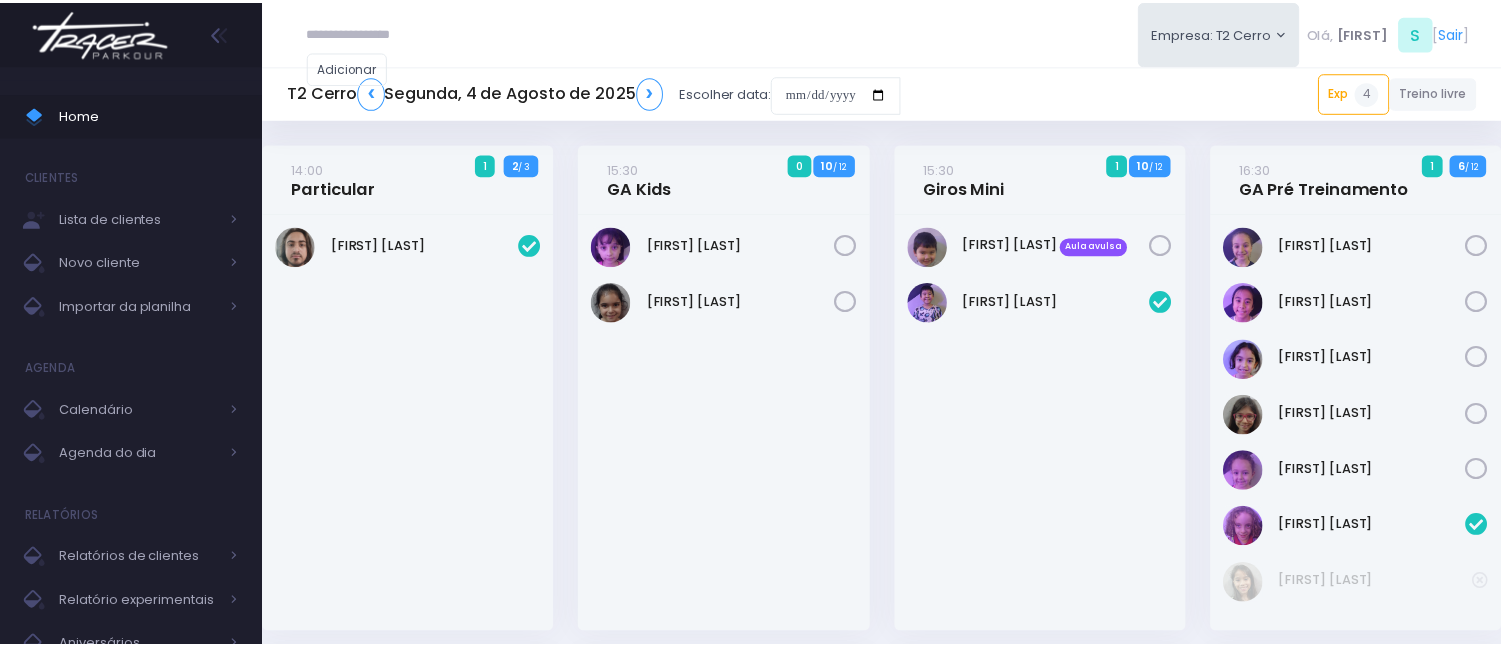 scroll, scrollTop: 0, scrollLeft: 0, axis: both 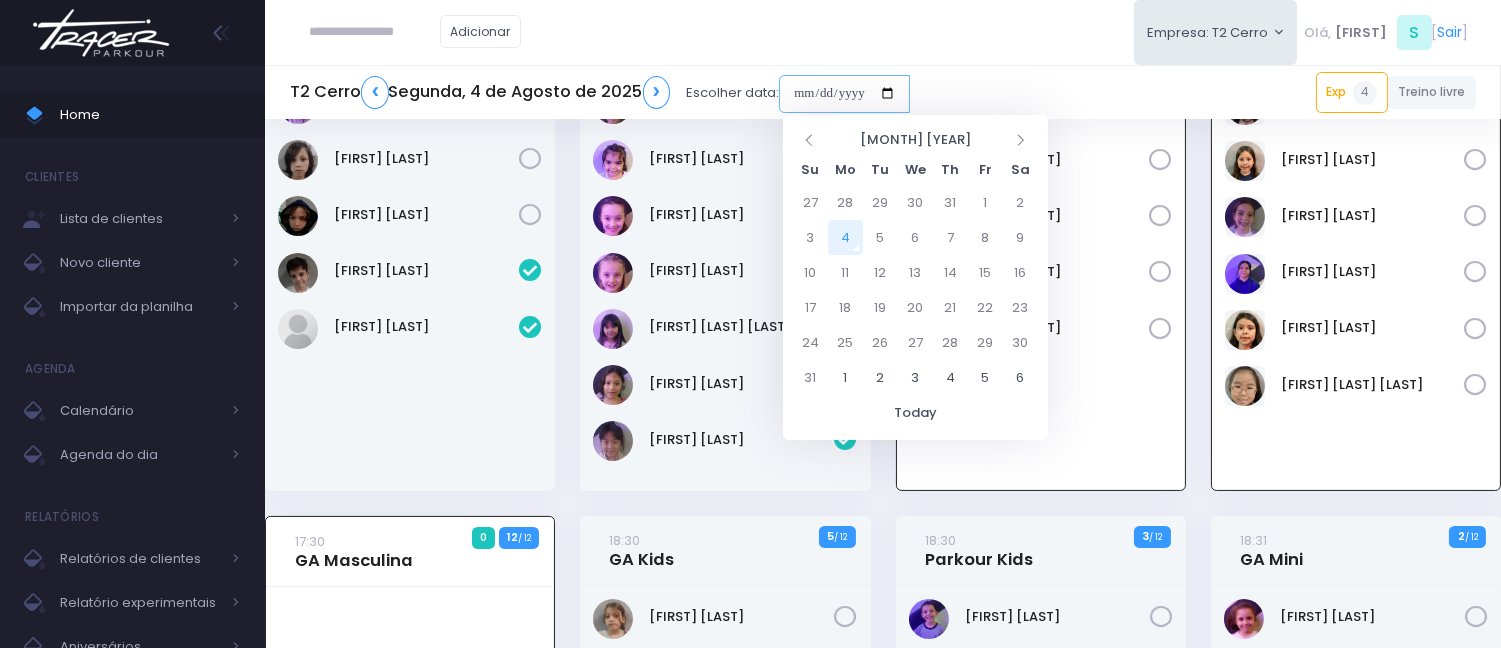 drag, startPoint x: 795, startPoint y: 93, endPoint x: 832, endPoint y: 144, distance: 63.007935 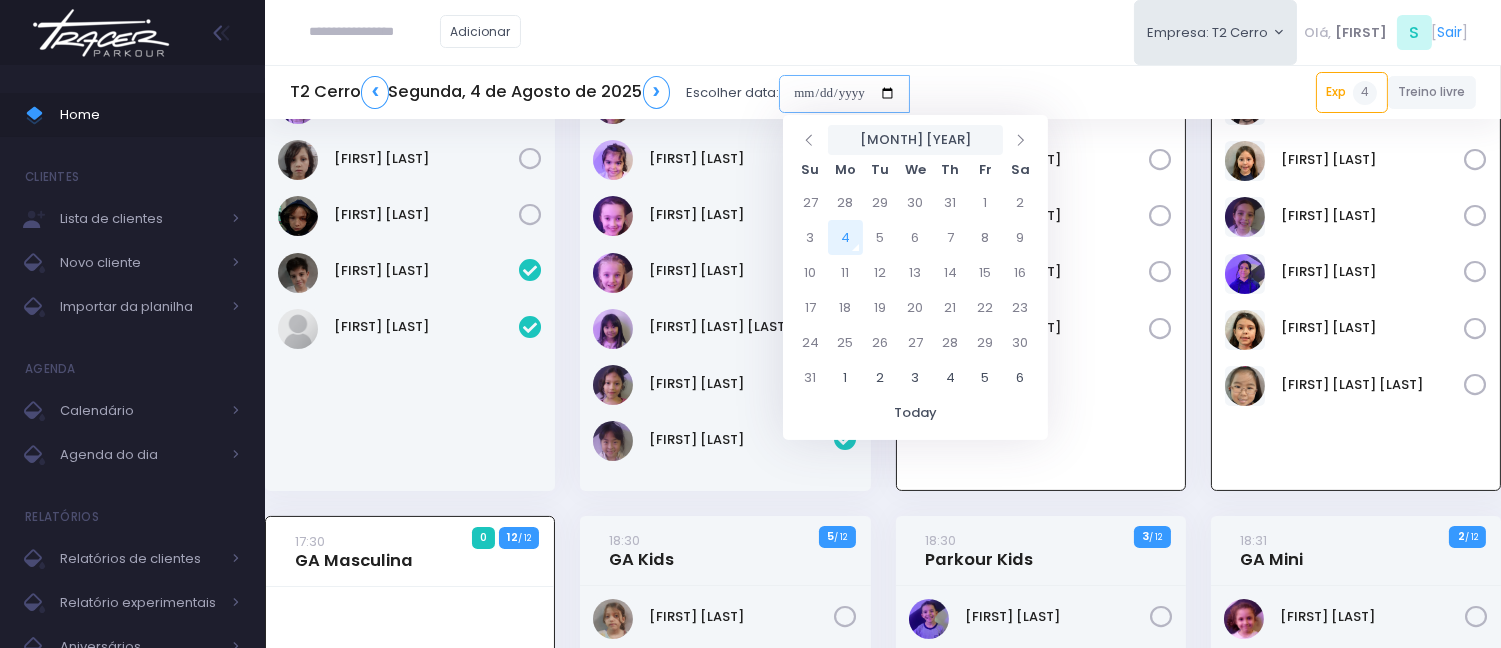 click at bounding box center (844, 94) 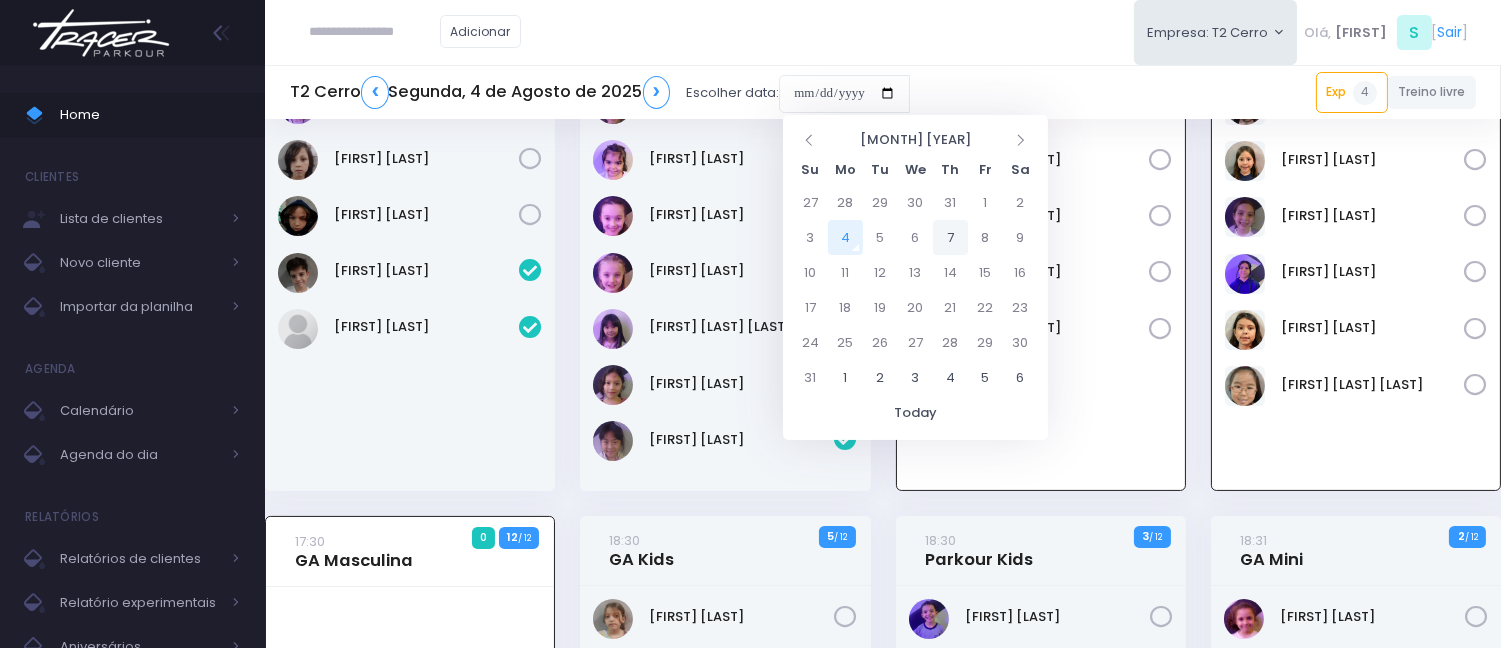 click on "7" at bounding box center [950, 237] 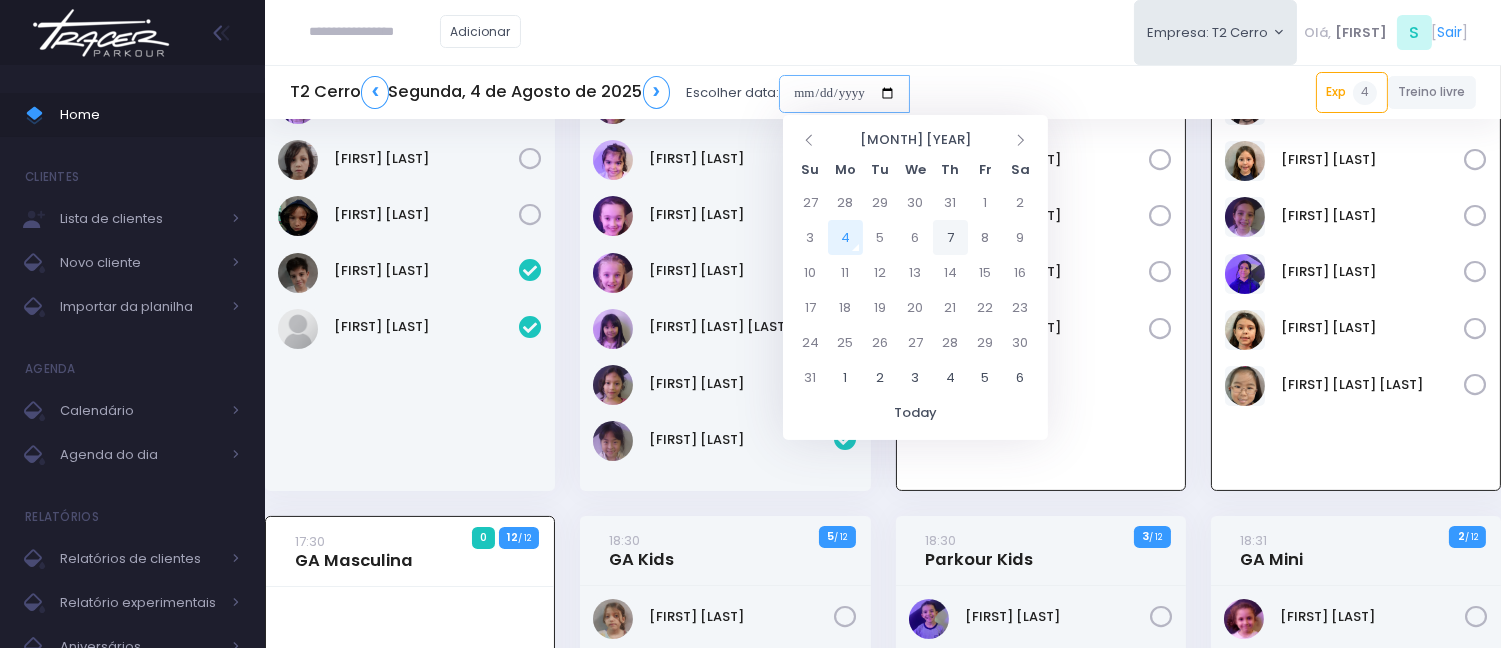 type on "**********" 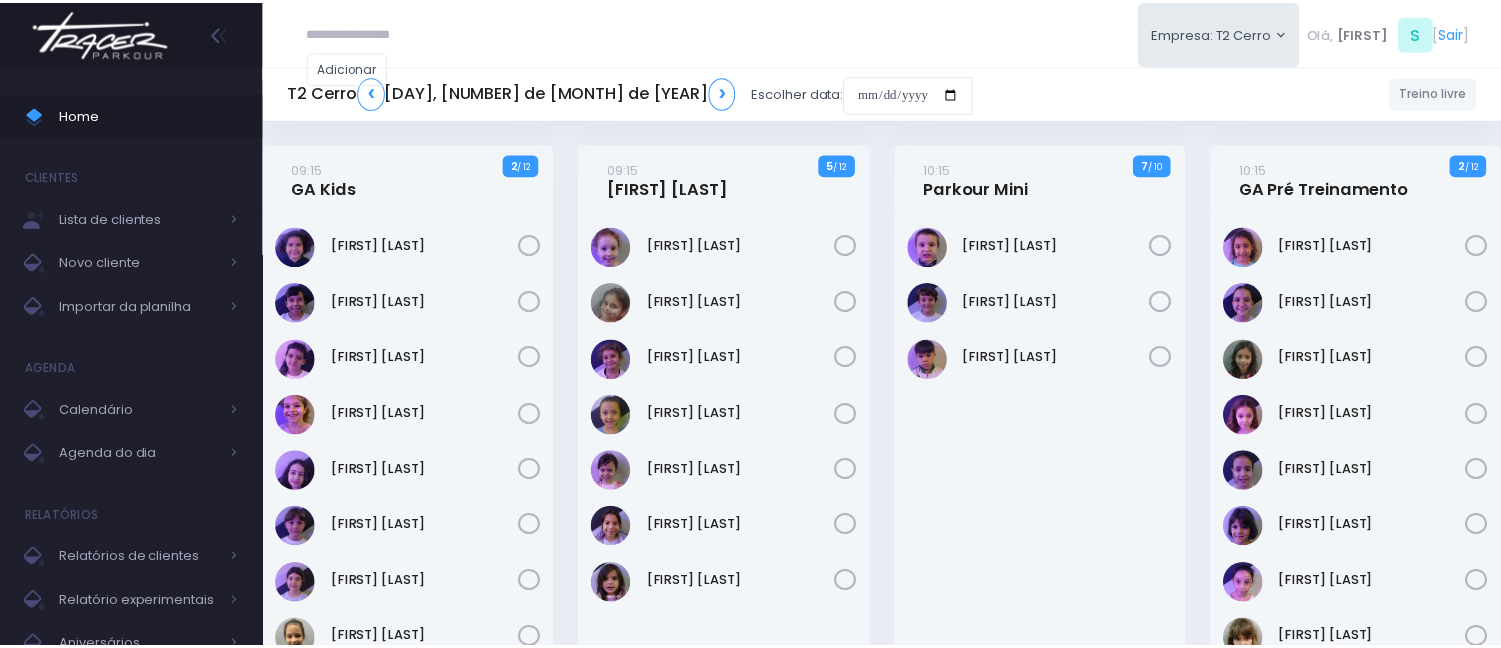 scroll, scrollTop: 0, scrollLeft: 0, axis: both 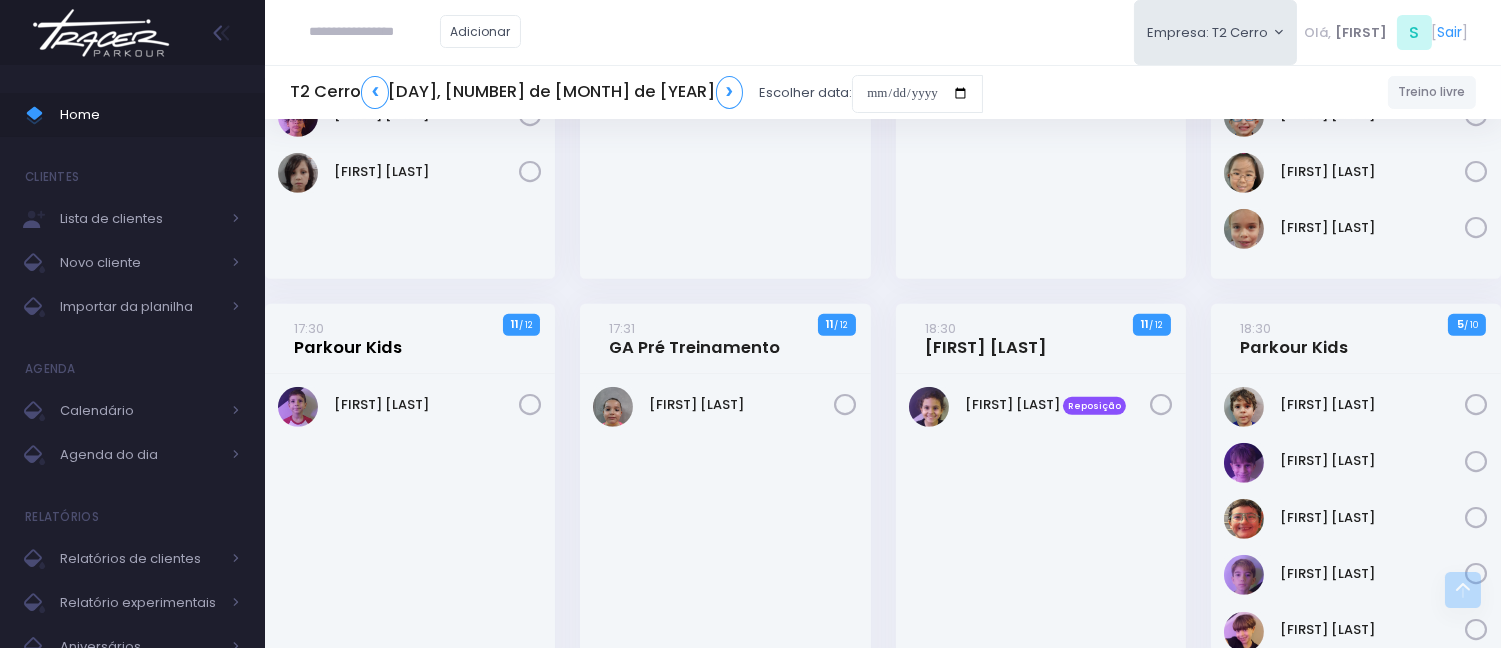 click on "17:30 Parkour Kids" at bounding box center (348, 338) 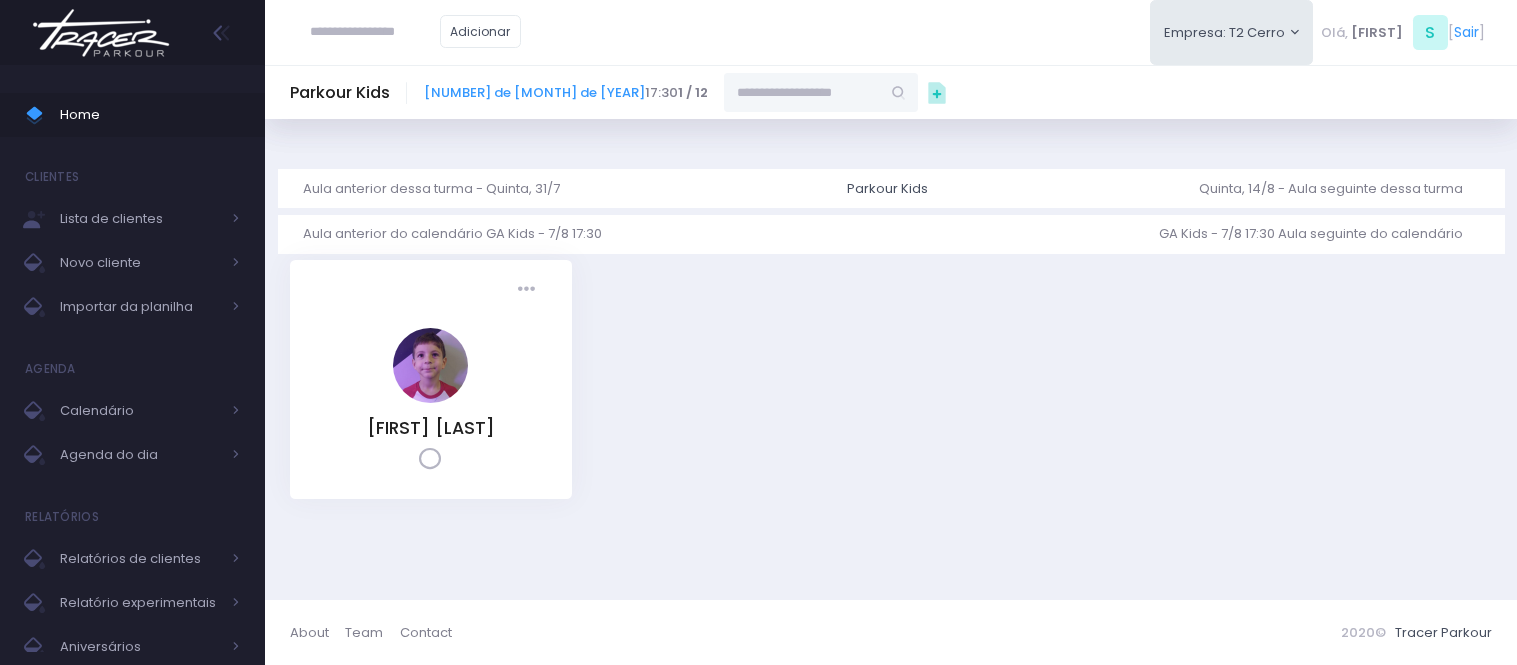 scroll, scrollTop: 0, scrollLeft: 0, axis: both 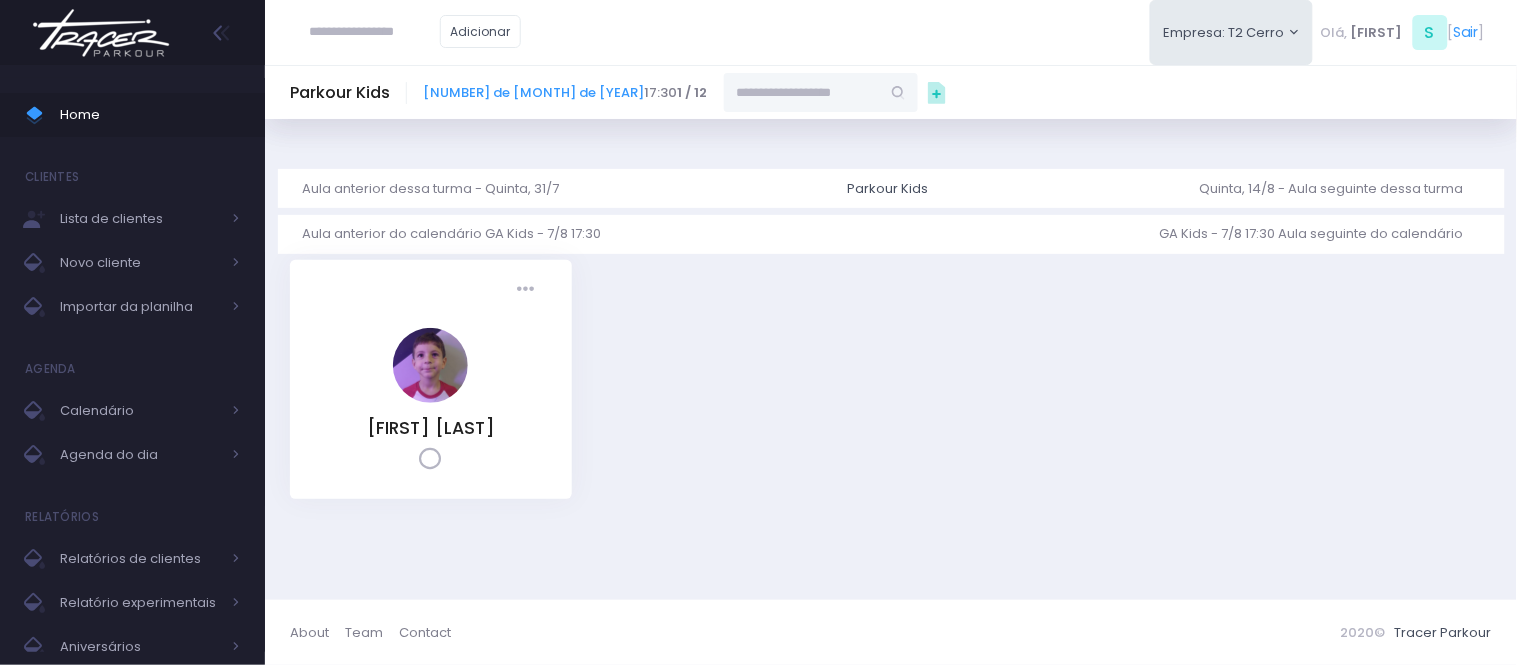 click at bounding box center [802, 92] 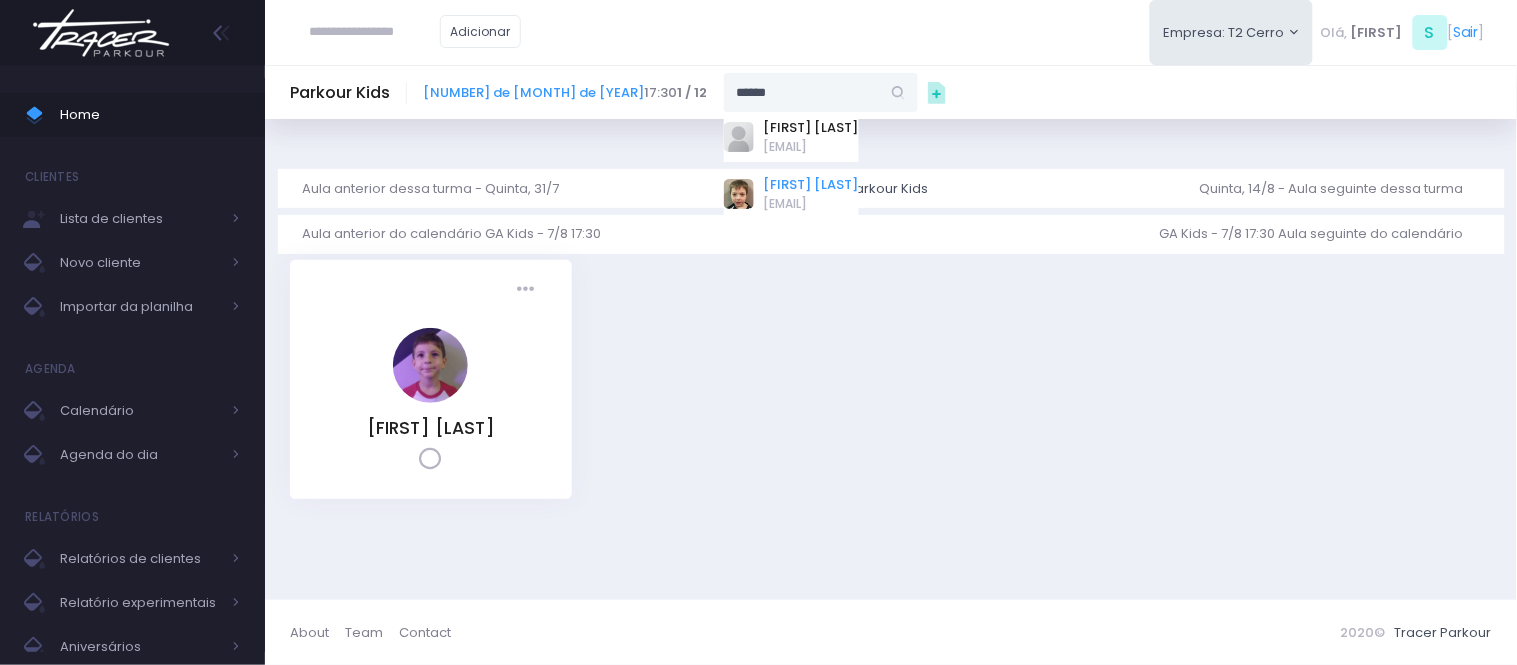 click on "[FIRST] [LAST]" at bounding box center (811, 185) 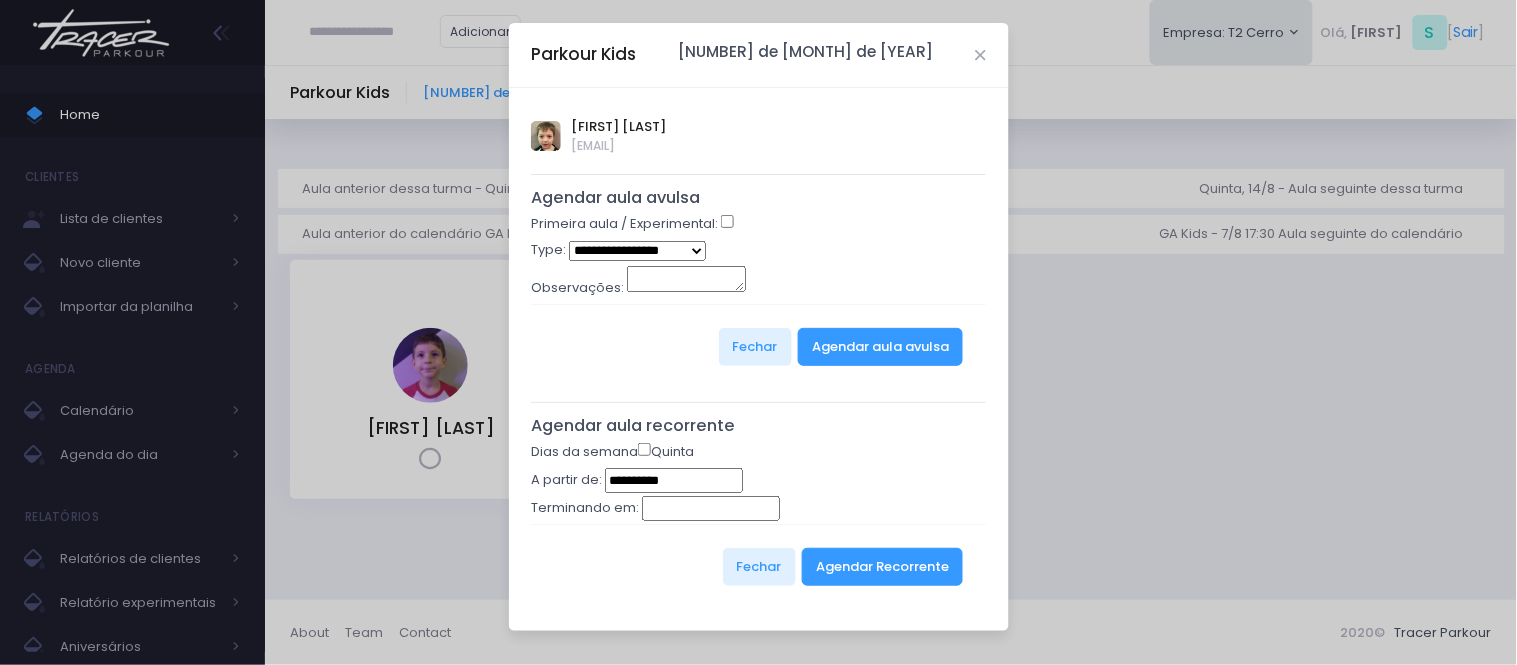 type on "**********" 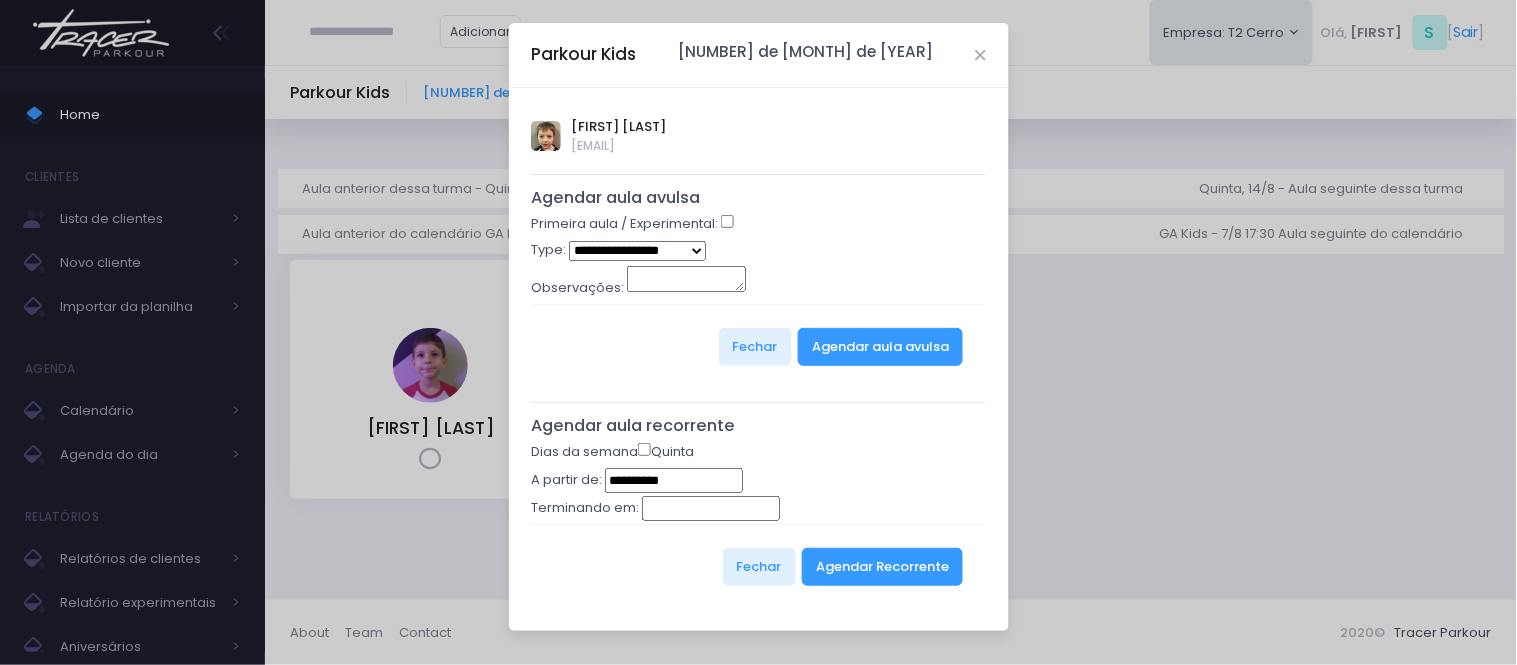 click on "**********" at bounding box center (637, 251) 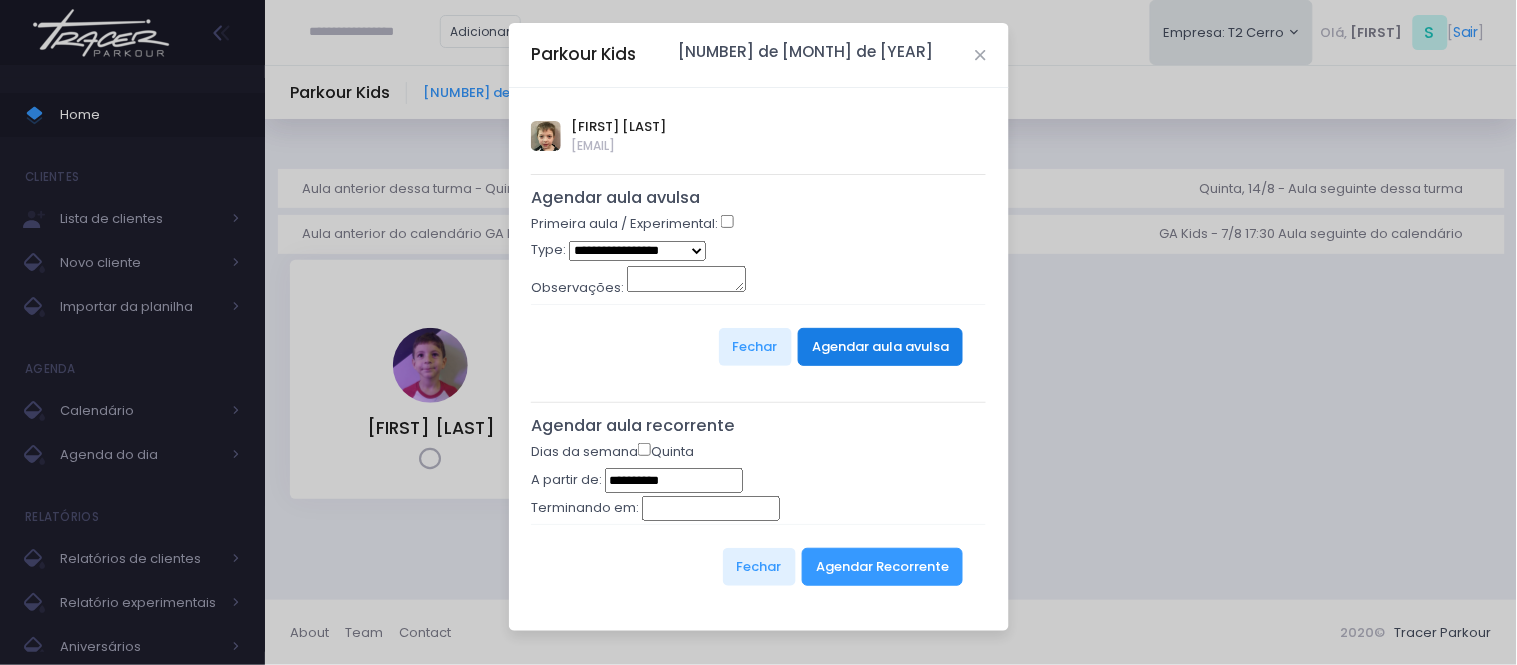 click on "Agendar aula avulsa" at bounding box center [880, 347] 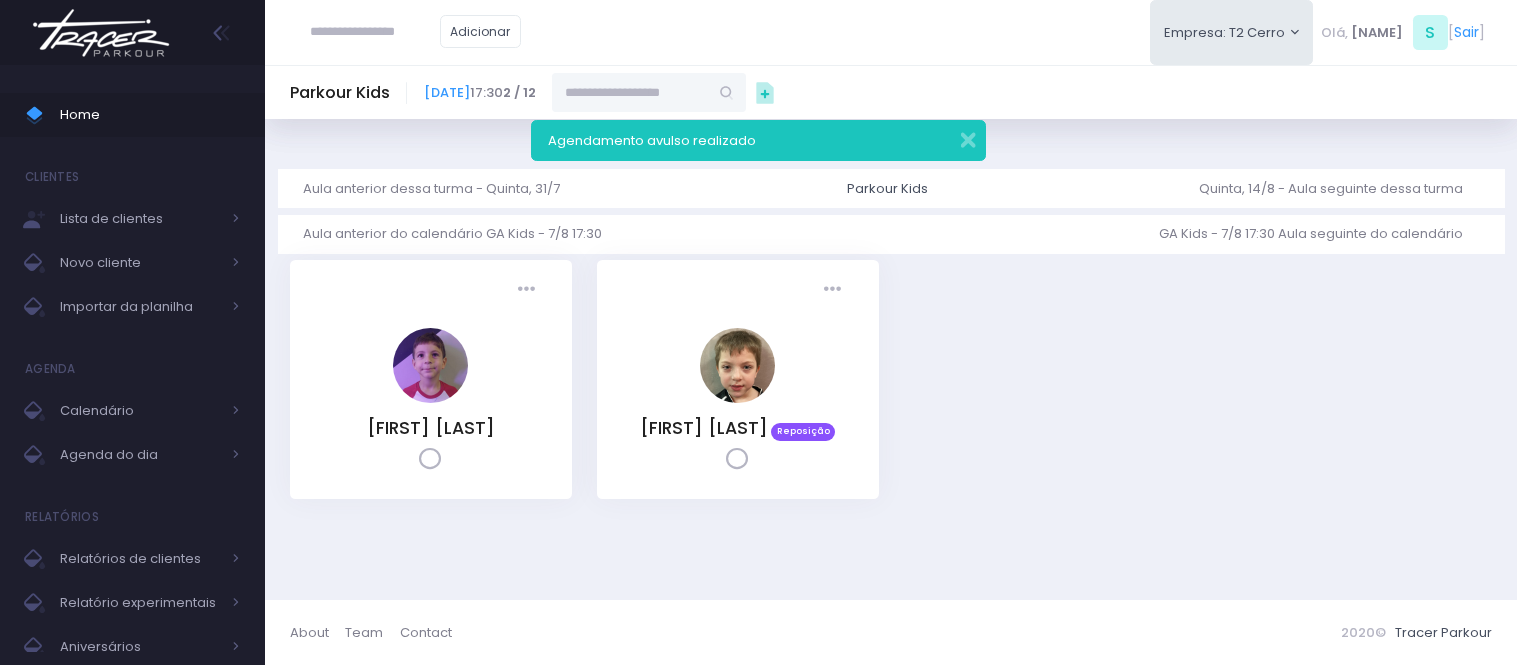 scroll, scrollTop: 0, scrollLeft: 0, axis: both 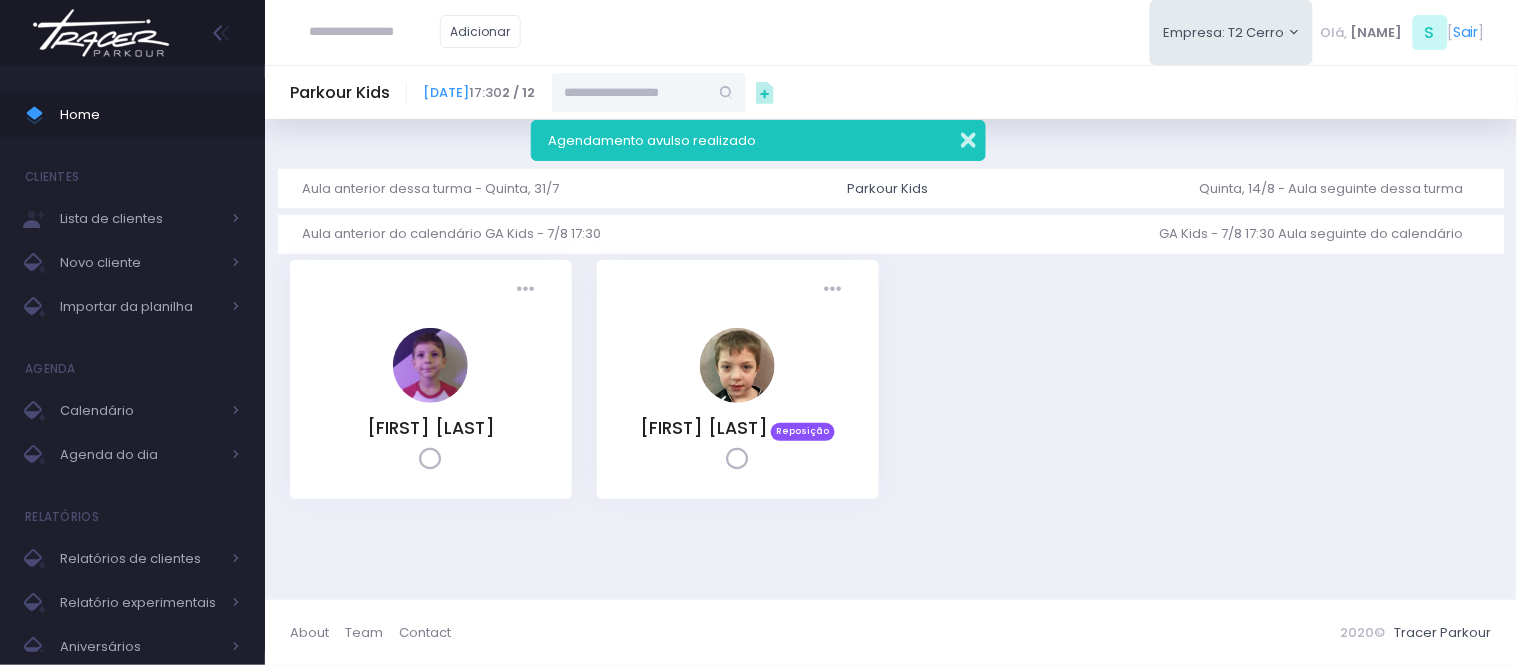 click at bounding box center [955, 137] 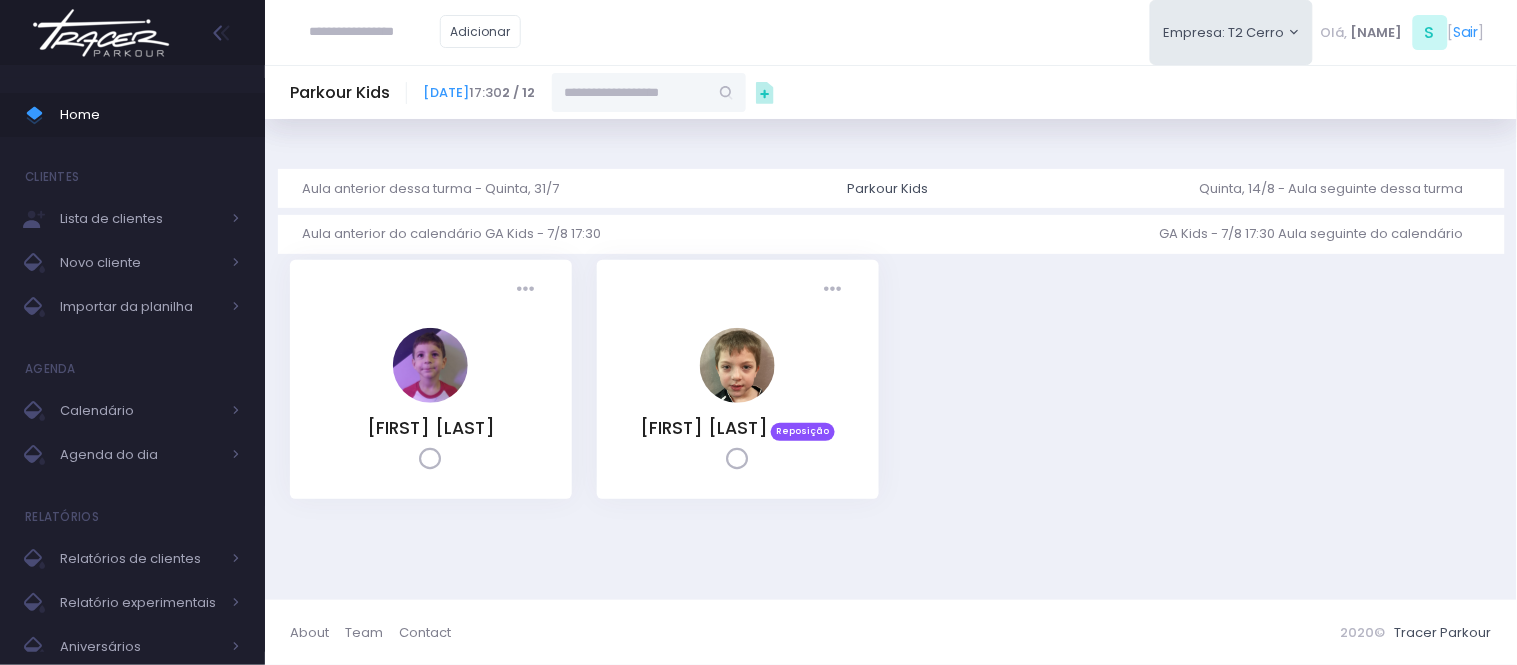 click at bounding box center (630, 92) 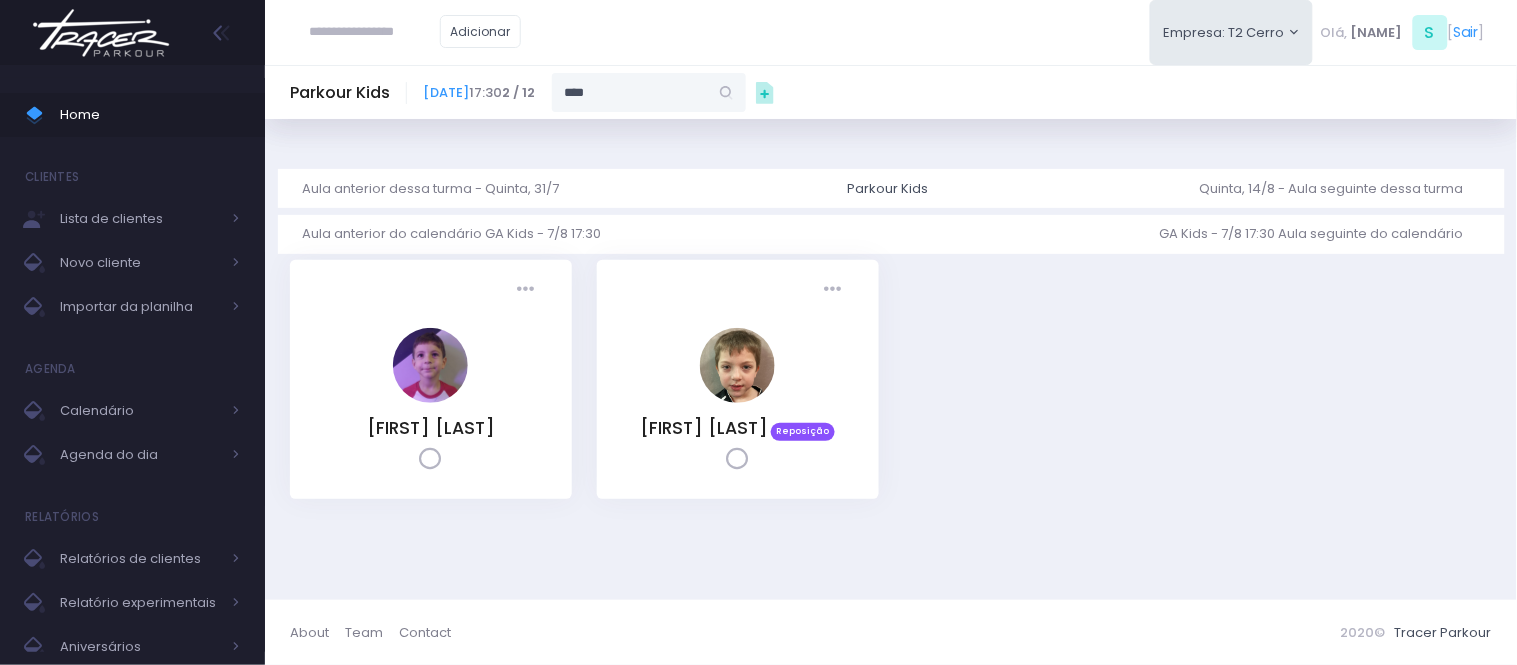 type on "*****" 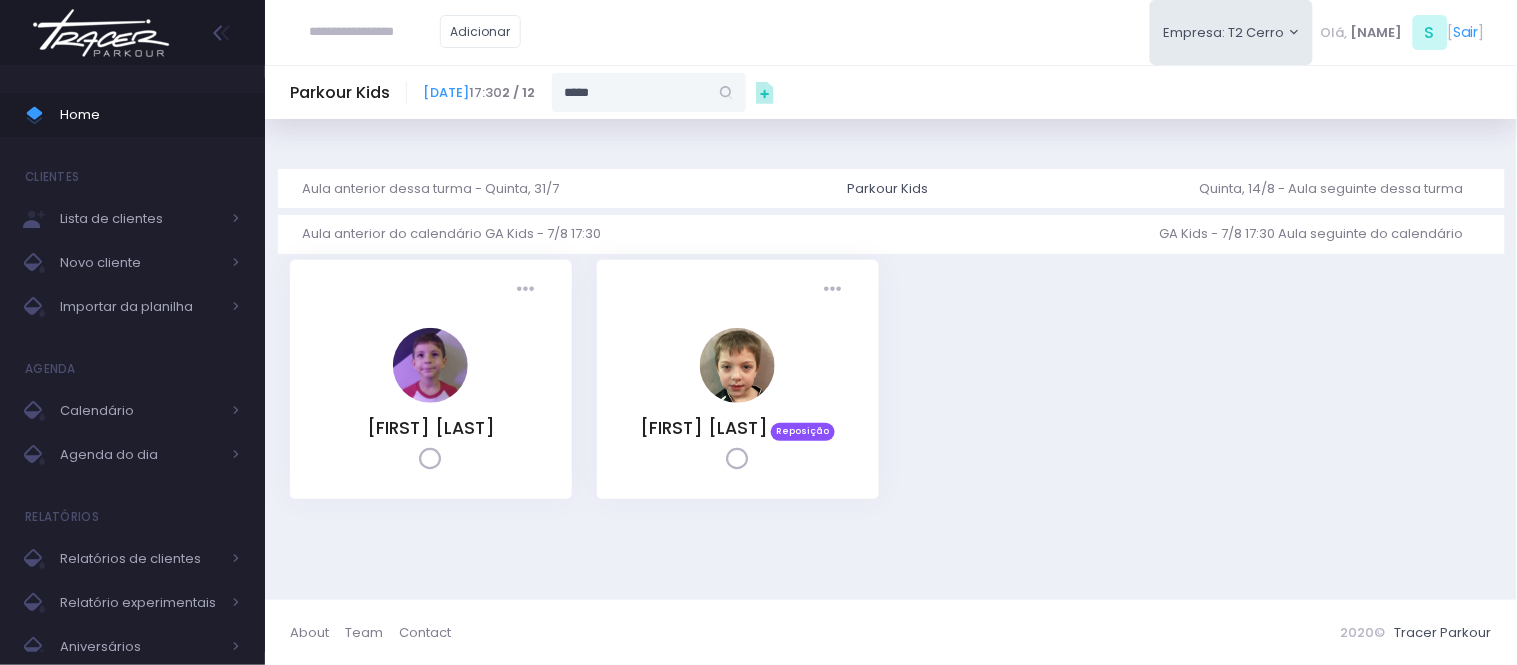 type on "**********" 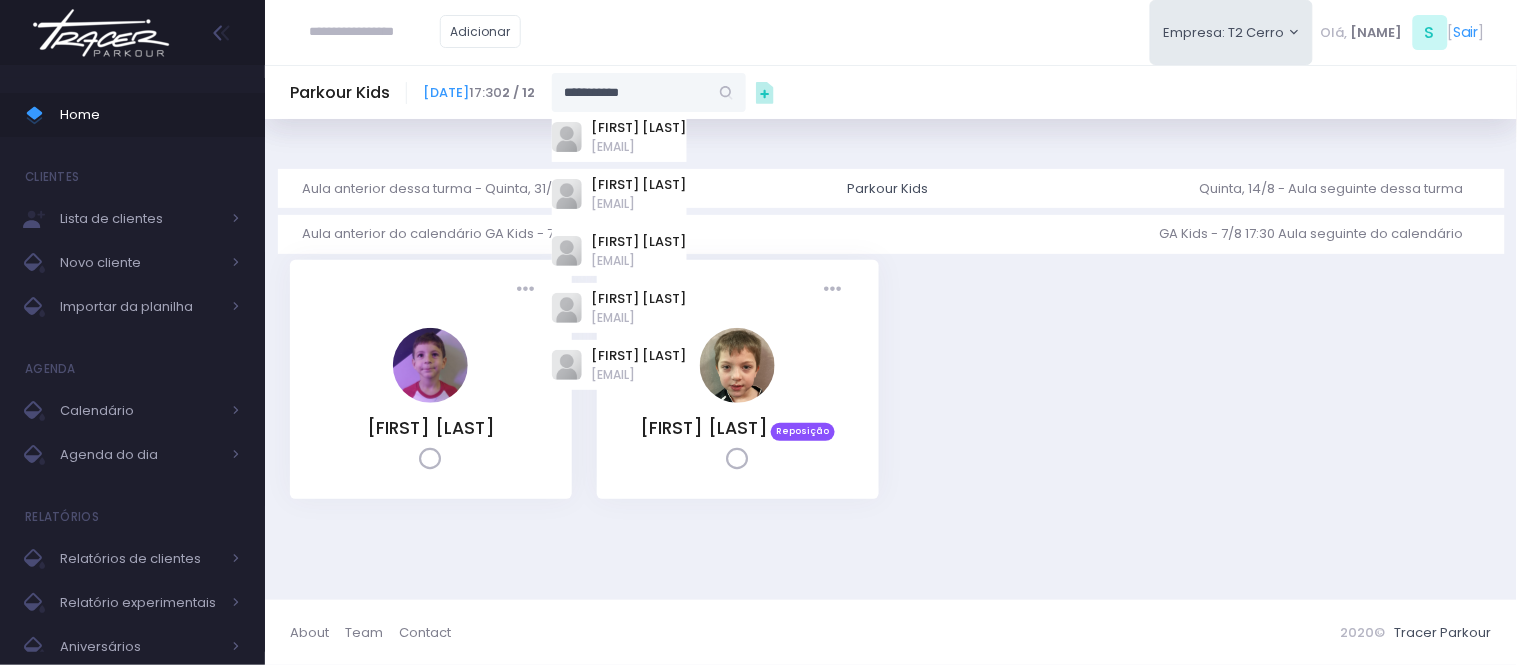 type 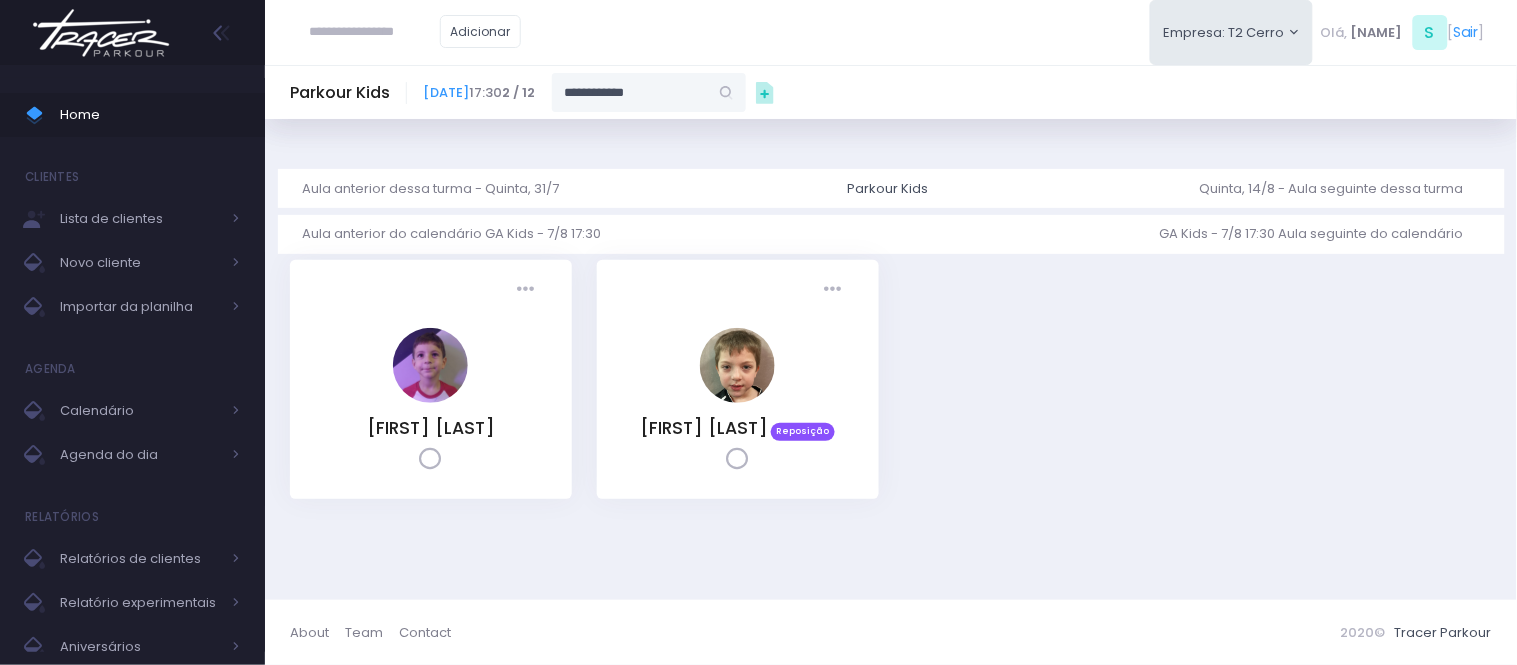 type on "**********" 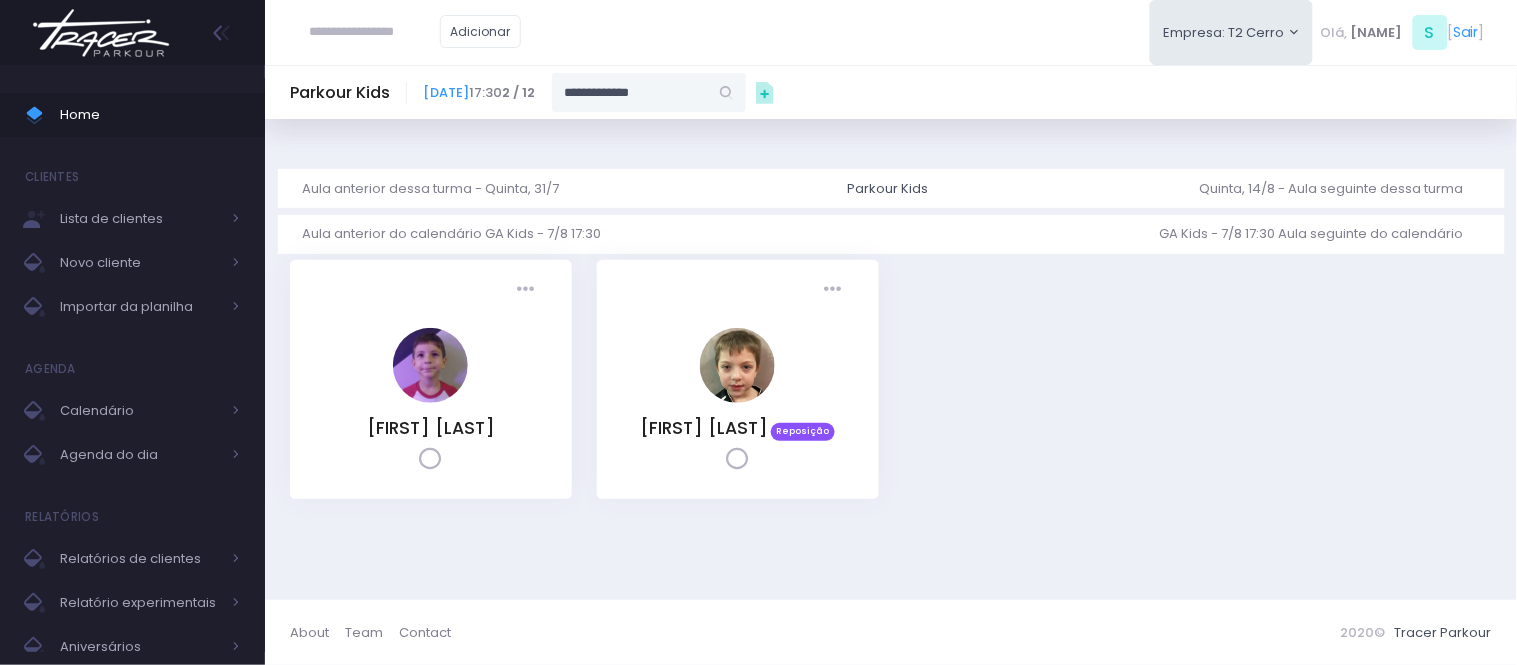 type on "**********" 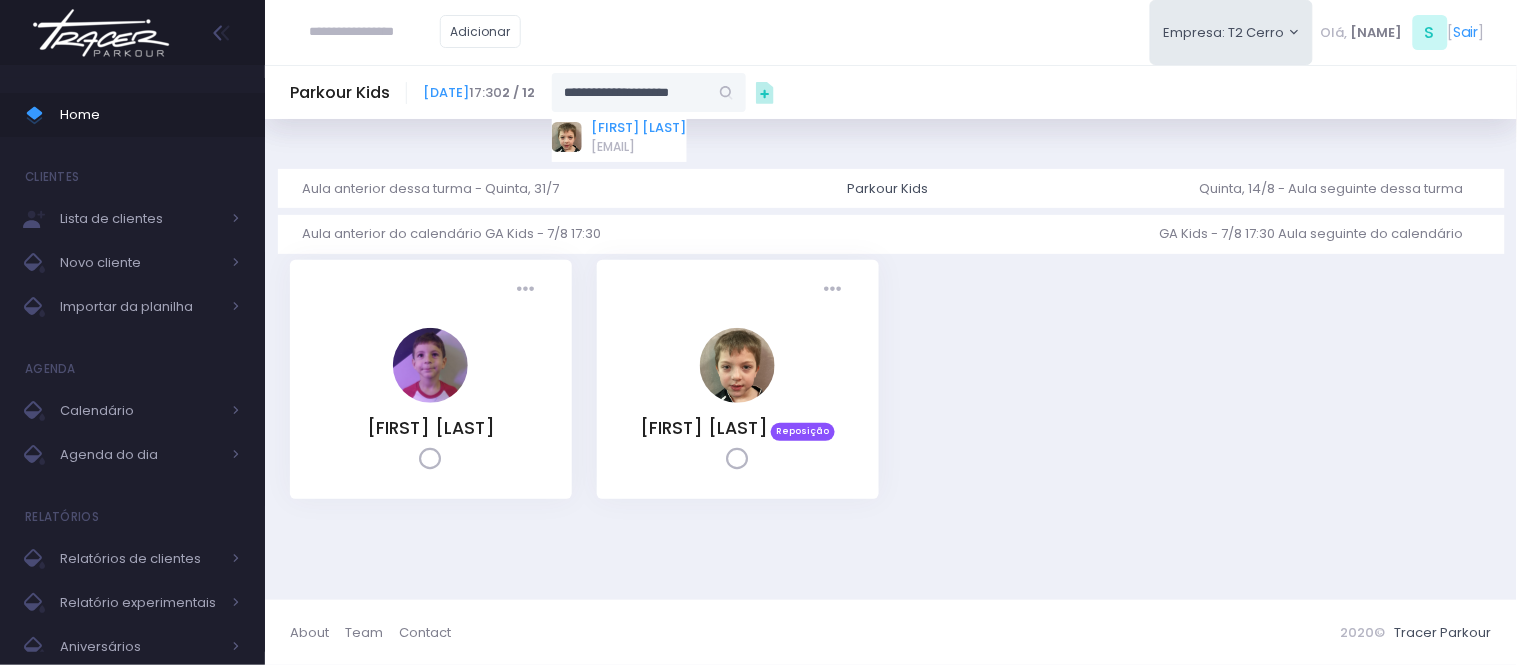 click on "[FIRST] [LAST]" at bounding box center (639, 128) 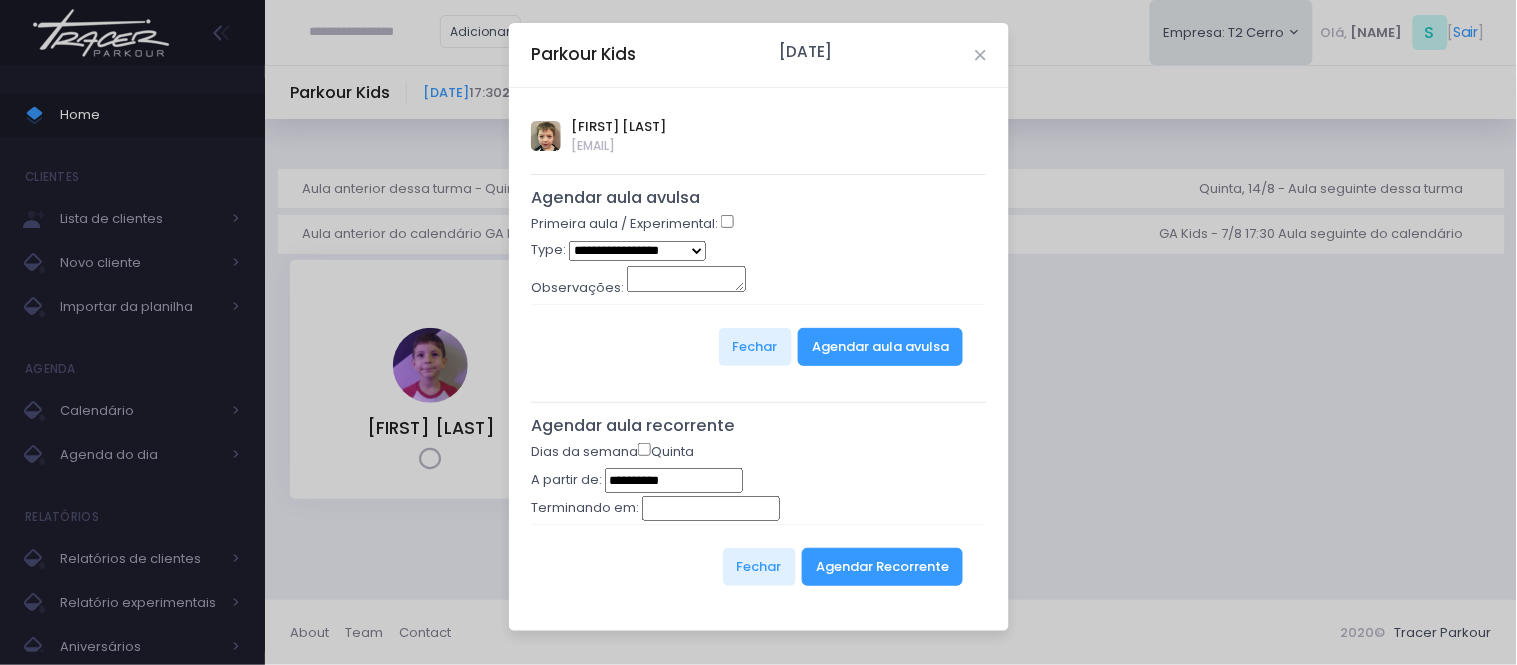 type on "**********" 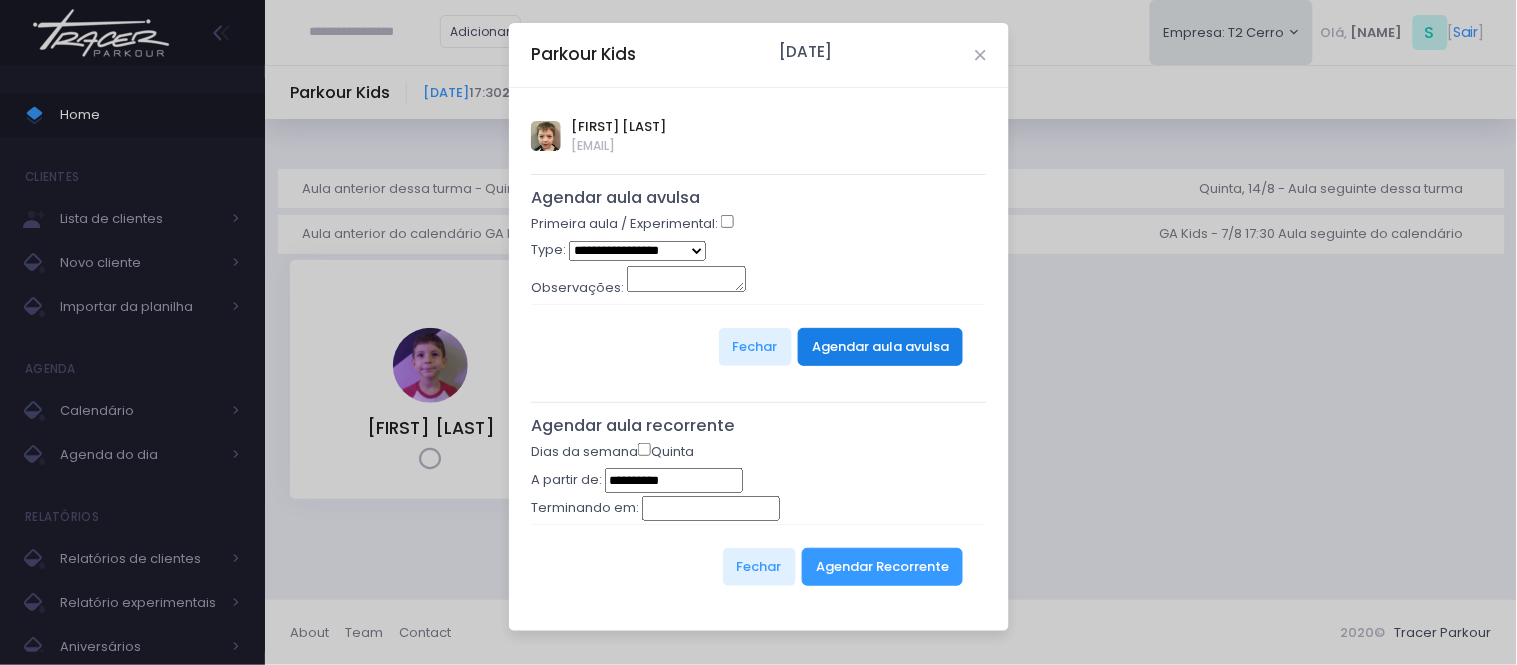 click on "Agendar aula avulsa" at bounding box center [880, 347] 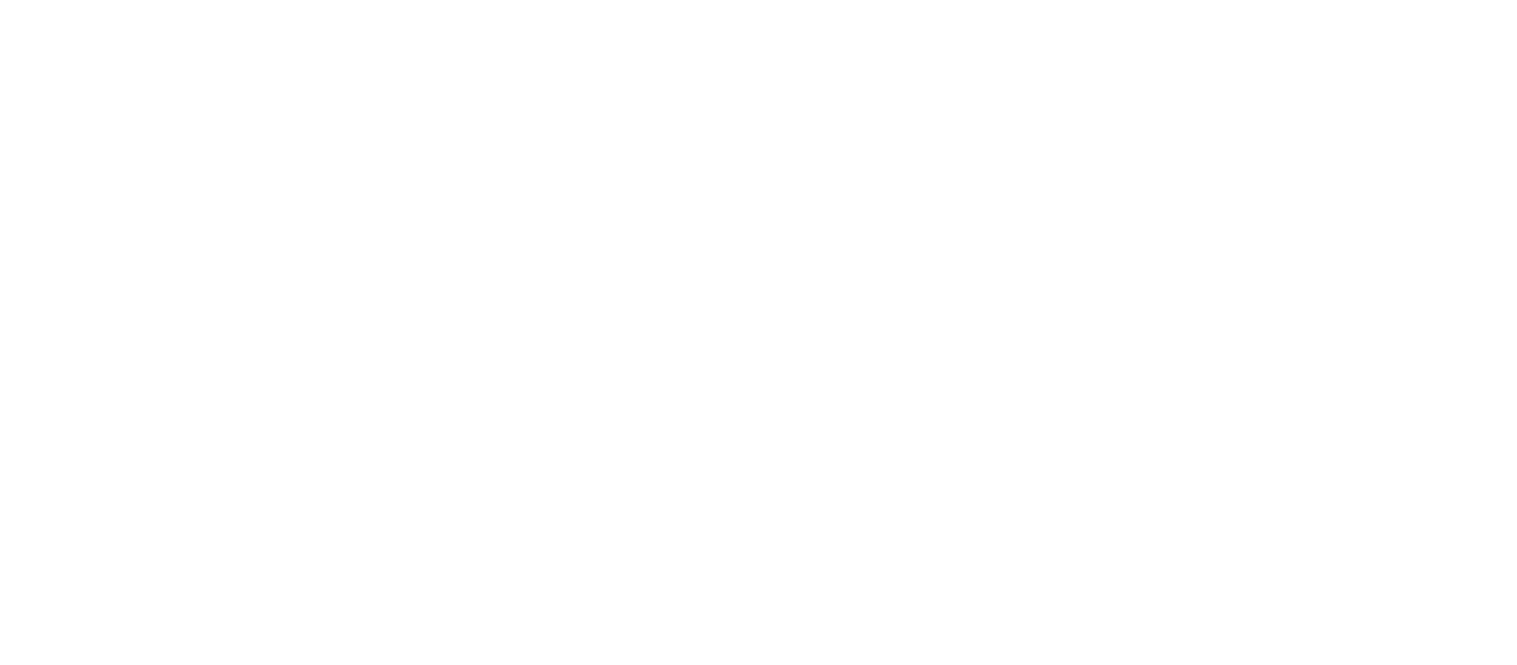 scroll, scrollTop: 0, scrollLeft: 0, axis: both 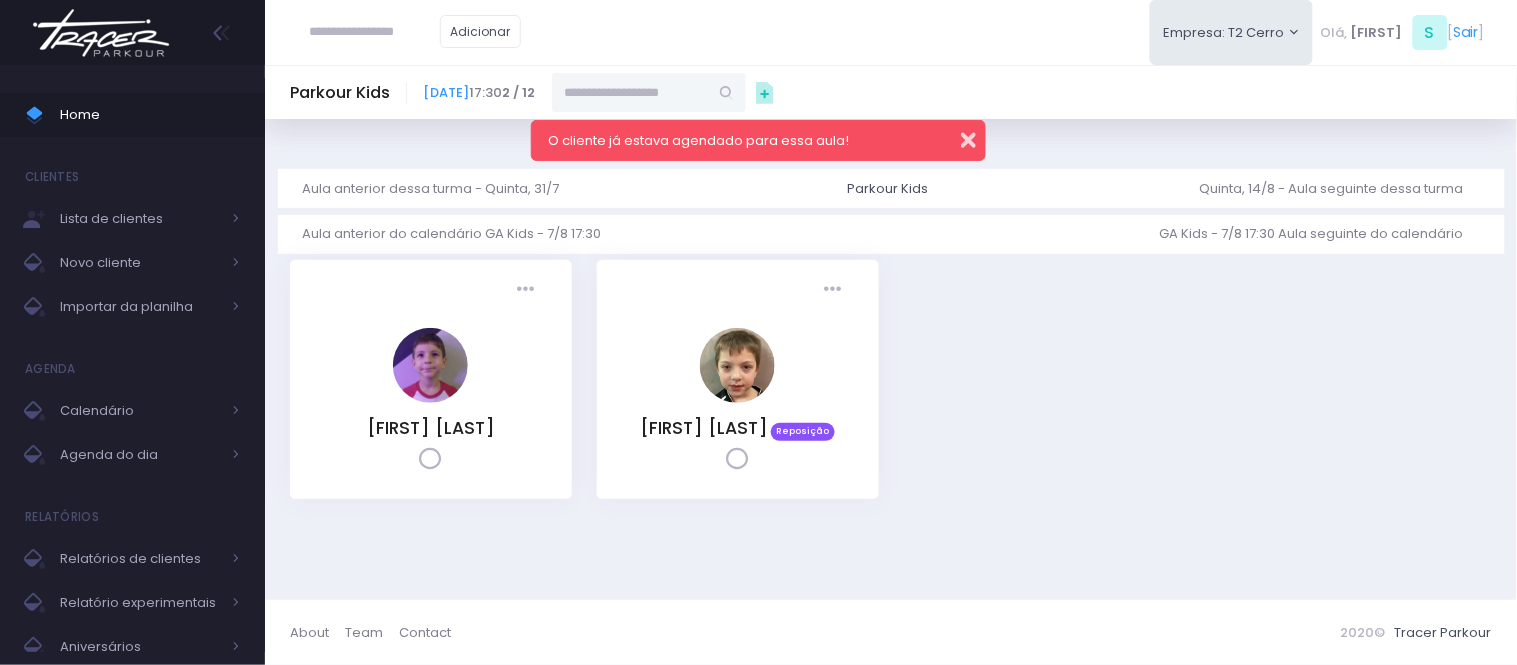 click at bounding box center (955, 137) 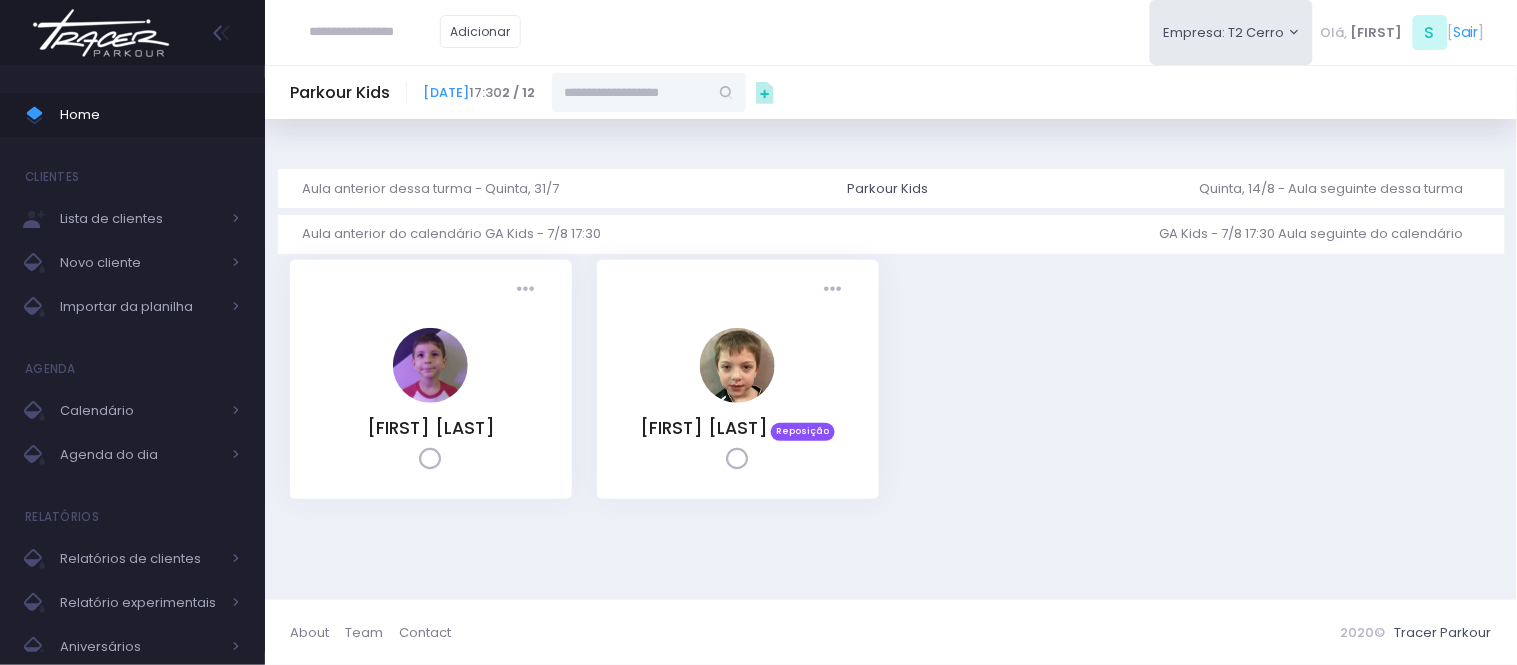 click at bounding box center [630, 92] 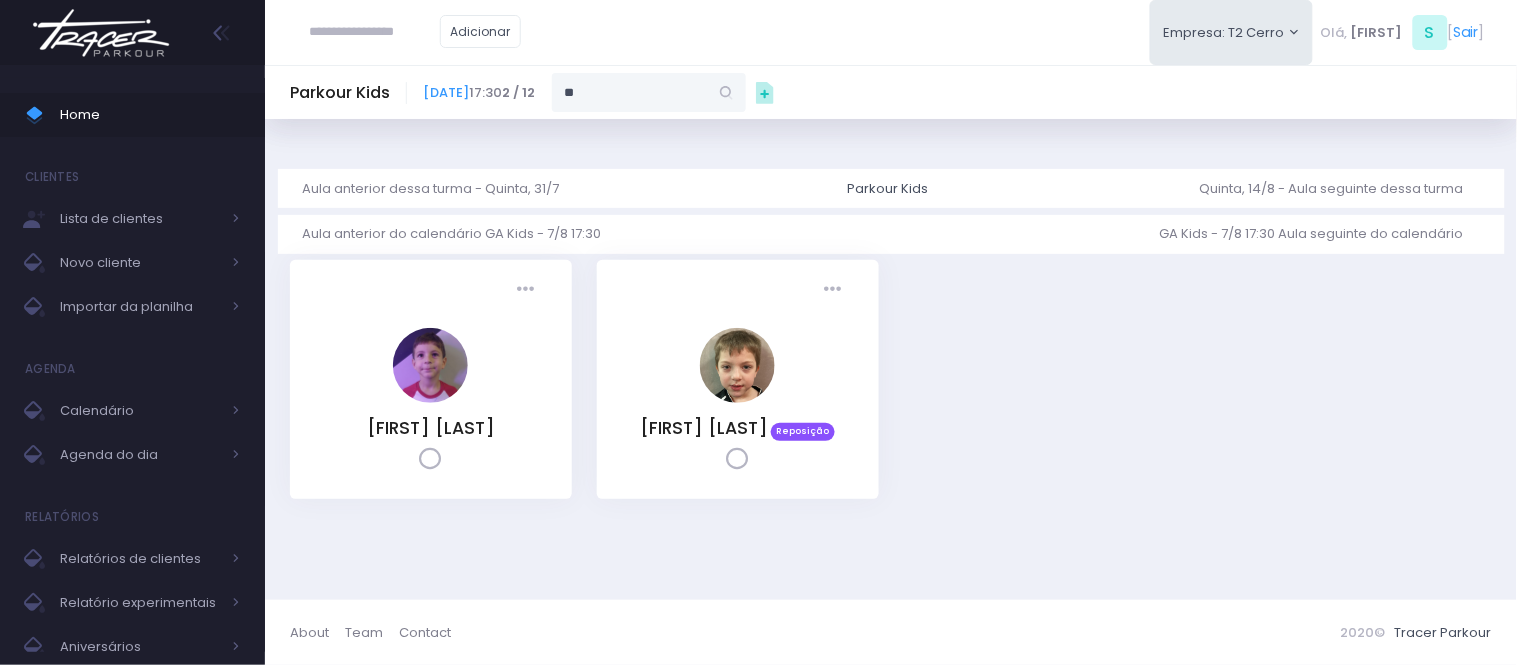 type on "*" 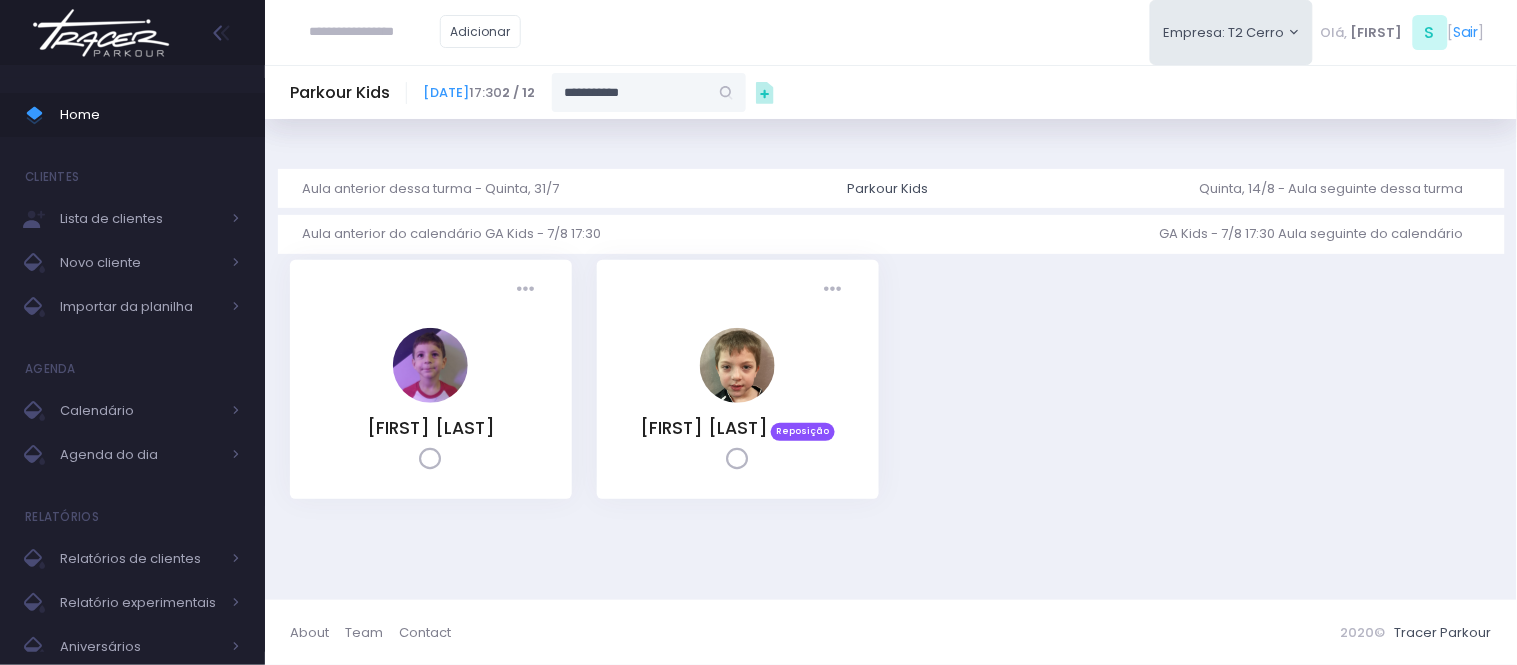 type on "**********" 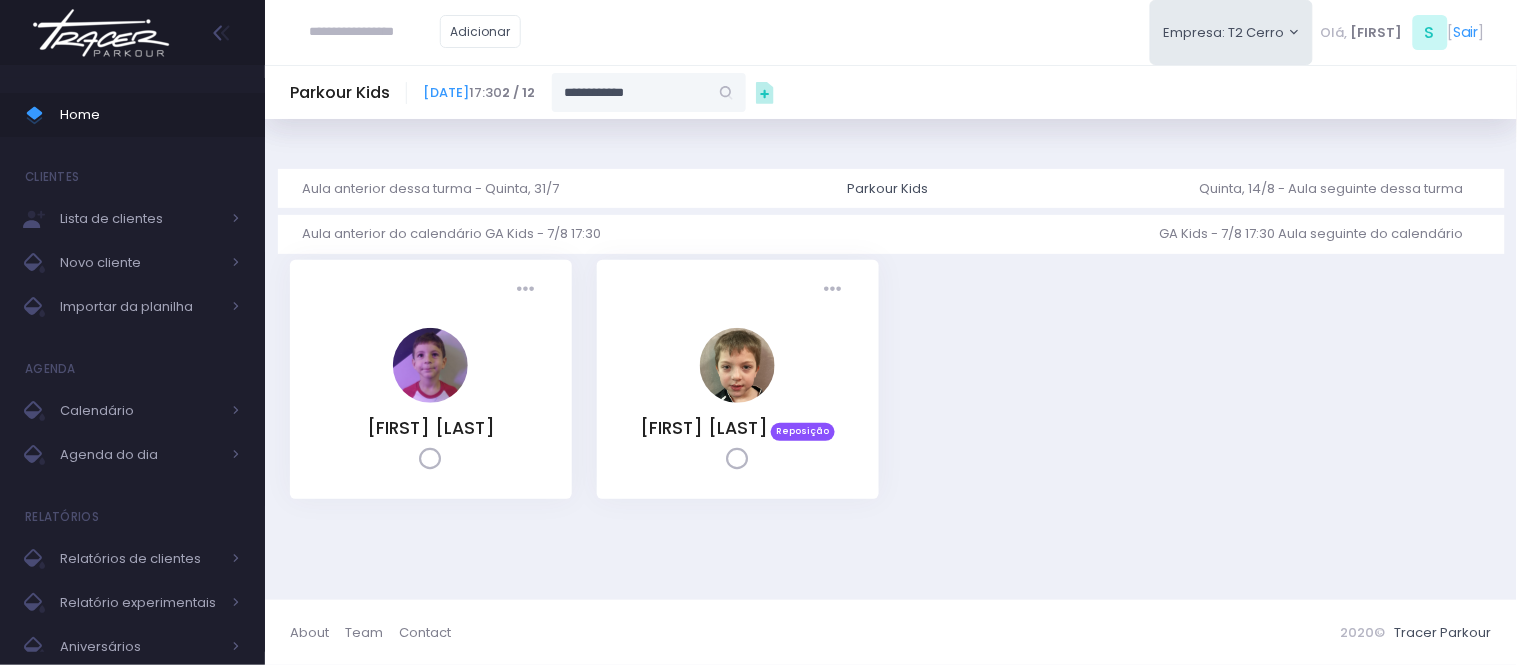 type on "**********" 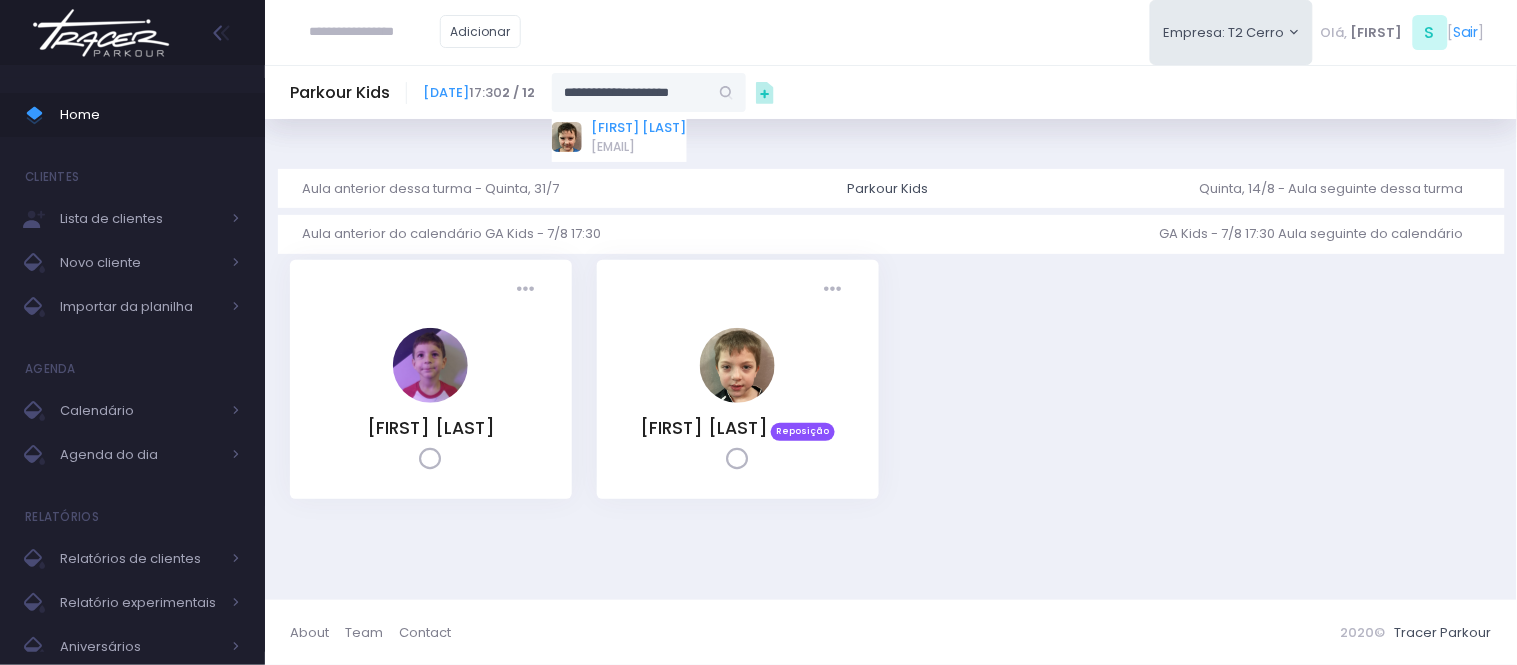 click on "[FIRST] [LAST] [LAST]" at bounding box center [639, 128] 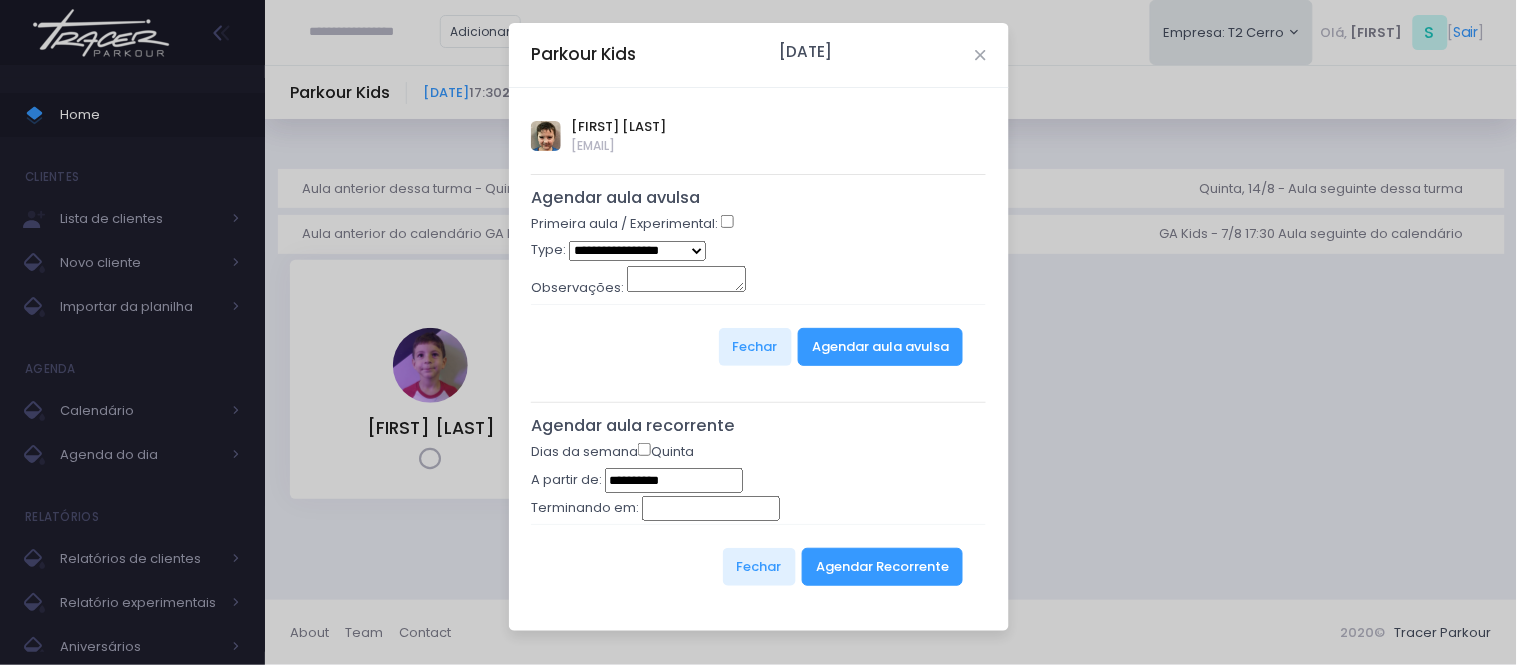 type on "**********" 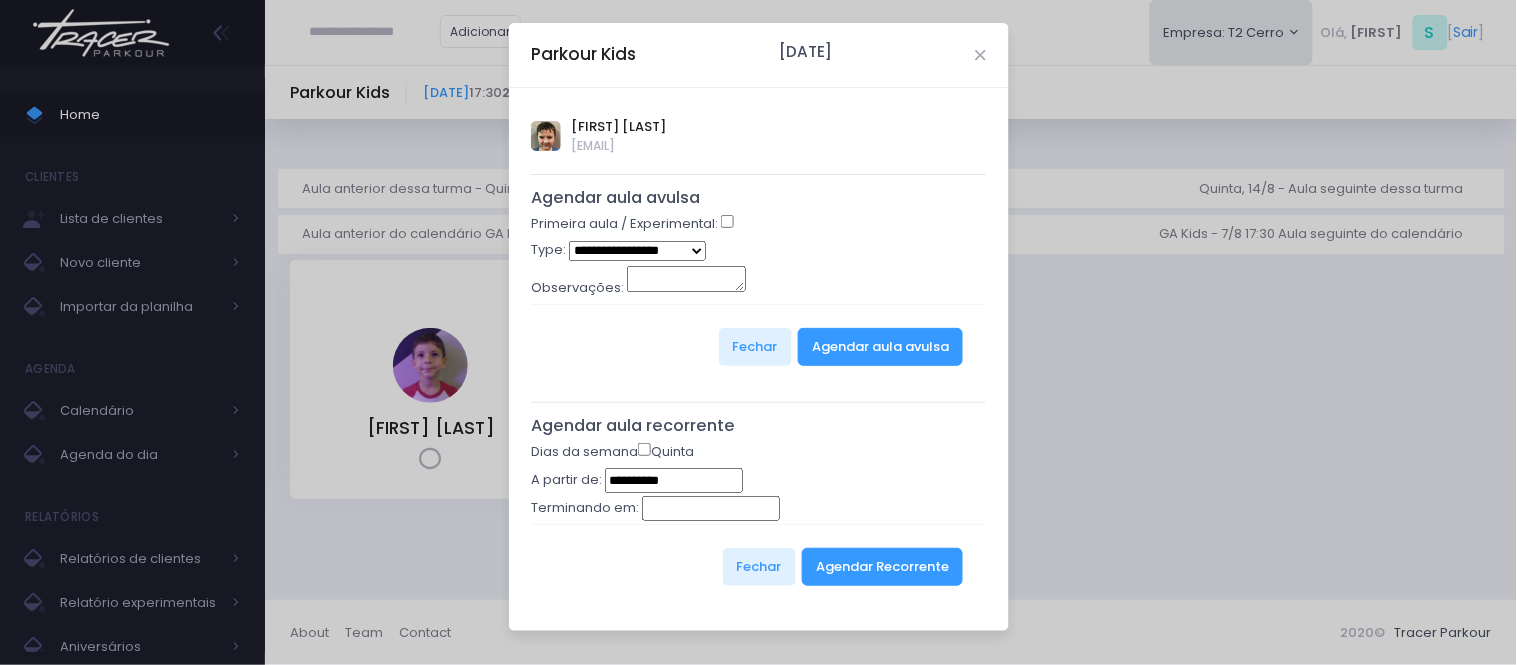 click on "**********" at bounding box center [637, 251] 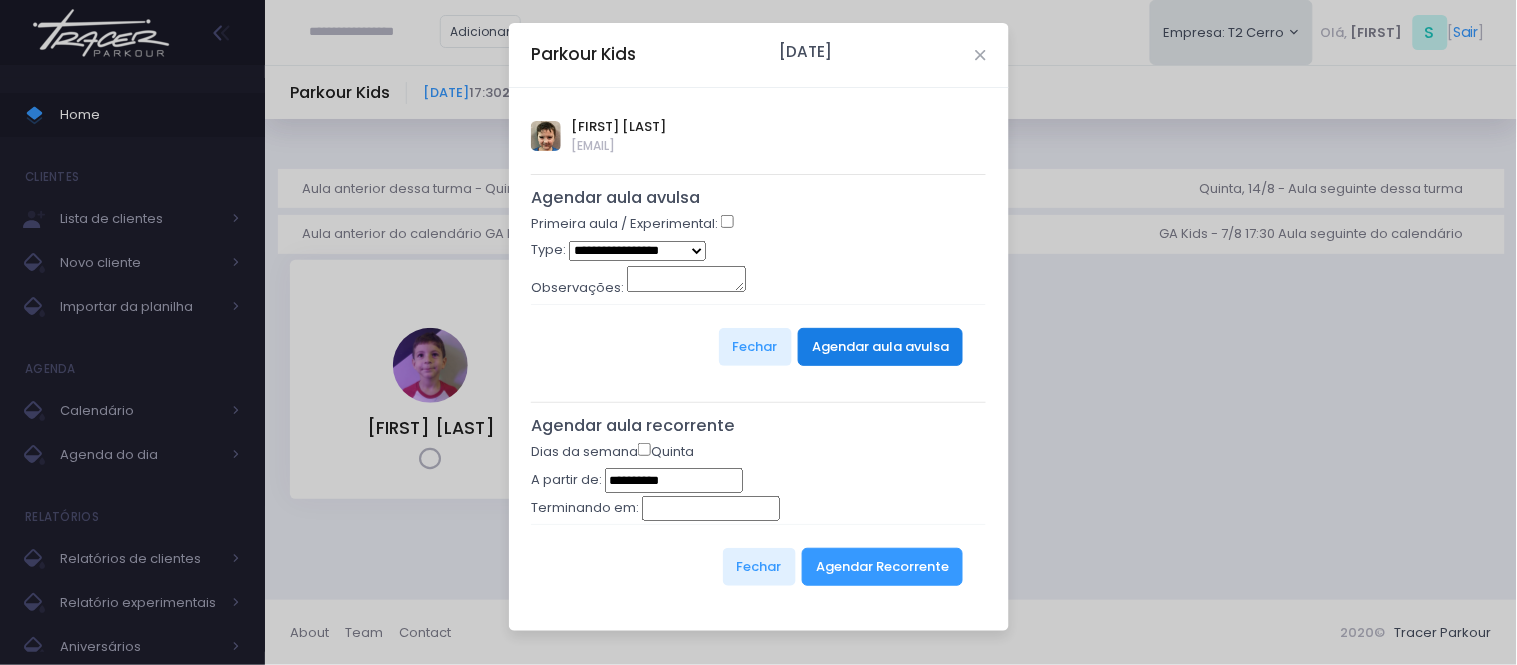 click on "Agendar aula avulsa" at bounding box center [880, 347] 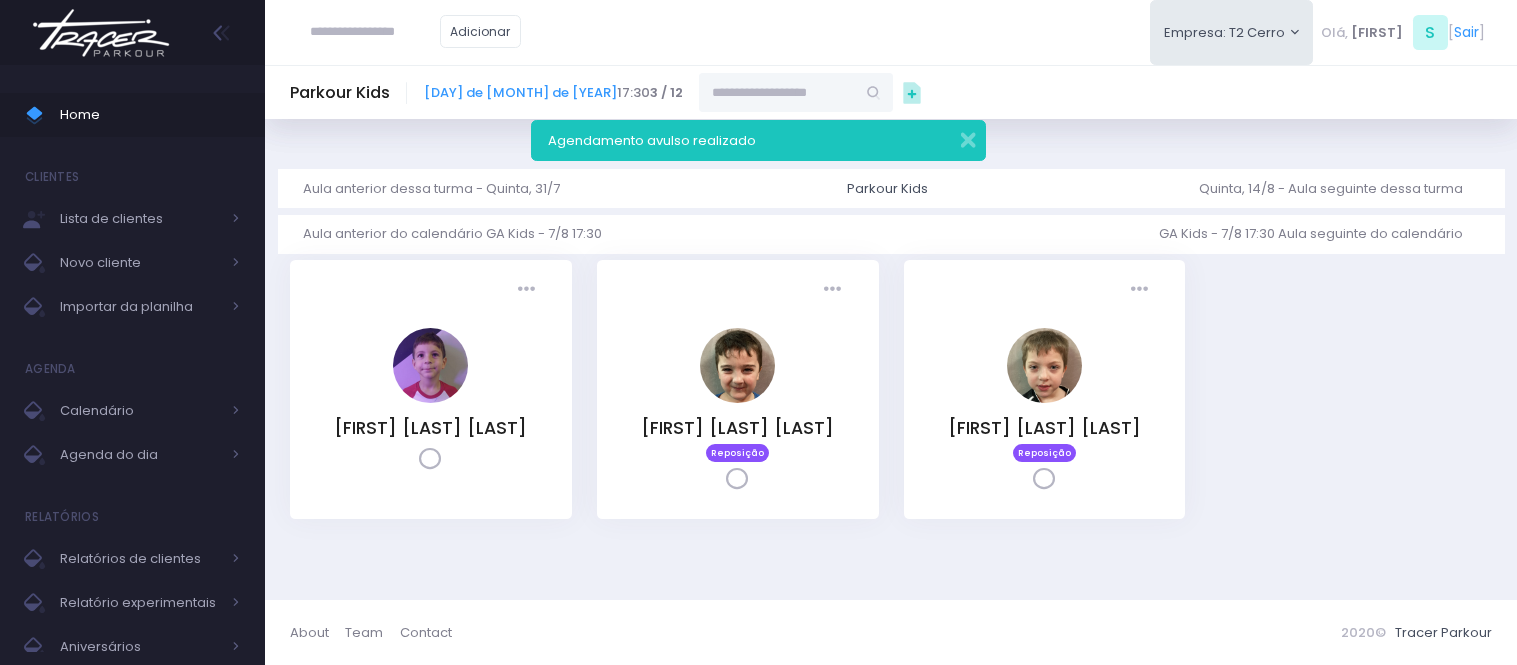 scroll, scrollTop: 0, scrollLeft: 0, axis: both 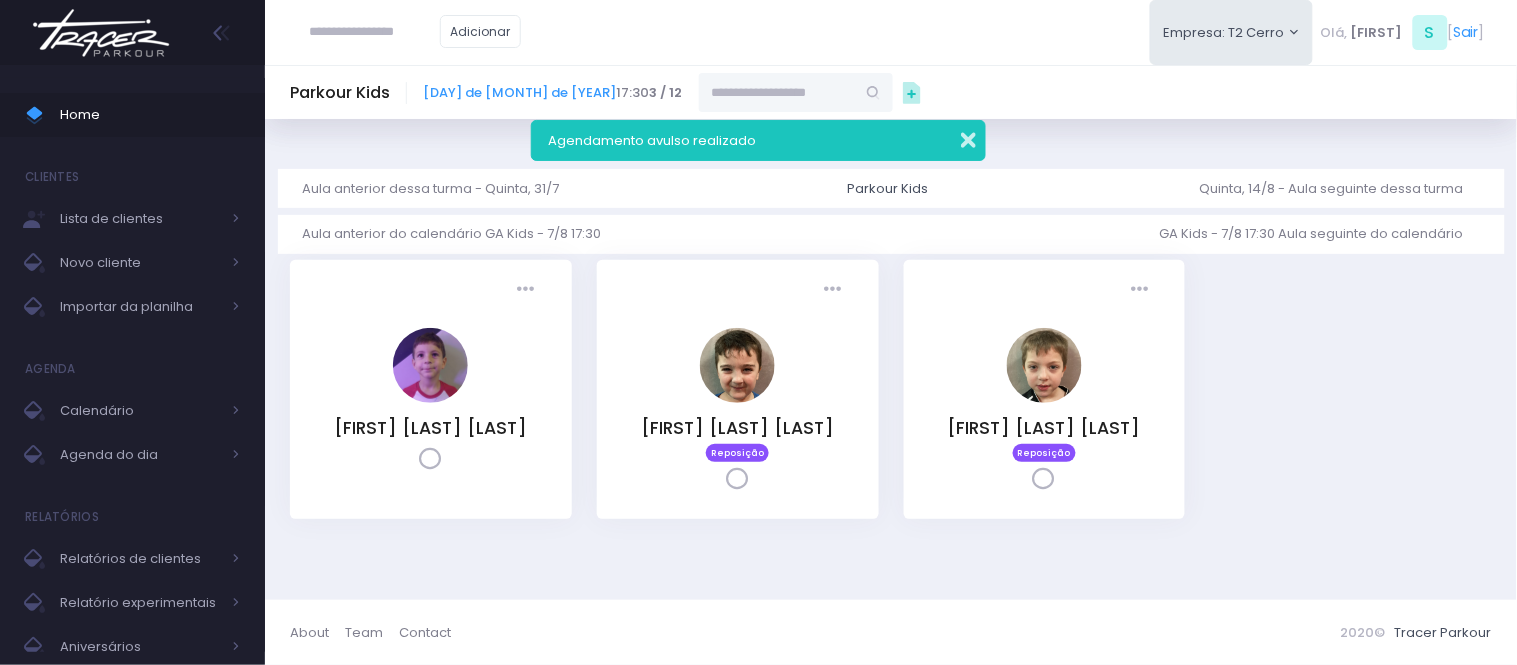 click at bounding box center [955, 137] 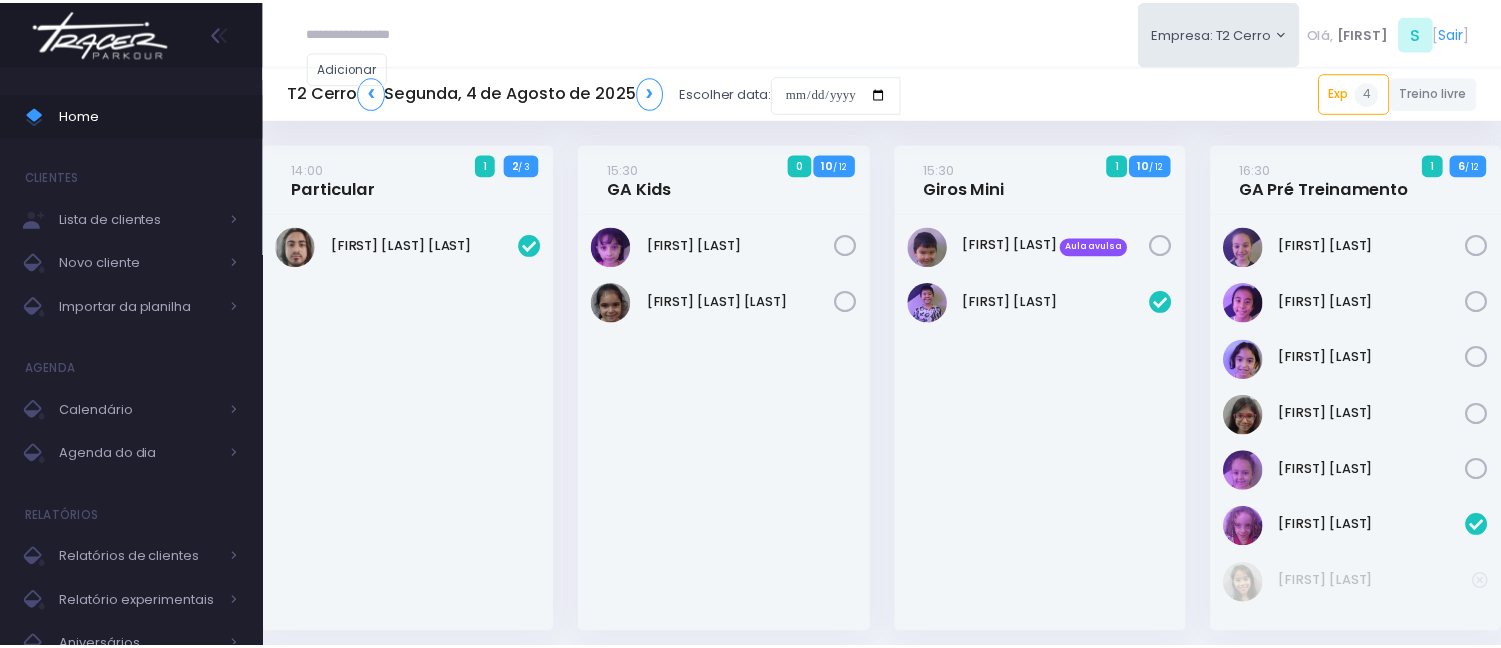 scroll, scrollTop: 0, scrollLeft: 0, axis: both 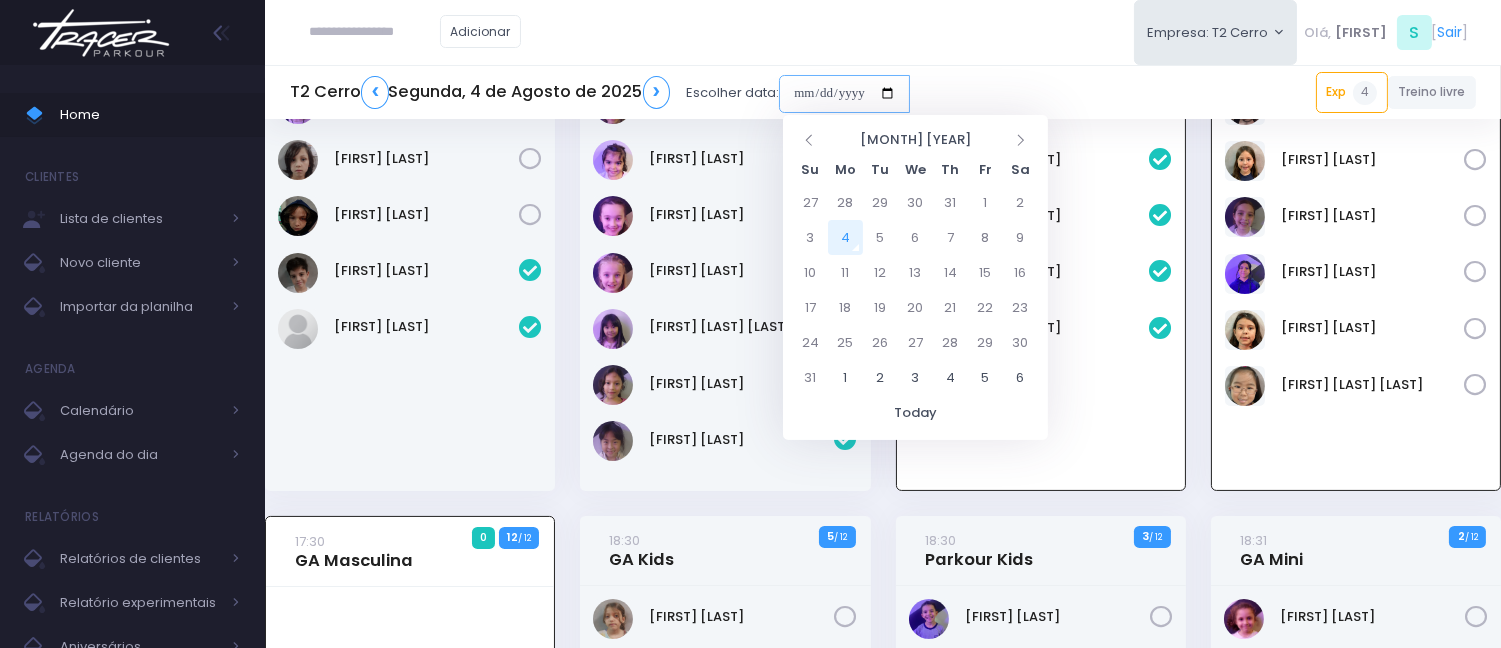 click at bounding box center (844, 94) 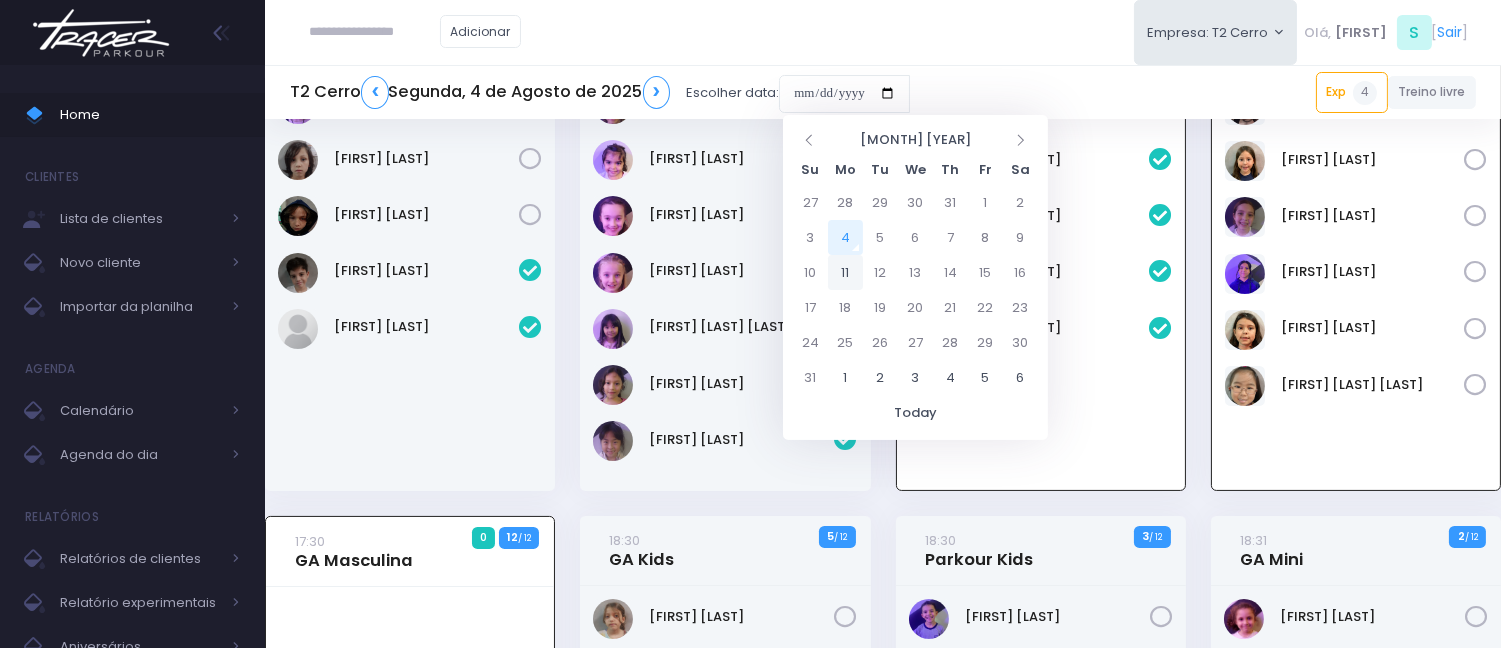 click on "11" at bounding box center (845, 272) 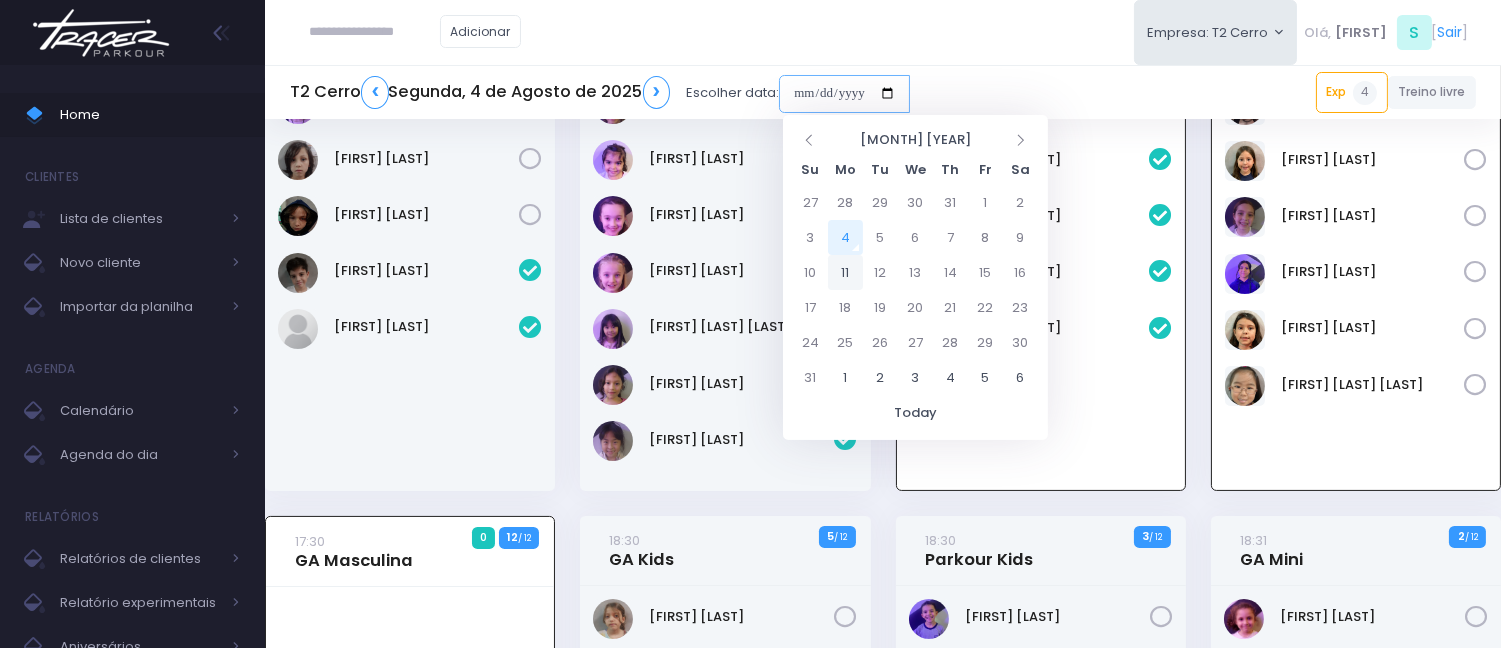 type on "**********" 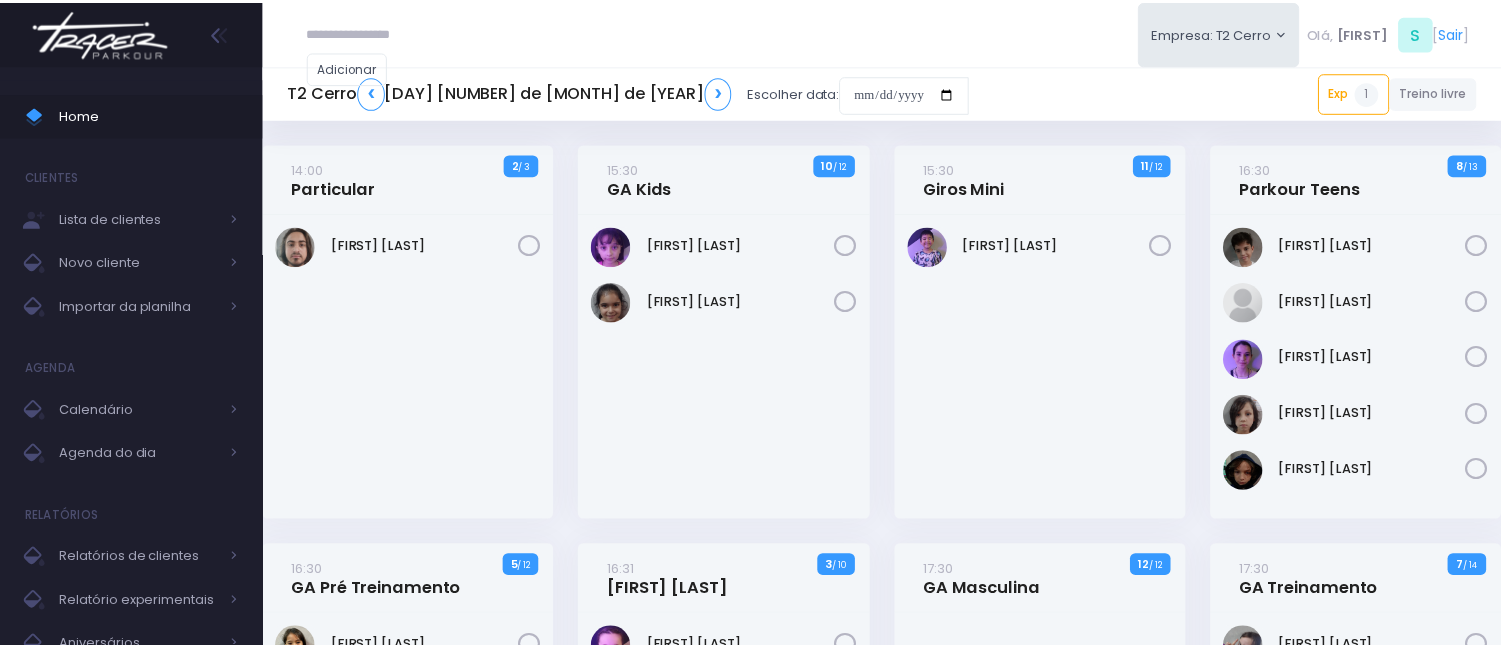 scroll, scrollTop: 0, scrollLeft: 0, axis: both 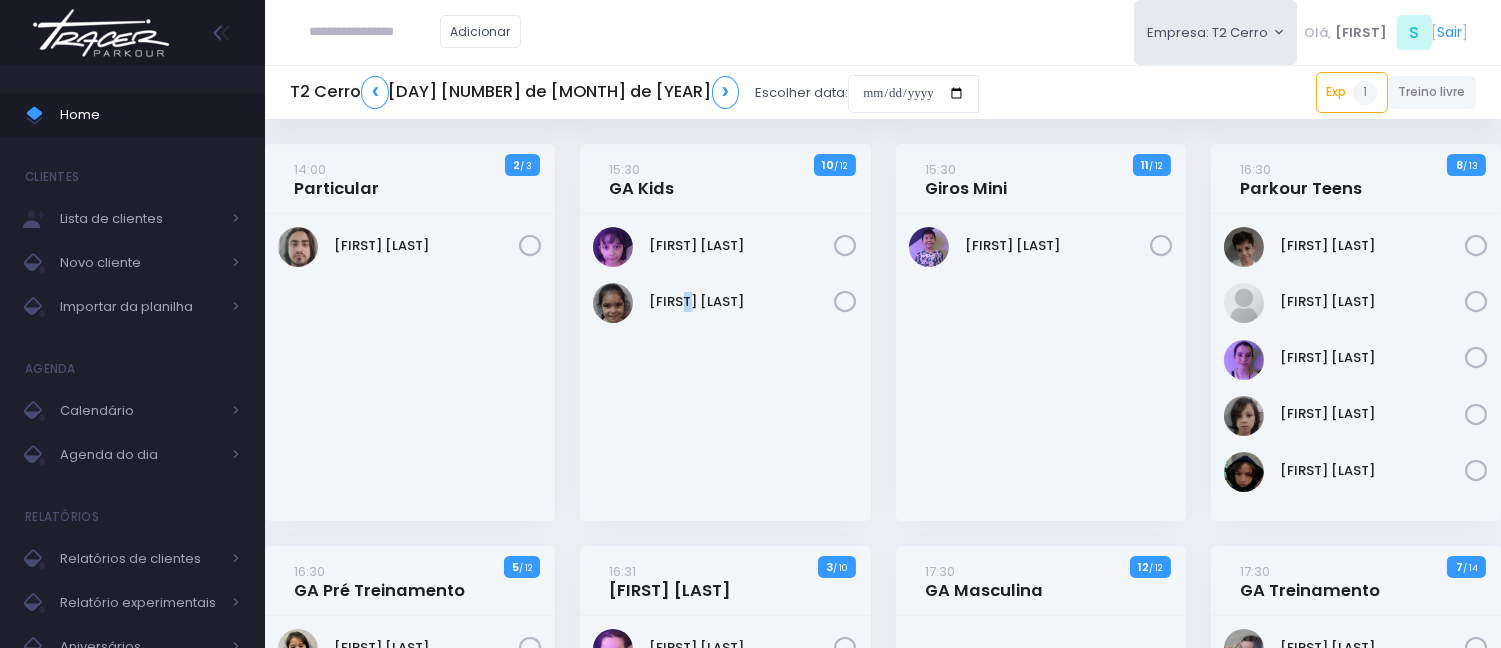 click on "[FIRST] [LAST]" at bounding box center (725, 367) 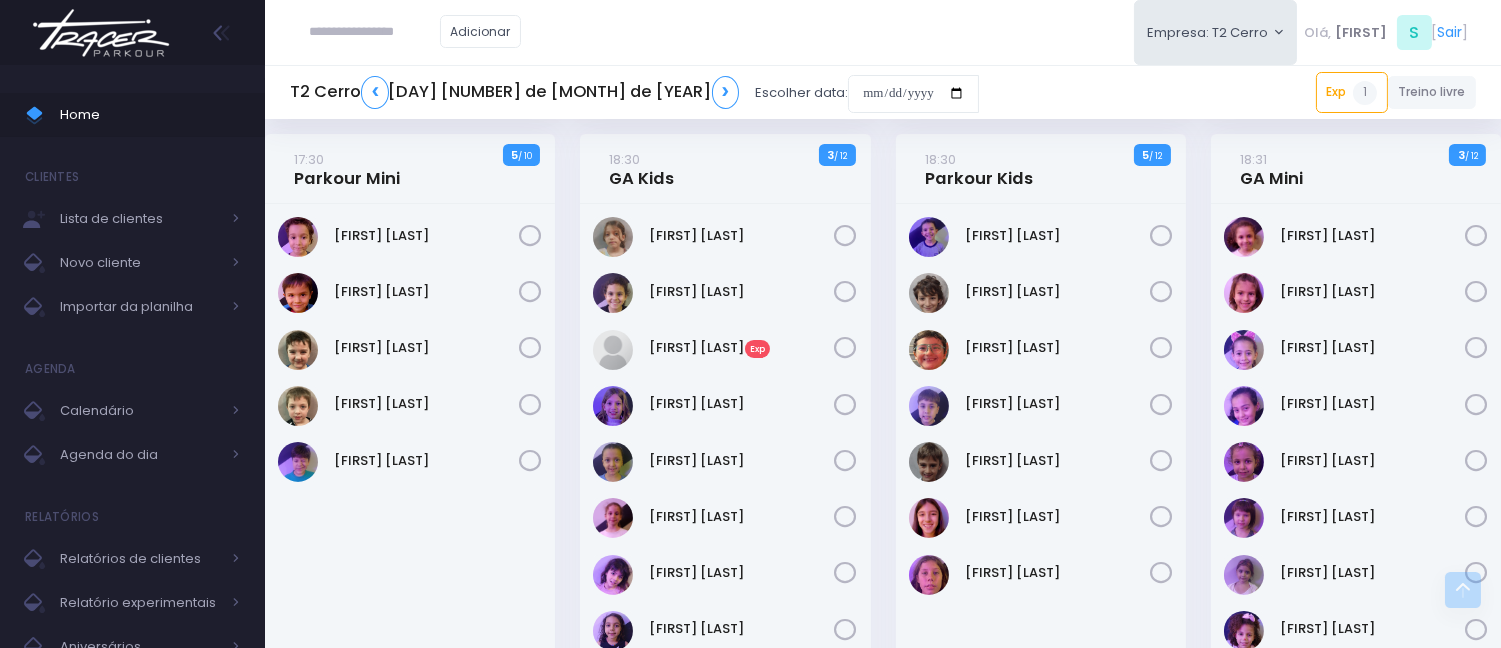 scroll, scrollTop: 888, scrollLeft: 0, axis: vertical 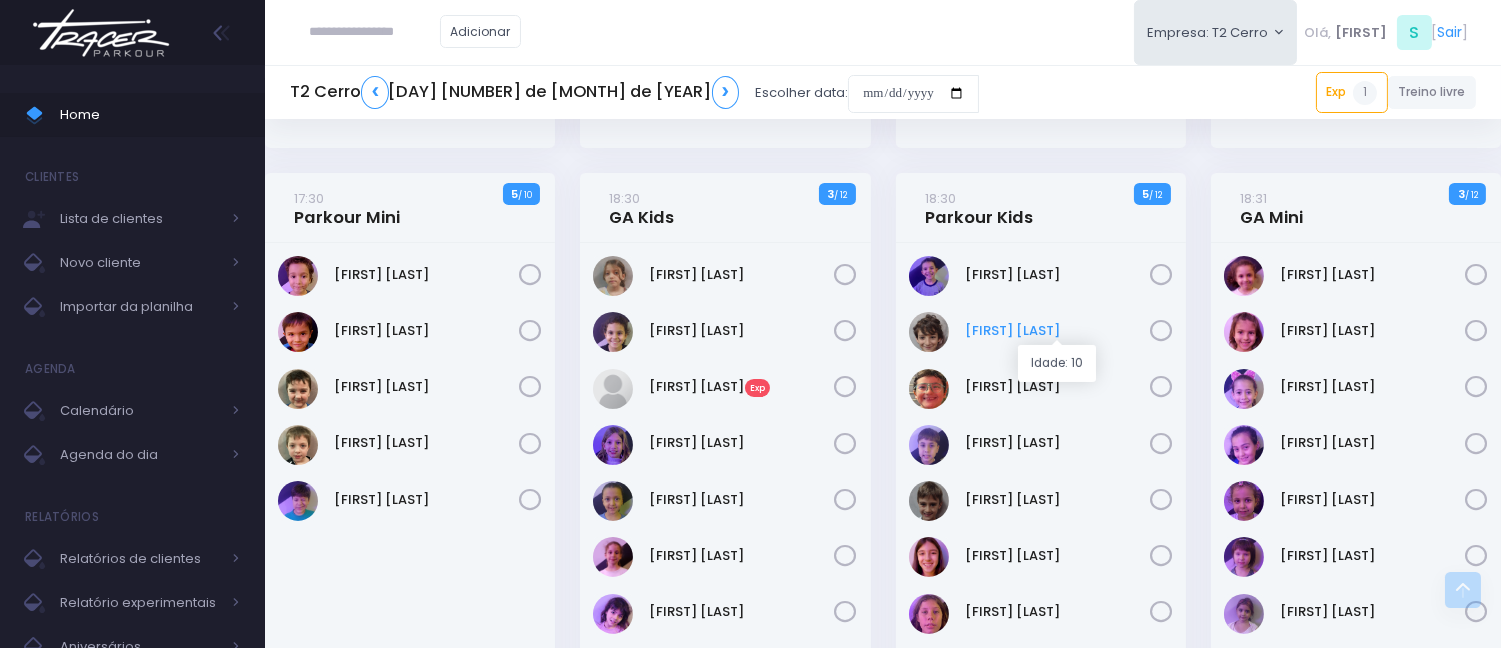 click on "Gabriel Campiglia" at bounding box center (1057, 331) 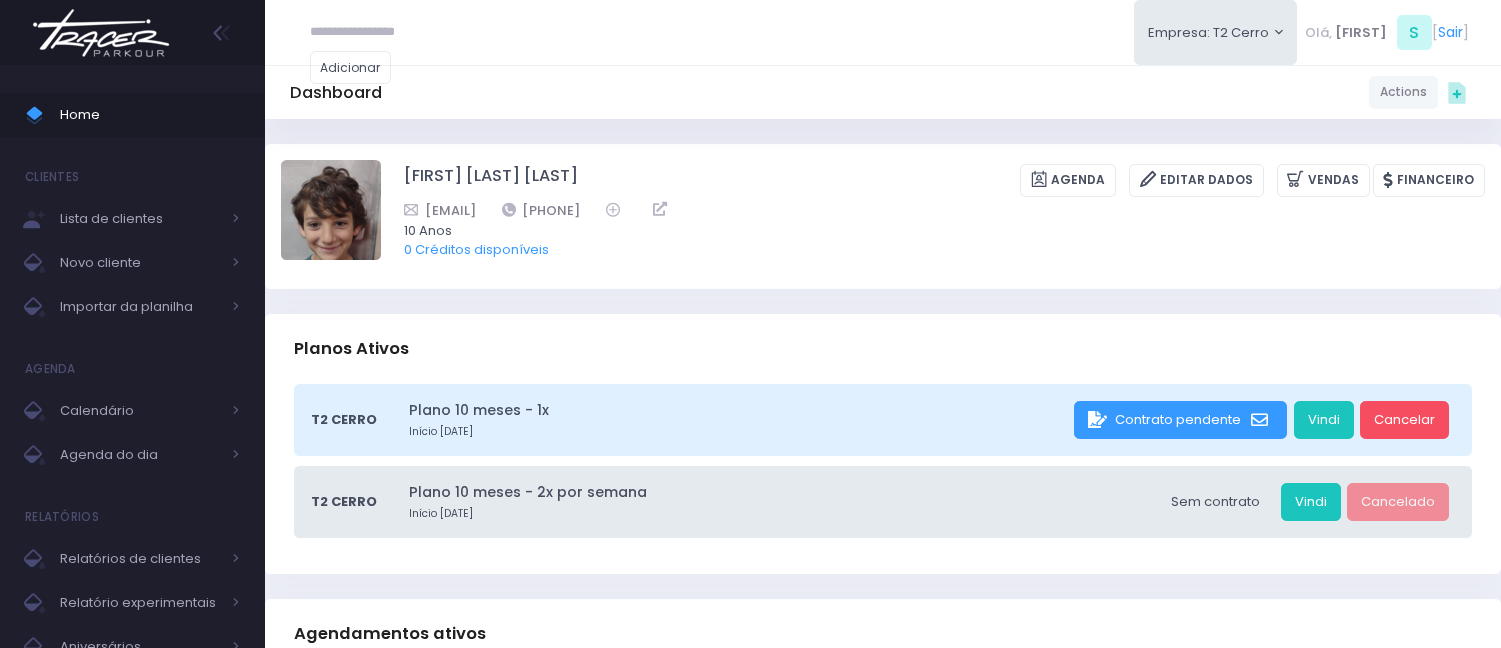 scroll, scrollTop: 0, scrollLeft: 0, axis: both 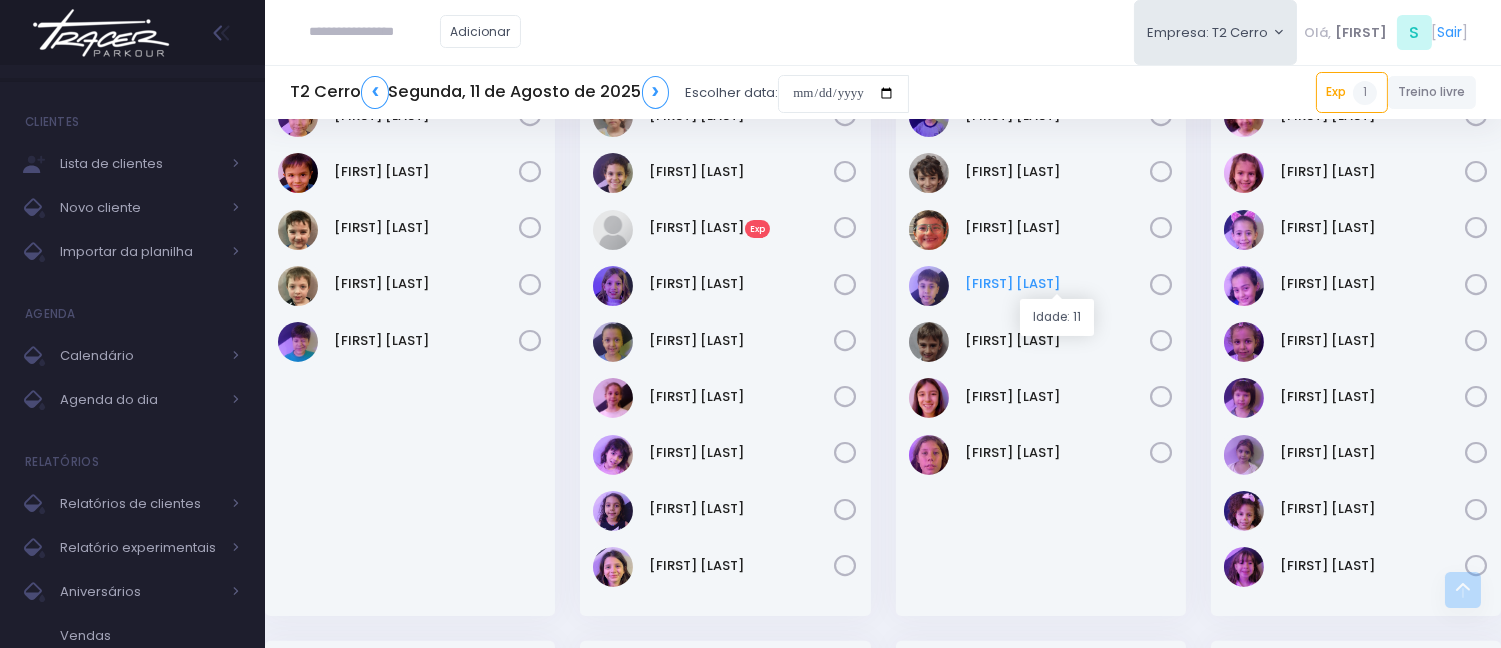 click on "João Pedro" at bounding box center (1057, 284) 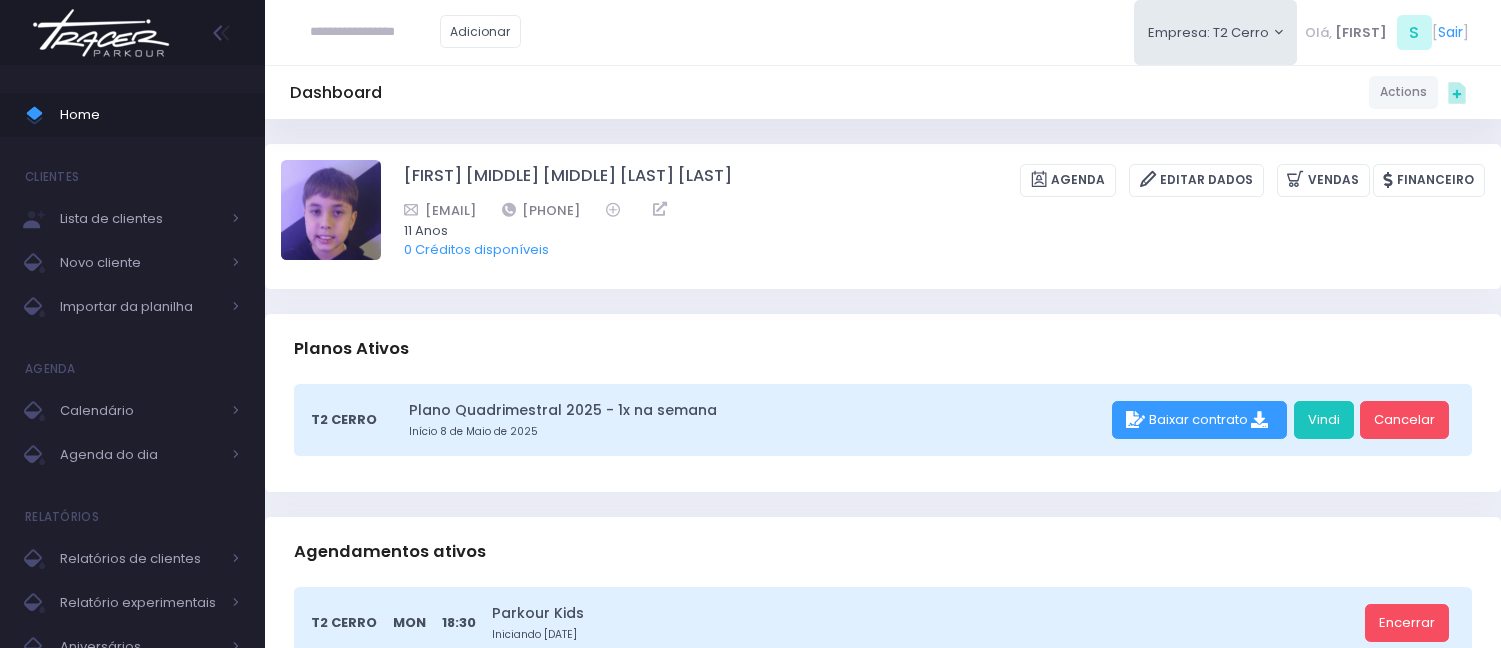 scroll, scrollTop: 0, scrollLeft: 0, axis: both 